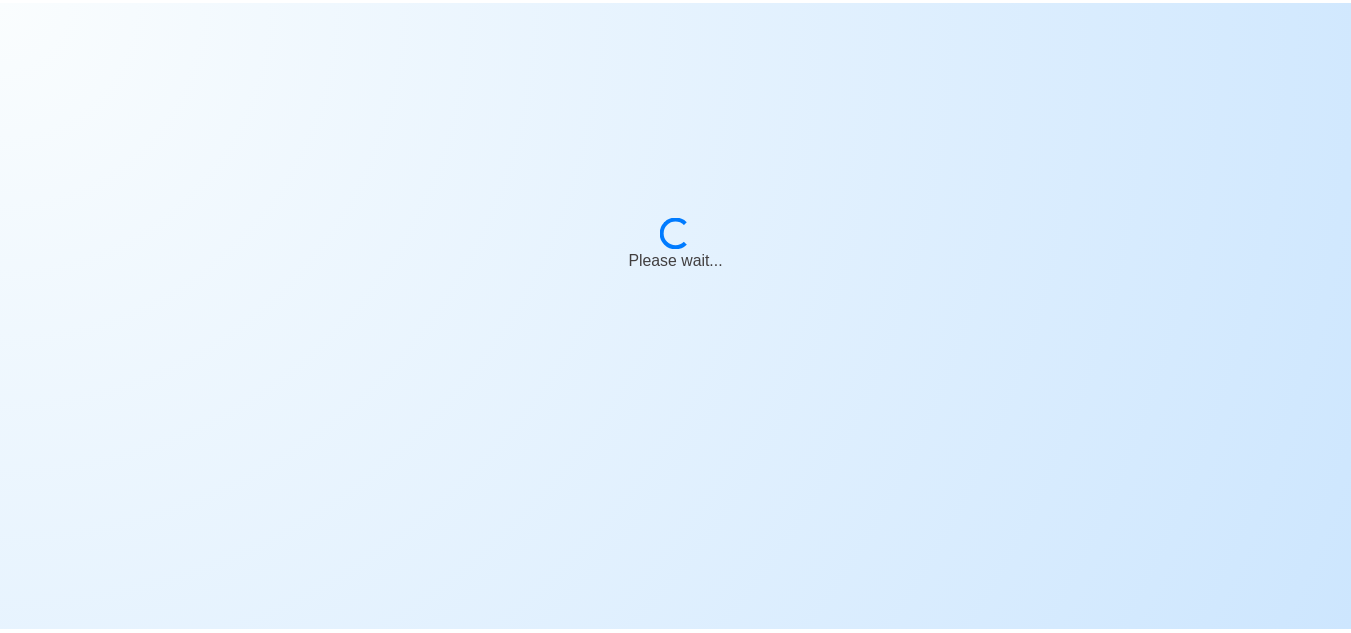 scroll, scrollTop: 0, scrollLeft: 0, axis: both 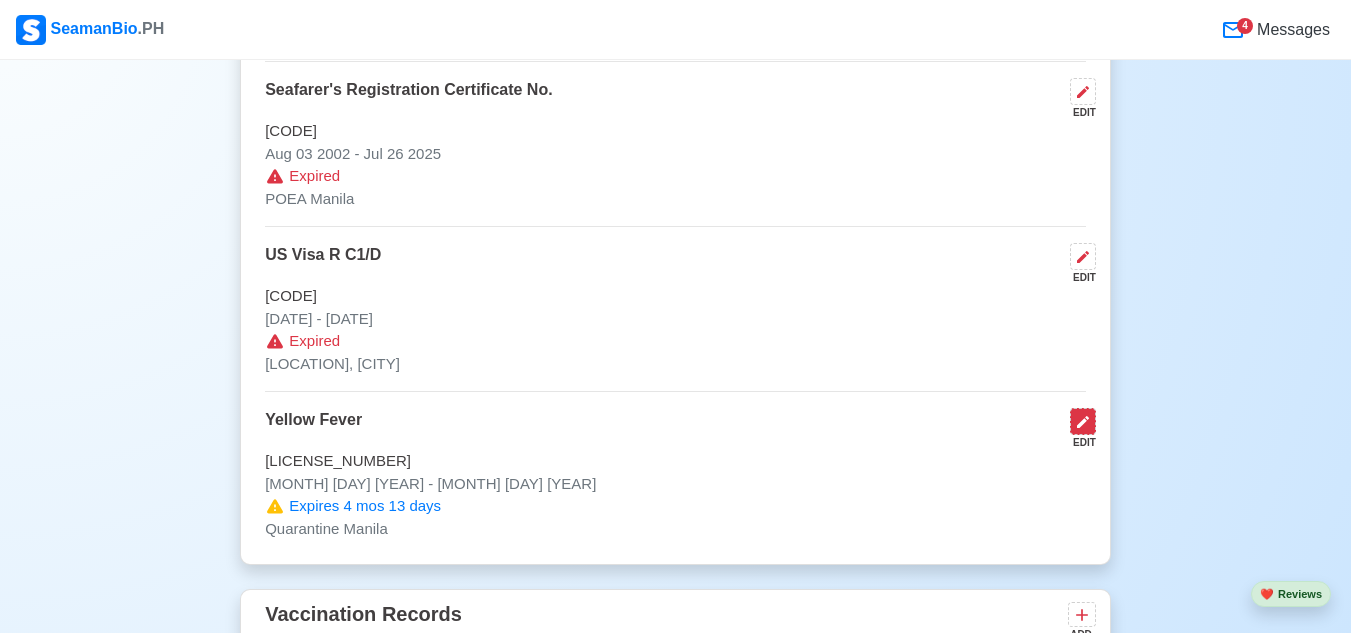 click 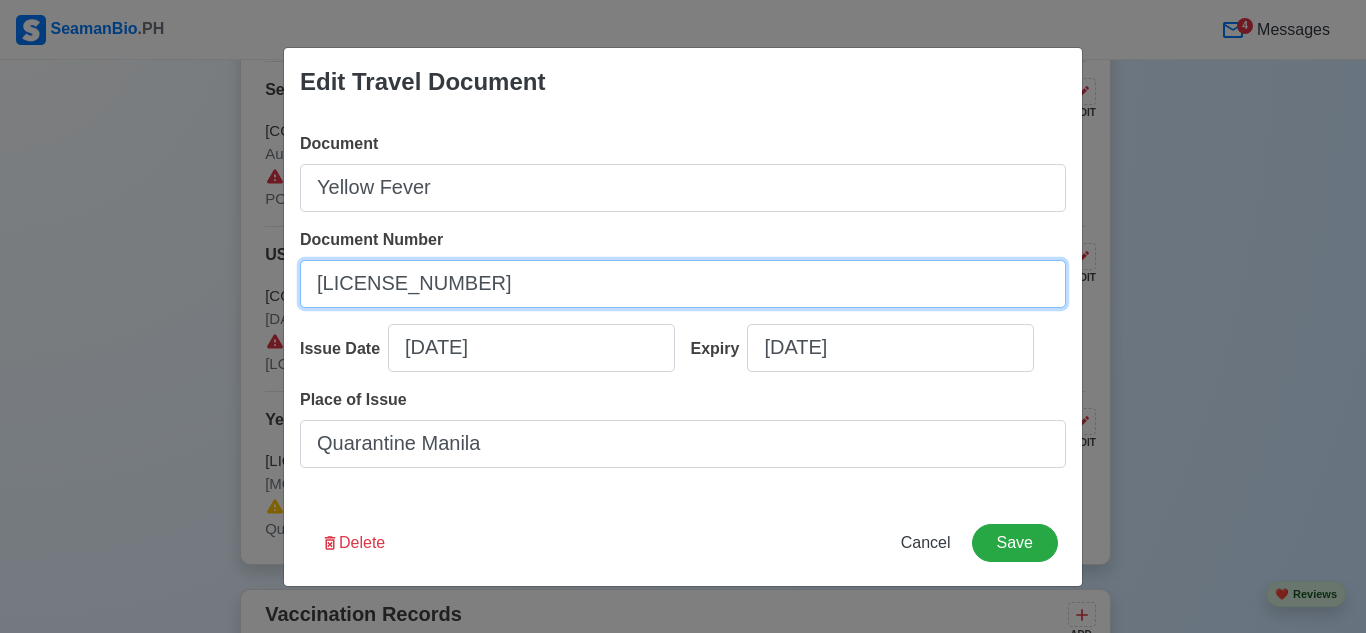 click on "[LICENSE_NUMBER]" at bounding box center (683, 284) 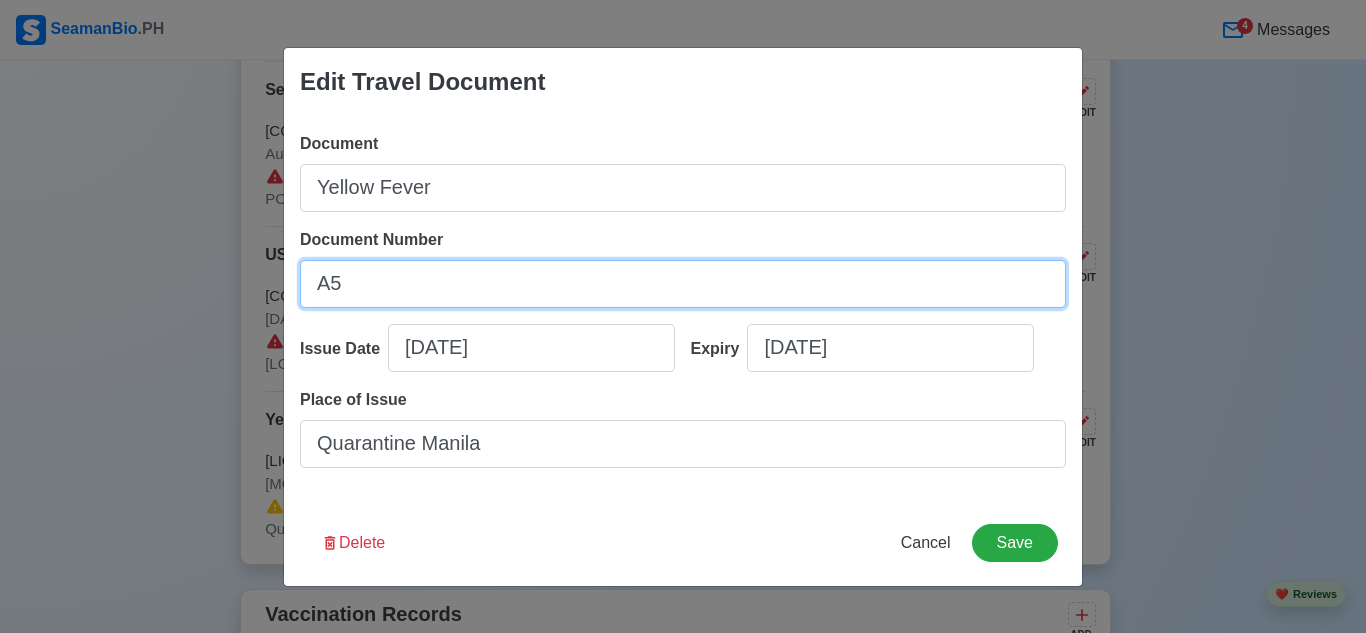 type on "A" 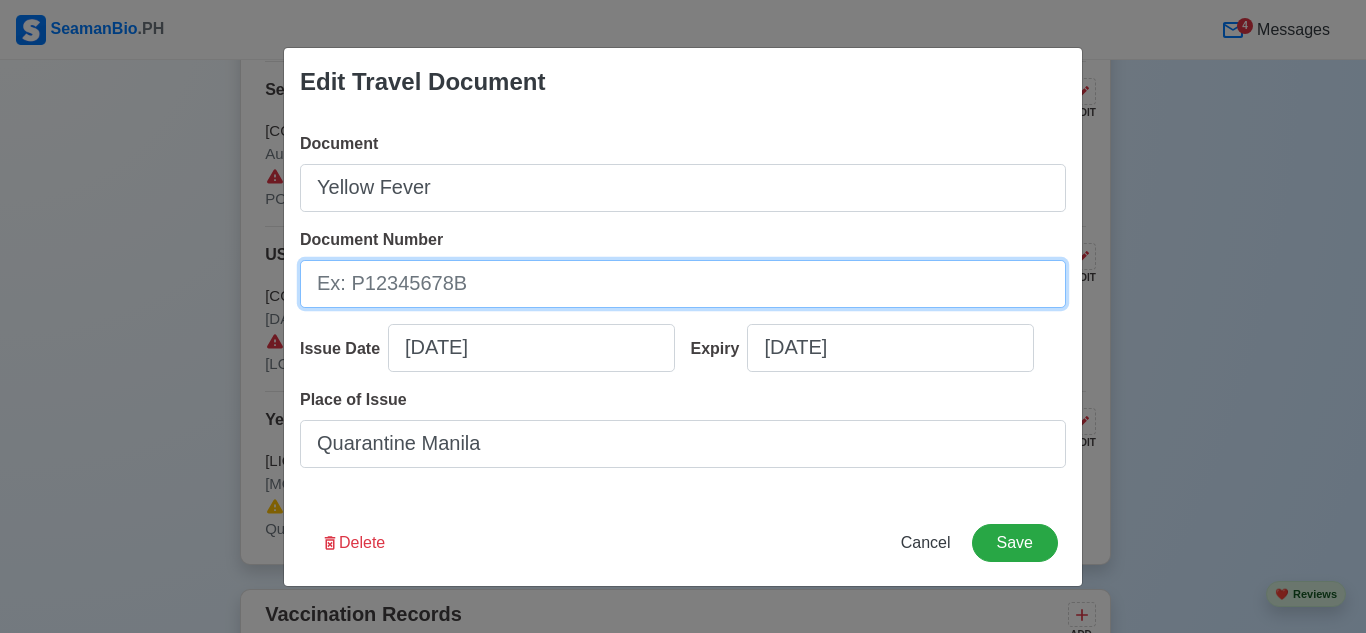 click on "Document Number" at bounding box center (683, 284) 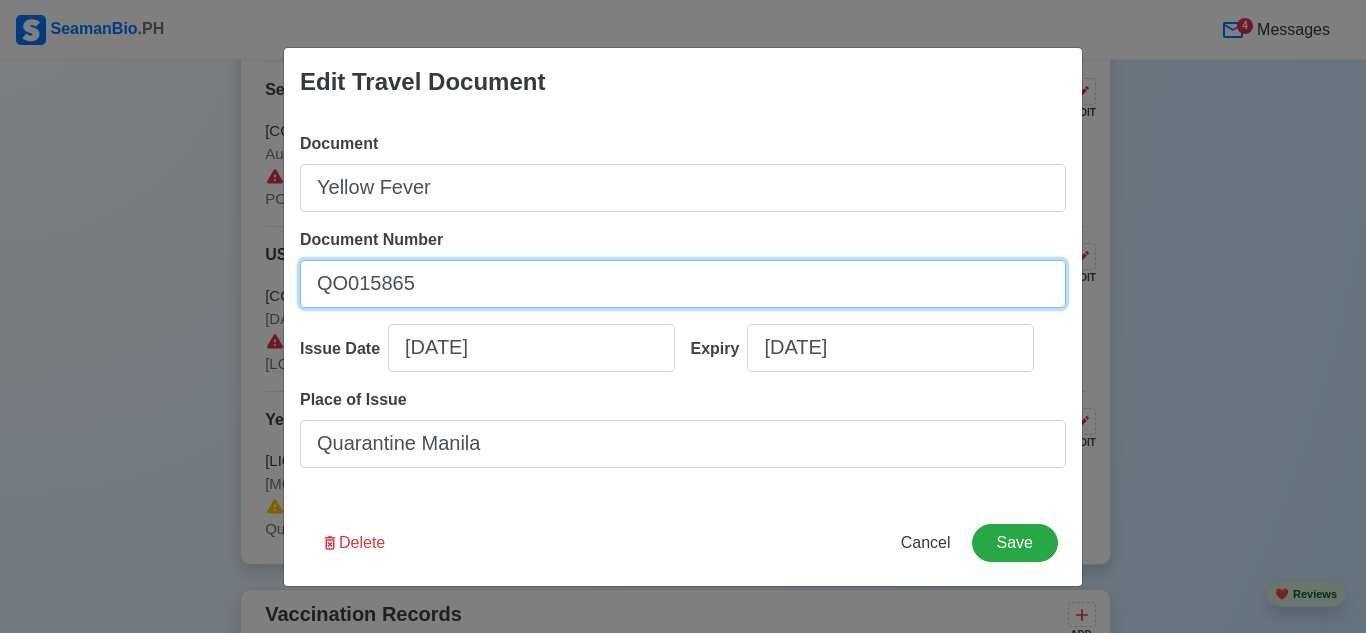 type on "QO015865" 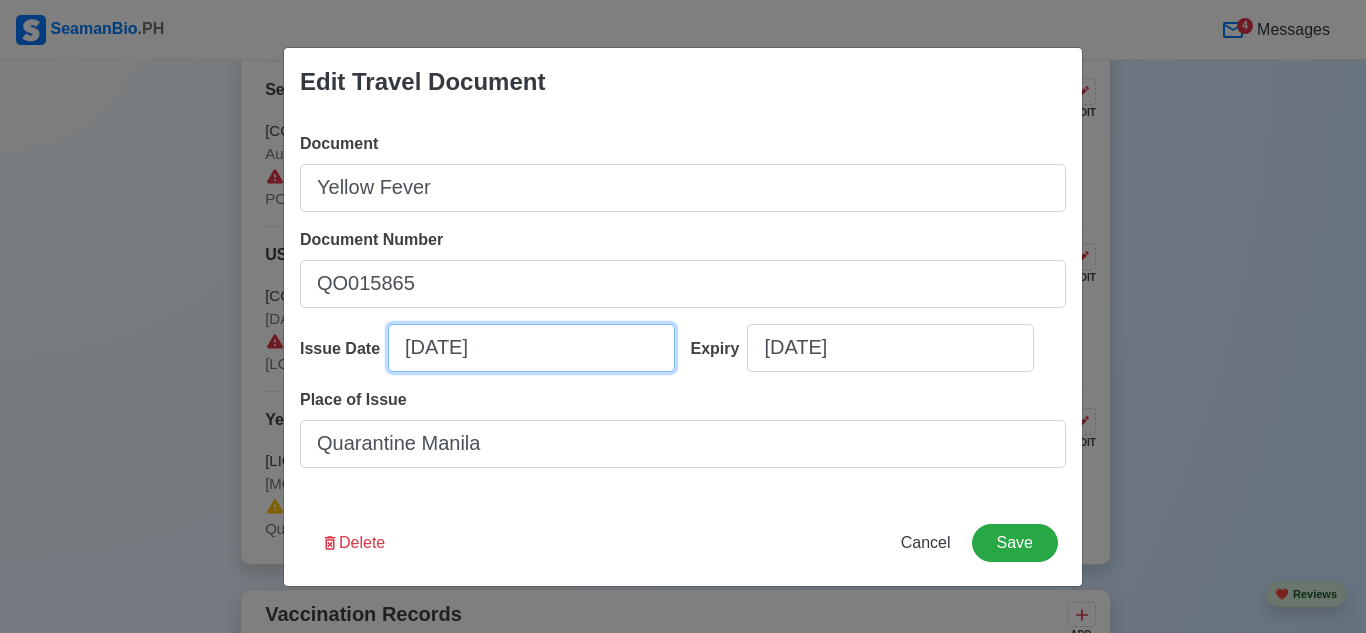 click on "[DATE]" at bounding box center [531, 348] 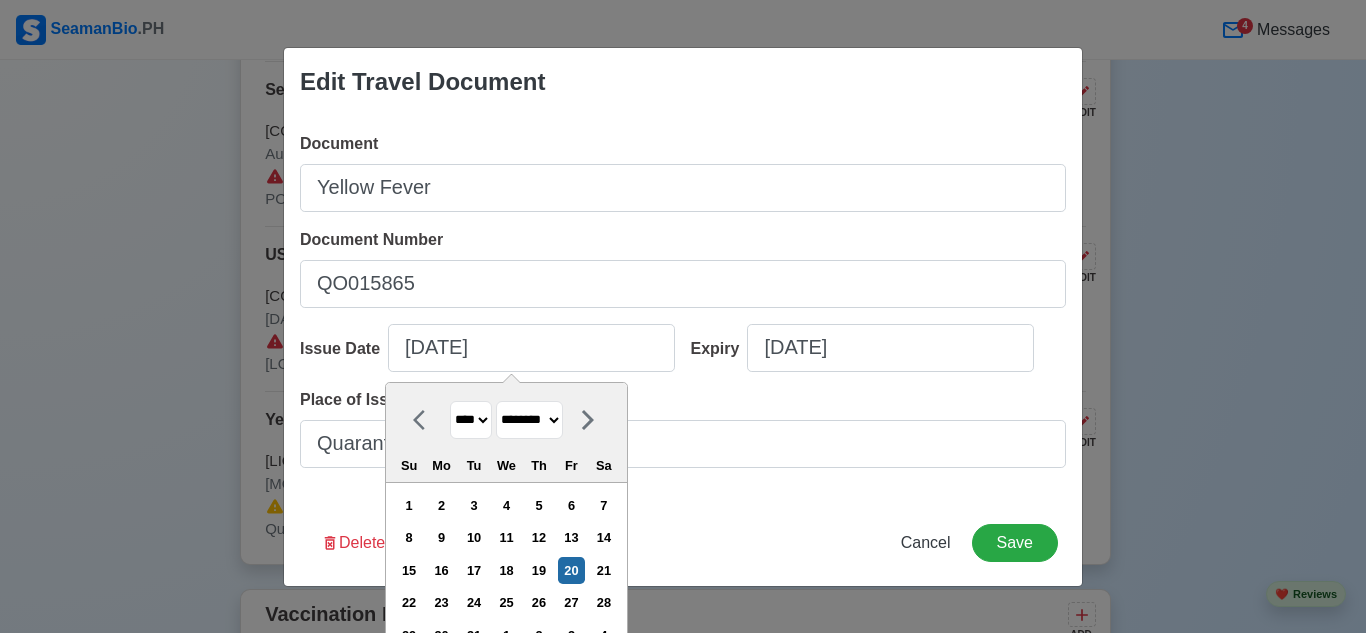 click on "**** **** **** **** **** **** **** **** **** **** **** **** **** **** **** **** **** **** **** **** **** **** **** **** **** **** **** **** **** **** **** **** **** **** **** **** **** **** **** **** **** **** **** **** **** **** **** **** **** **** **** **** **** **** **** **** **** **** **** **** **** **** **** **** **** **** **** **** **** **** **** **** **** **** **** **** **** **** **** **** **** **** **** **** **** **** **** **** **** **** **** **** **** **** **** **** **** **** **** **** **** **** **** **** **** ****" at bounding box center [471, 420] 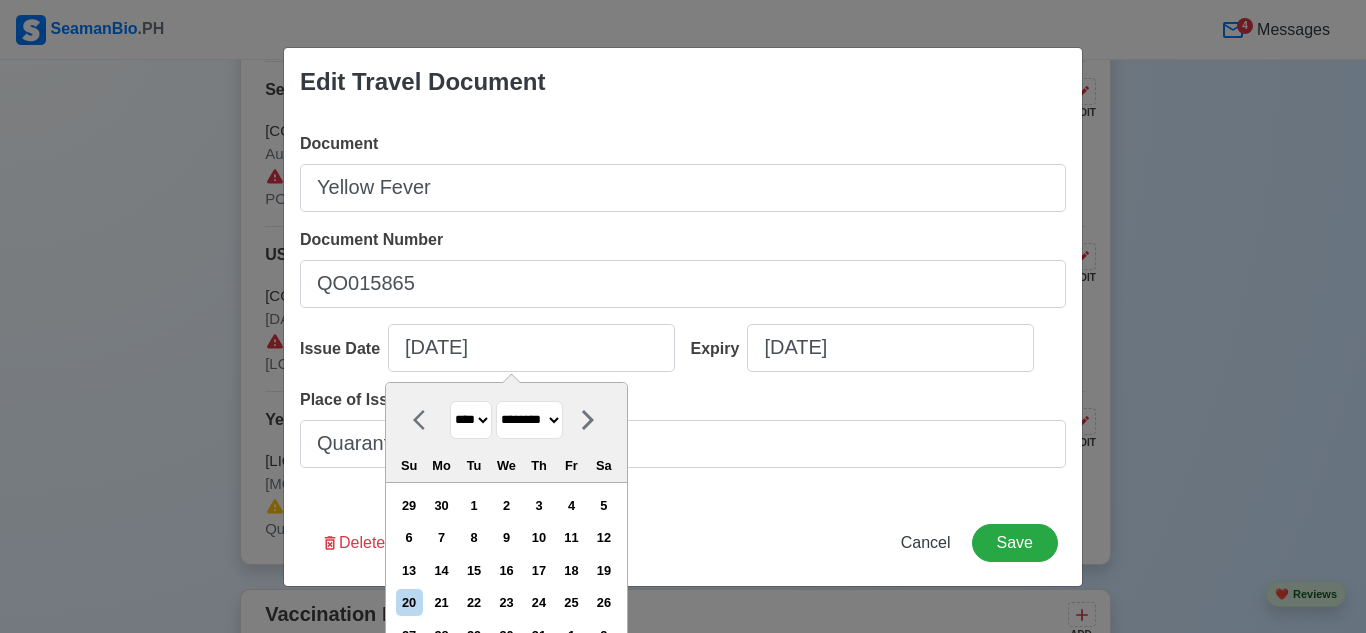 click on "******* ******** ***** ***** *** **** **** ****** ********* ******* ******** ********" at bounding box center [529, 420] 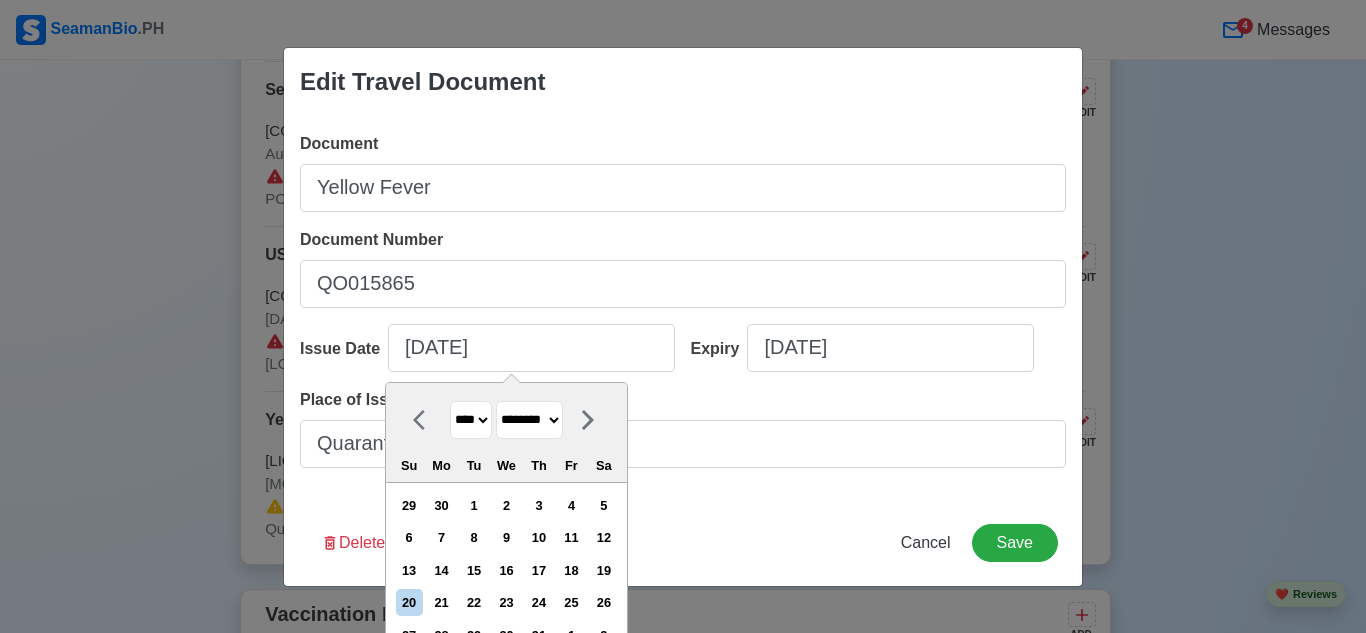 select on "******" 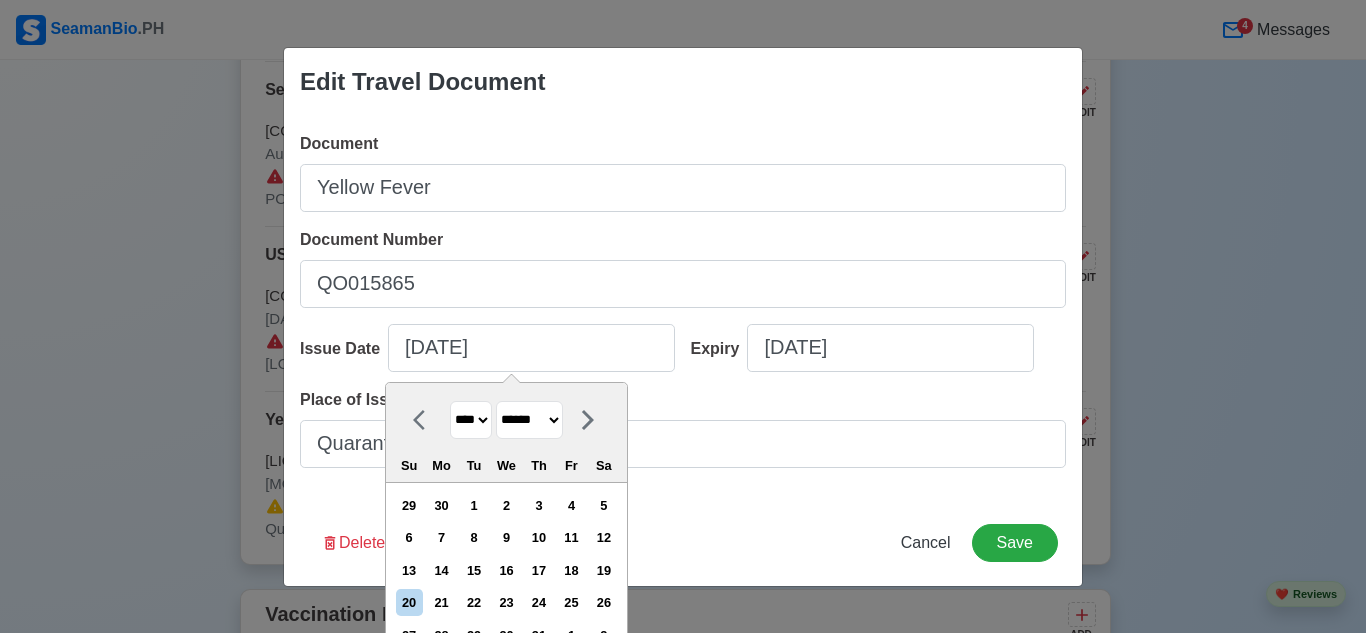 click on "******* ******** ***** ***** *** **** **** ****** ********* ******* ******** ********" at bounding box center (529, 420) 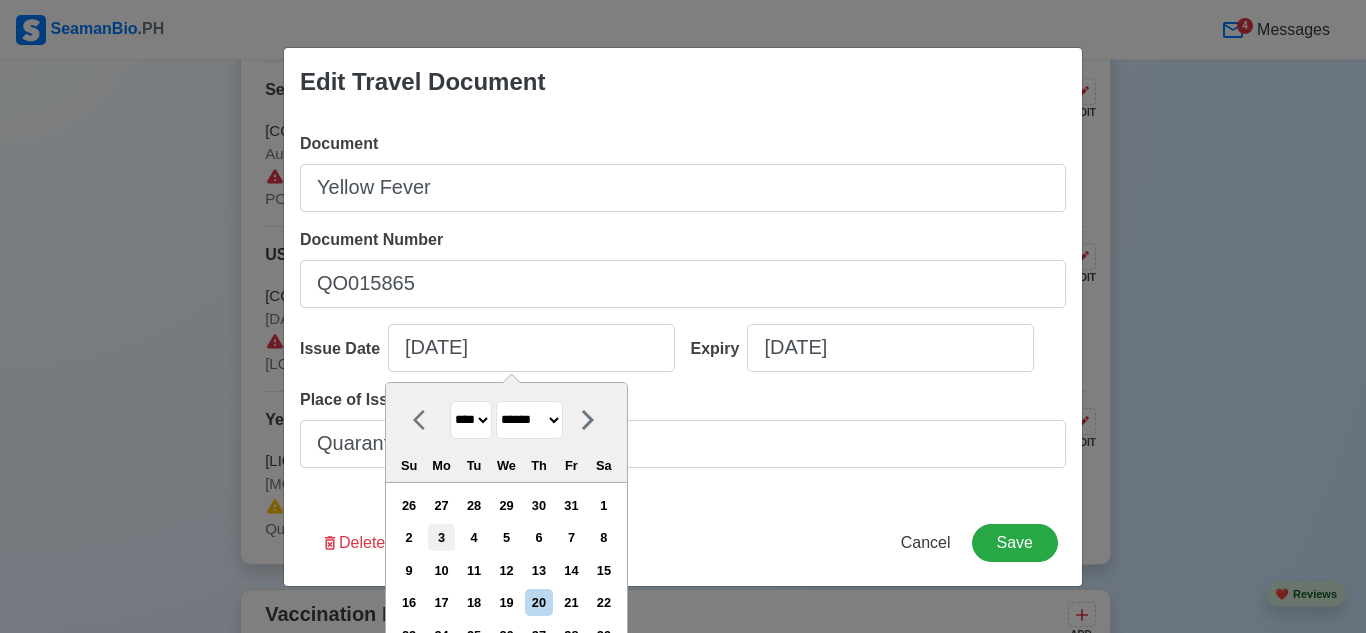 click on "3" at bounding box center [441, 537] 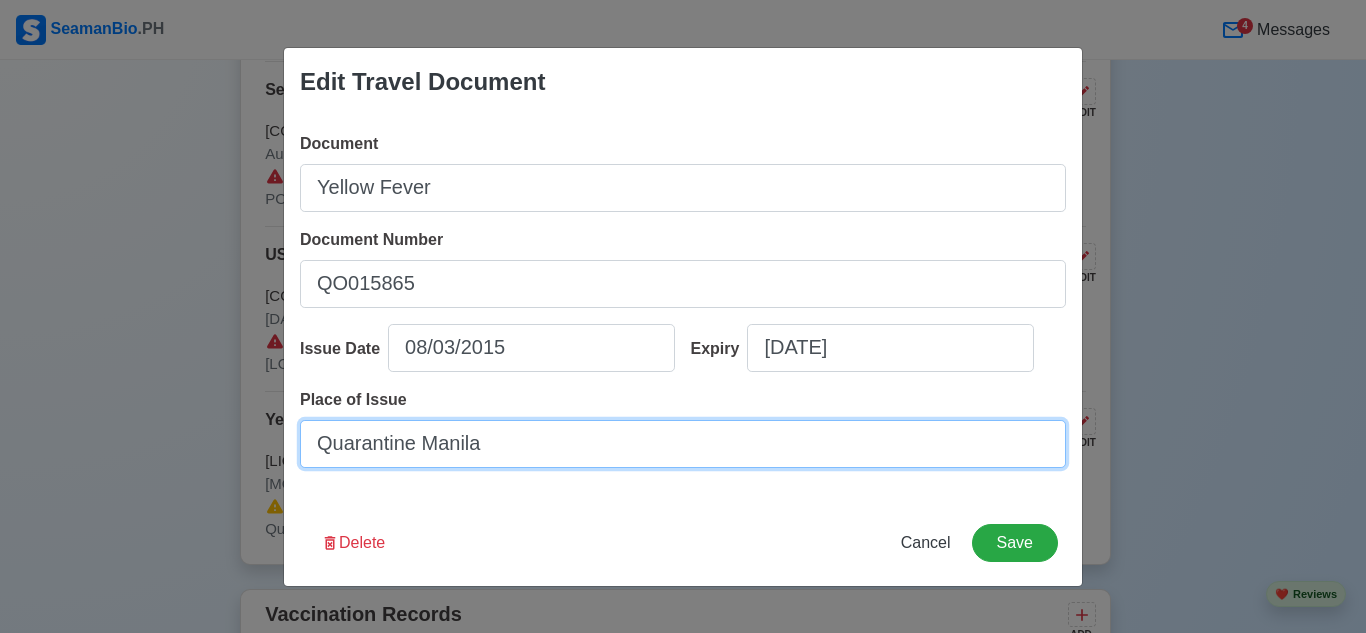 click on "Quarantine Manila" at bounding box center [683, 444] 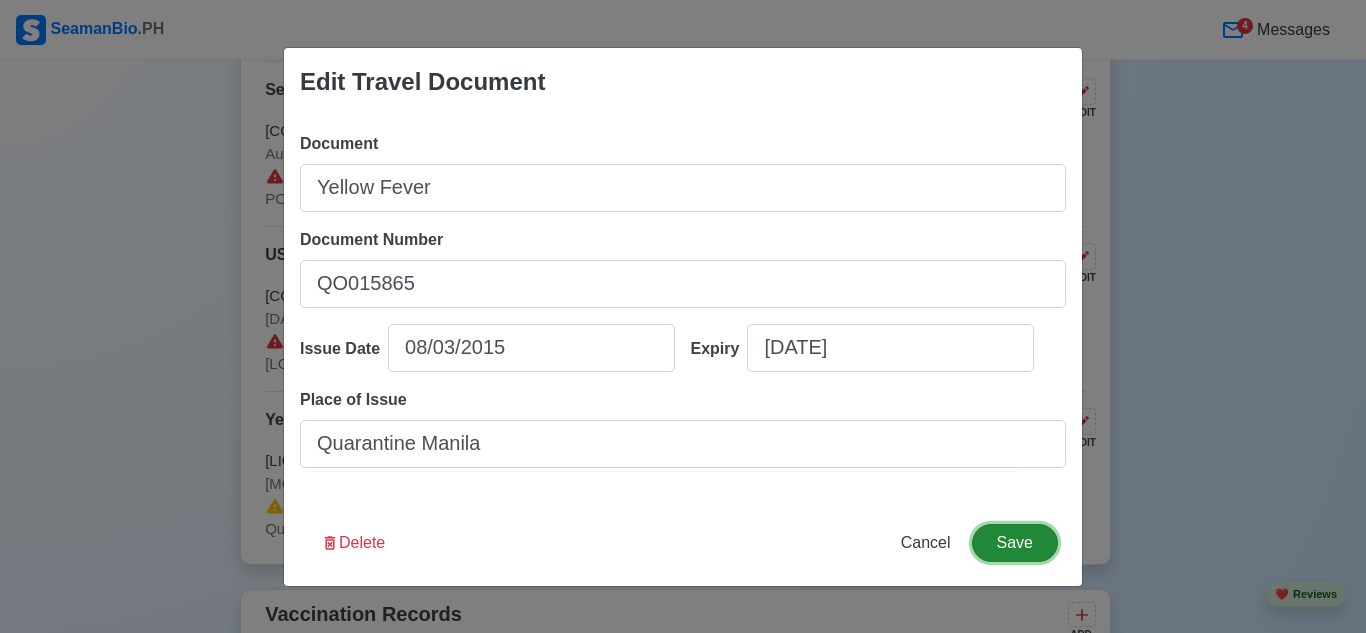 click on "Save" at bounding box center (1015, 543) 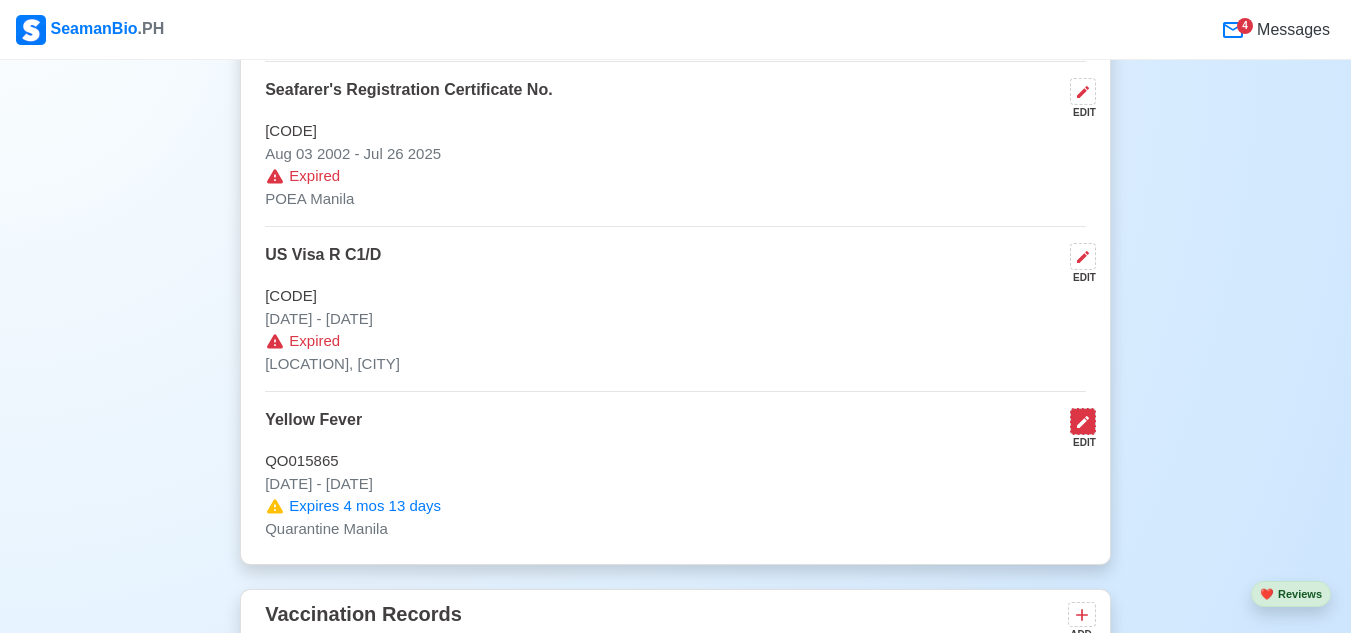 click 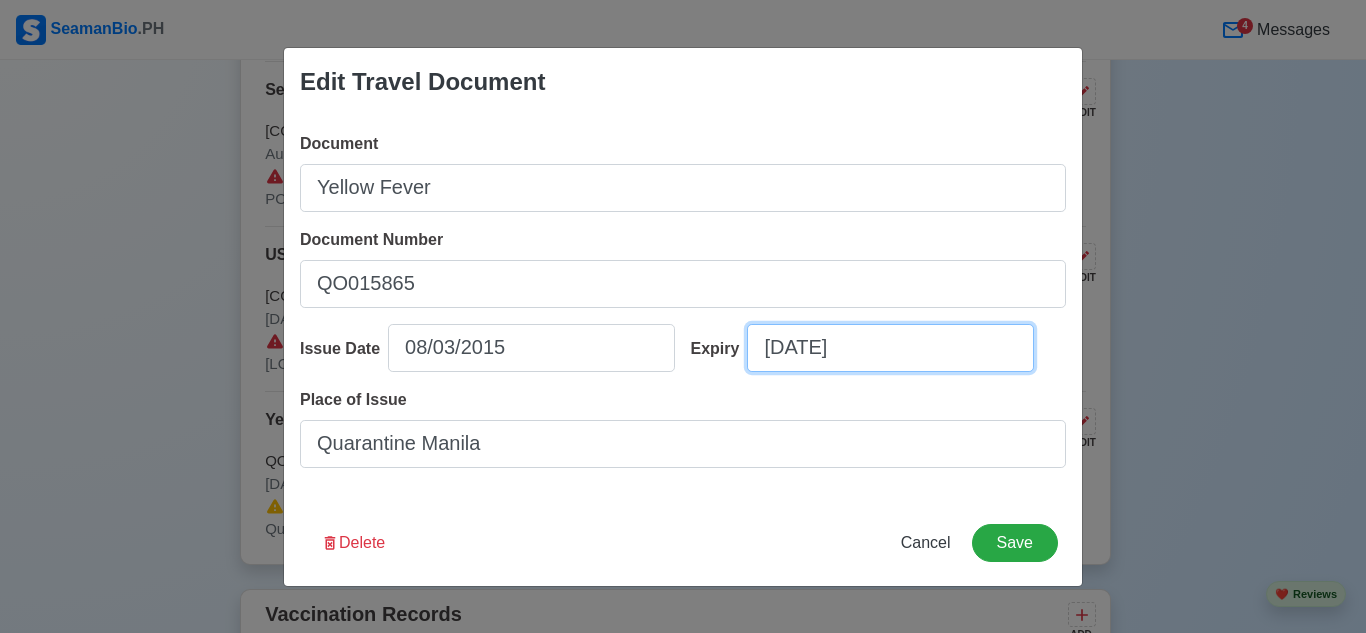 select on "****" 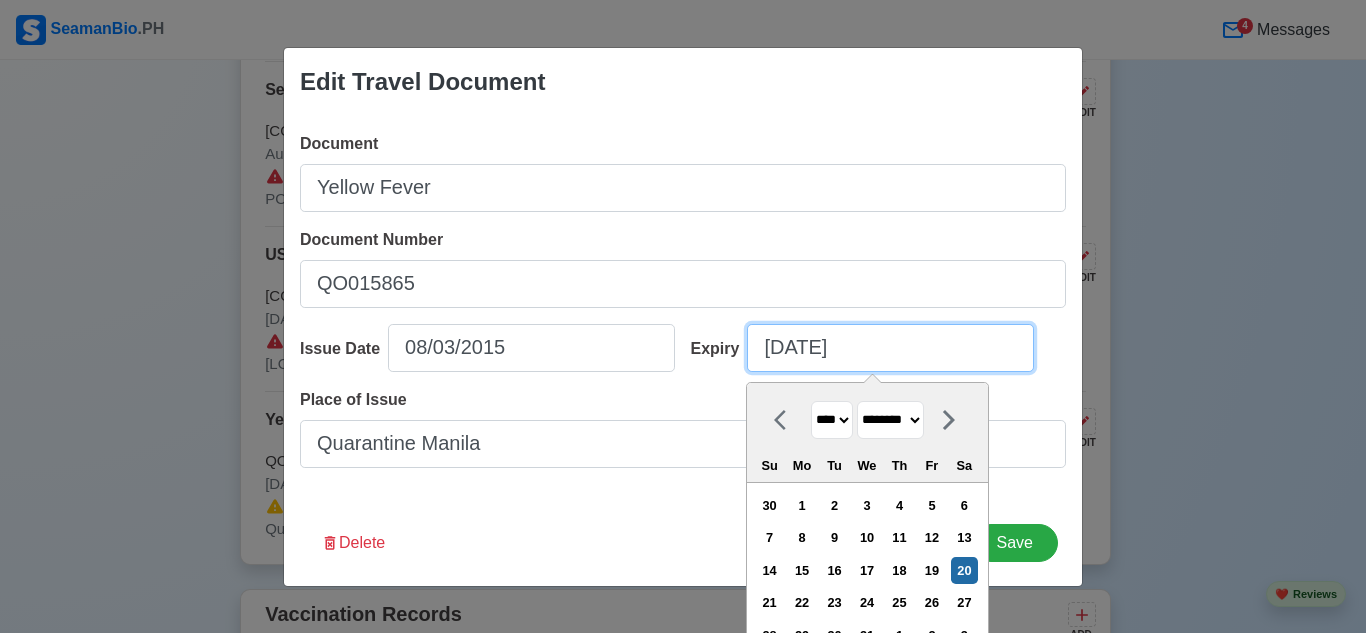 click on "[DATE]" at bounding box center [890, 348] 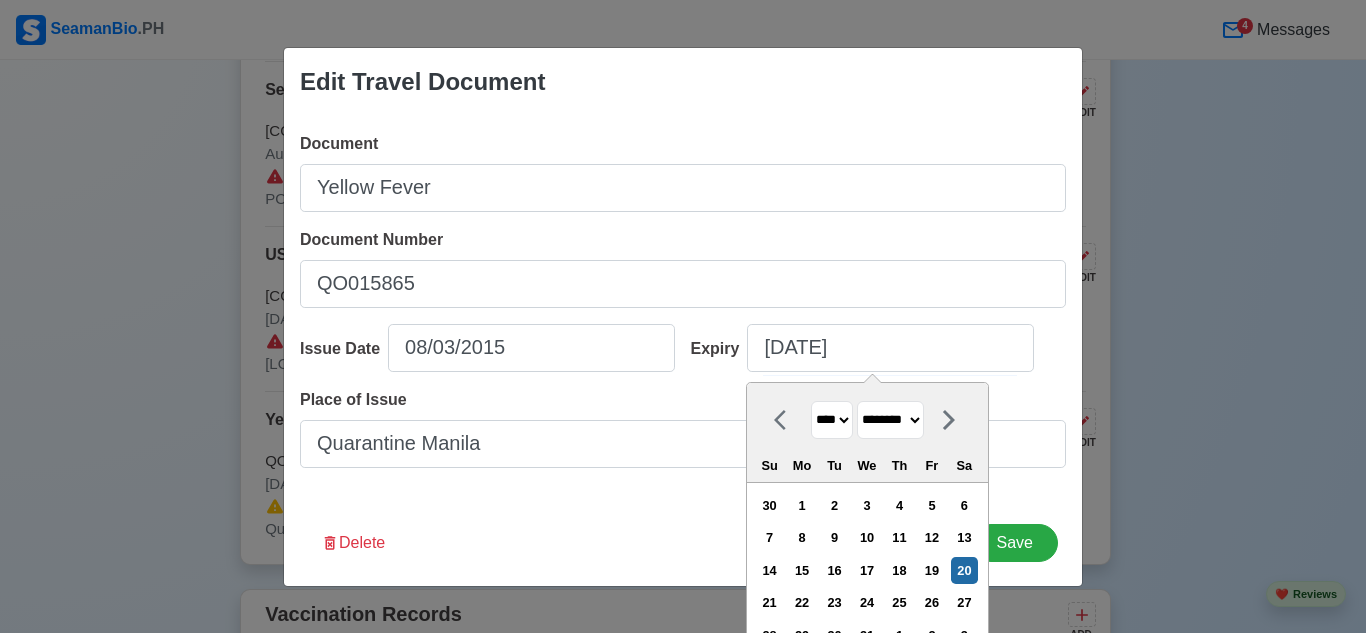 click on "**** **** **** **** **** **** **** **** **** **** **** **** **** **** **** **** **** **** **** **** **** **** **** **** **** **** **** **** **** **** **** **** **** **** **** **** **** **** **** **** **** **** **** **** **** **** **** **** **** **** **** **** **** **** **** **** **** **** **** **** **** **** **** **** **** **** **** **** **** **** **** **** **** **** **** **** **** **** **** **** **** **** **** **** **** **** **** **** **** **** **** **** **** **** **** **** **** **** **** **** **** **** **** **** **** **** **** **** **** **** **** **** **** **** **** **** **** **** **** **** ****" at bounding box center [832, 420] 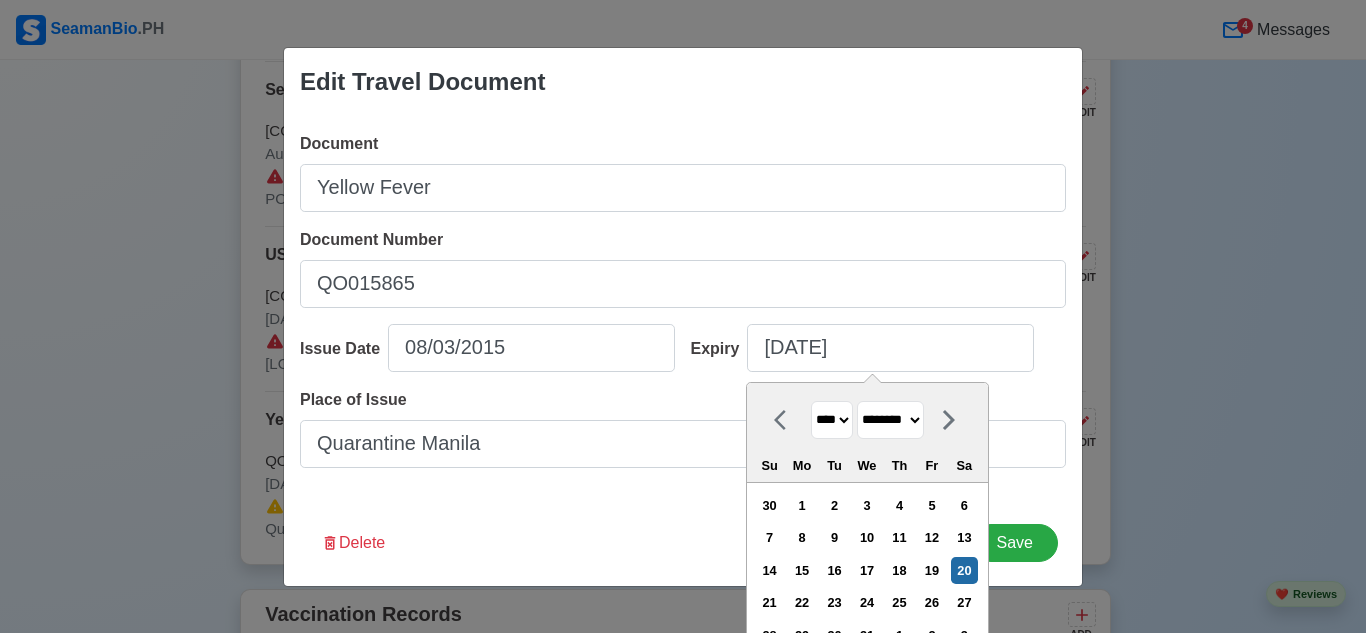 select on "****" 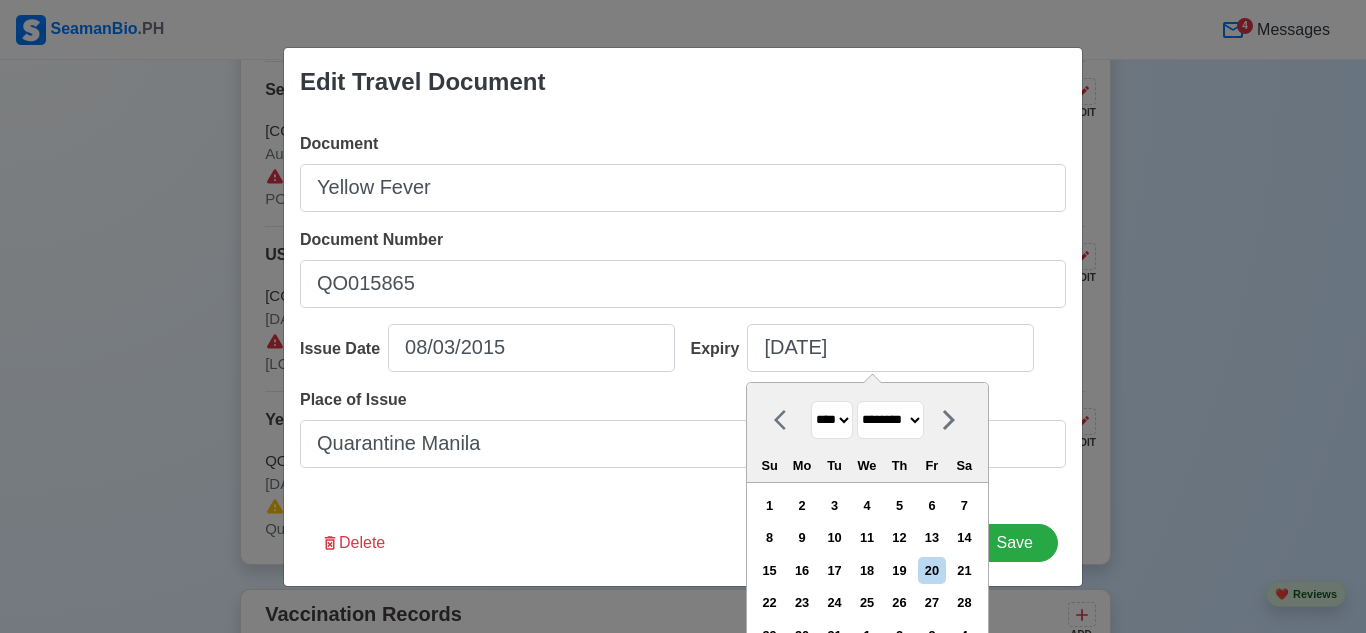 click on "Edit Travel Document Document Yellow Fever Document Number QO015865 Issue Date [MONTH]/[DAY]/[YEAR] Expiry [MONTH]/[DAY]/[YEAR] [MONTH] [YEAR] **** **** **** **** **** **** **** **** **** **** **** **** **** **** **** **** **** **** **** **** **** **** **** **** **** **** **** **** **** **** **** **** **** **** **** **** **** **** **** **** **** **** **** **** **** **** **** **** **** **** **** **** **** **** **** **** **** **** **** **** **** **** **** **** **** **** **** **** **** **** **** **** **** **** **** **** **** **** **** **** **** **** **** **** **** **** **** **** **** **** **** **** **** **** **** **** **** **** **** **** **** **** **** **** **** **** **** **** **** **** **** **** **** **** **** **** **** **** **** **** **** ******* ******** ***** ***** *** **** **** ****** ********* ******* ******** ******** Su Mo Tu We Th Fr Sa 1 2 3 4 5 6 7 8 9 10 11 12 13 14 15 16 17 18 19 20 21 22 23 24 25 26 27 28 29 30 31 1 2 3 4 5 6 7 8 9 10 11 Place of Issue Quarantine Manila  Delete Cancel Save" at bounding box center [683, 316] 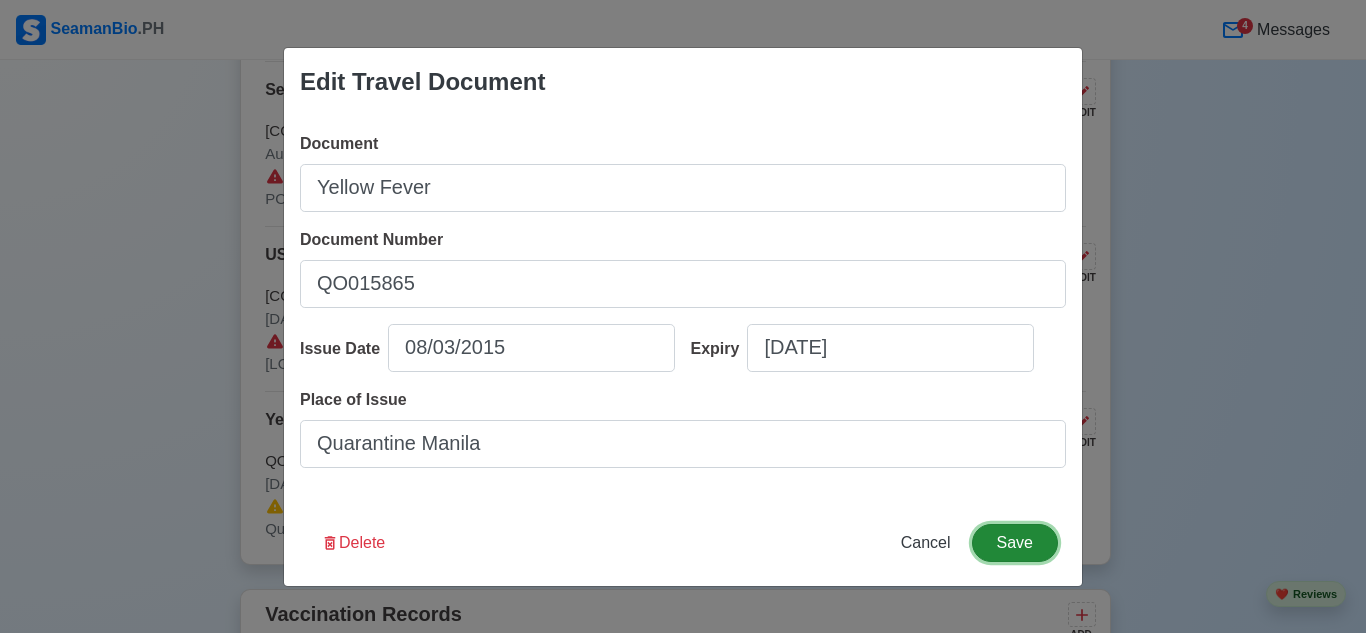 click on "Save" at bounding box center [1015, 543] 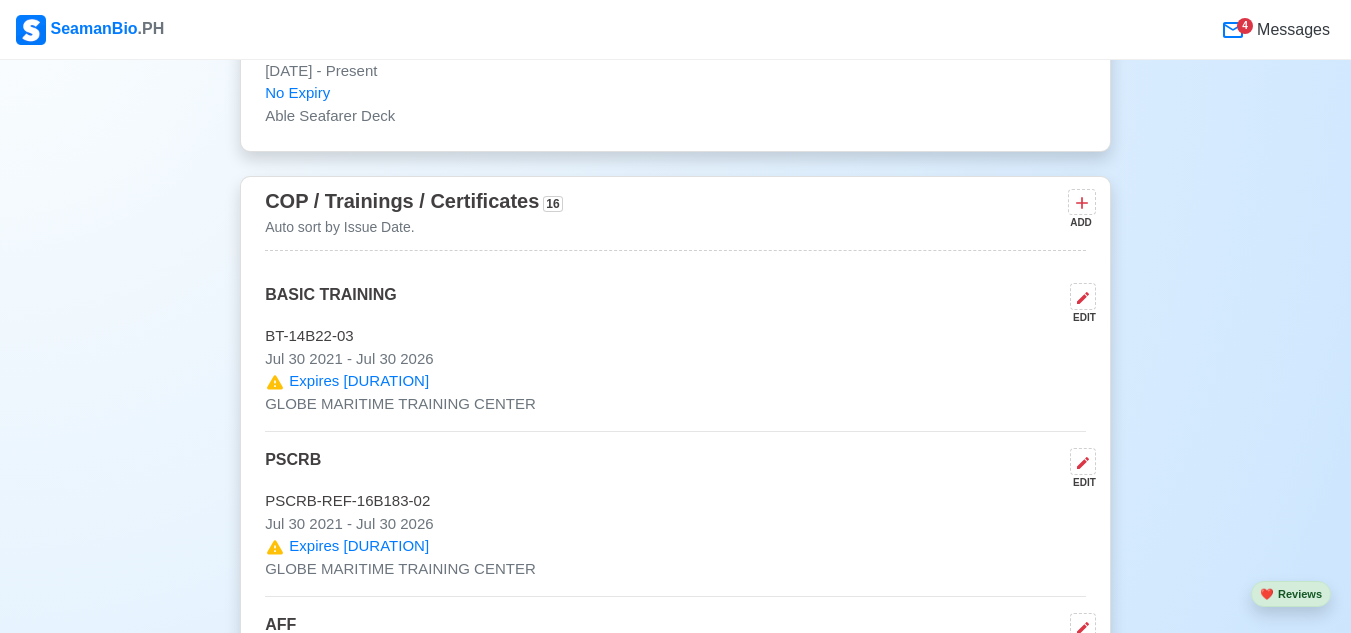 scroll, scrollTop: 3200, scrollLeft: 0, axis: vertical 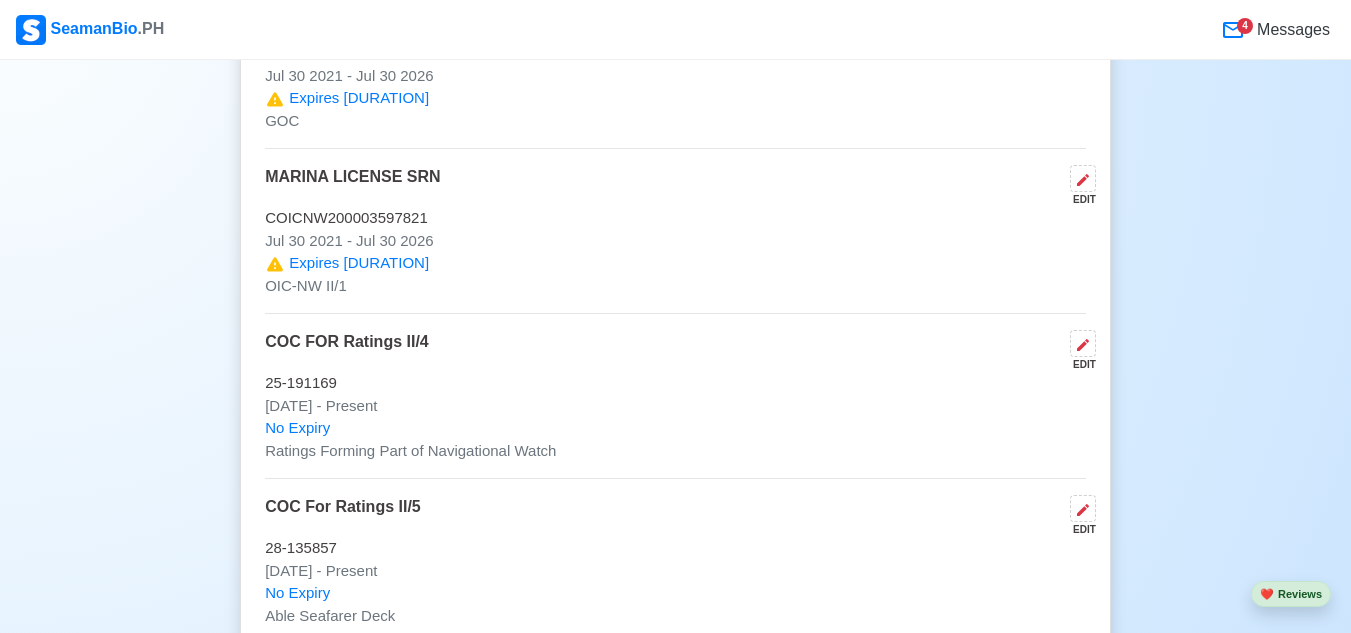 click on "4" at bounding box center (1245, 26) 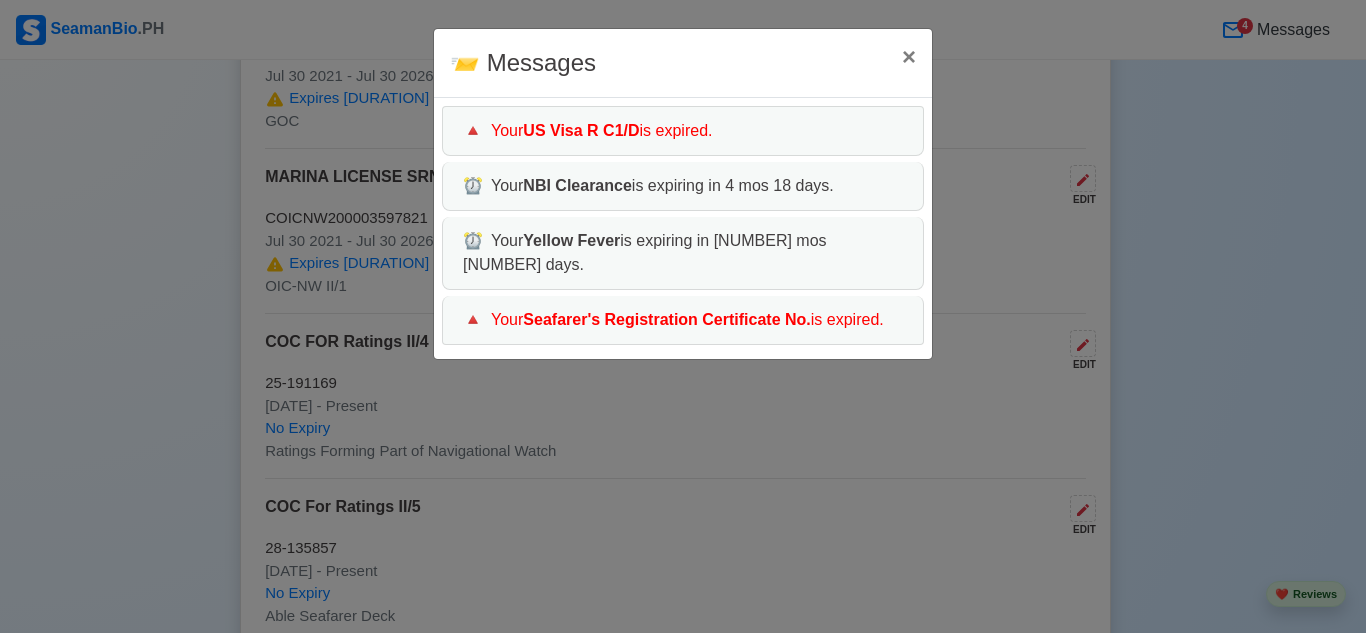 click on "📨   Messages × Close 🔺 Your  US Visa R C1/D  is   expired. ⏰ Your  NBI Clearance  is   expiring in 4 mos 18 days. ⏰ Your  Yellow Fever  is   expiring in 4 mos 13 days. 🔺 Your  Seafarer's Registration Certificate No.  is   expired." at bounding box center (683, 316) 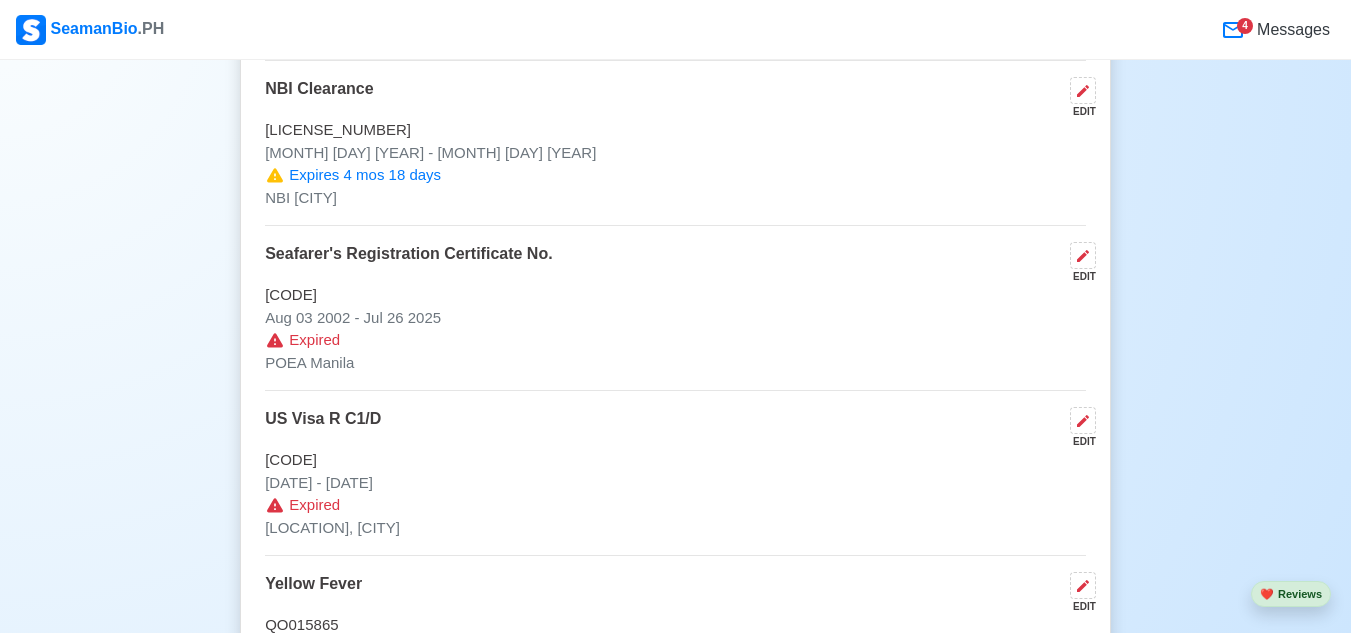 scroll, scrollTop: 1900, scrollLeft: 0, axis: vertical 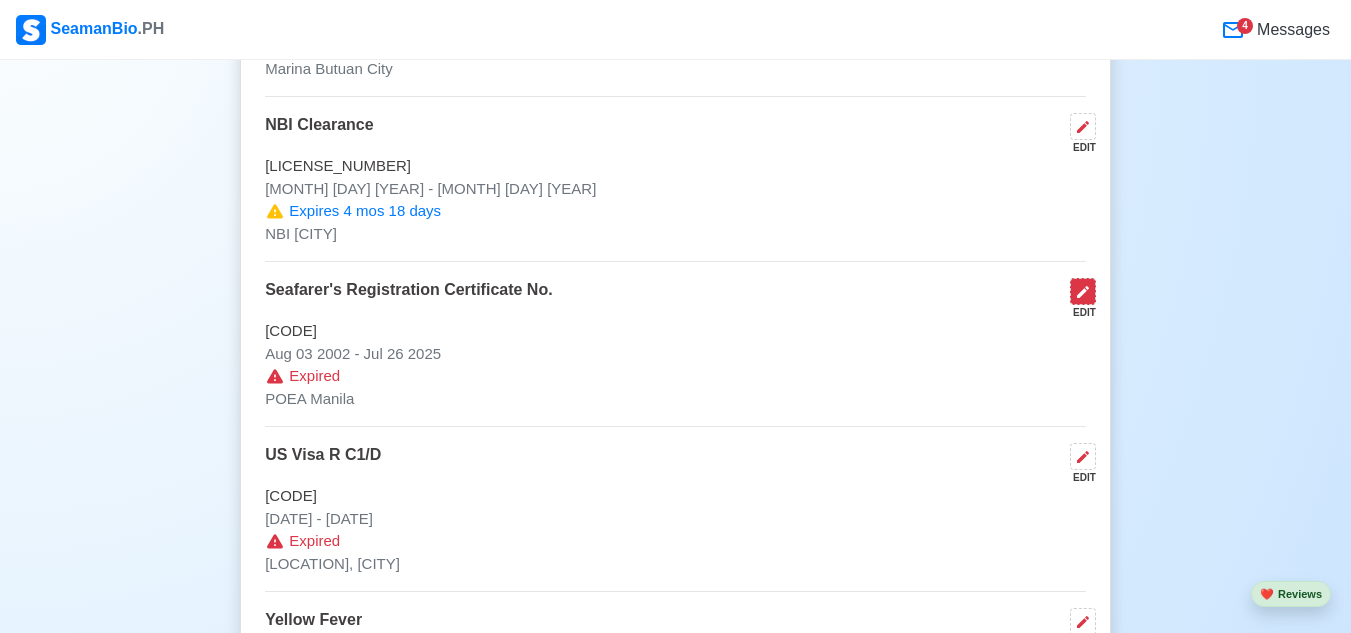 click 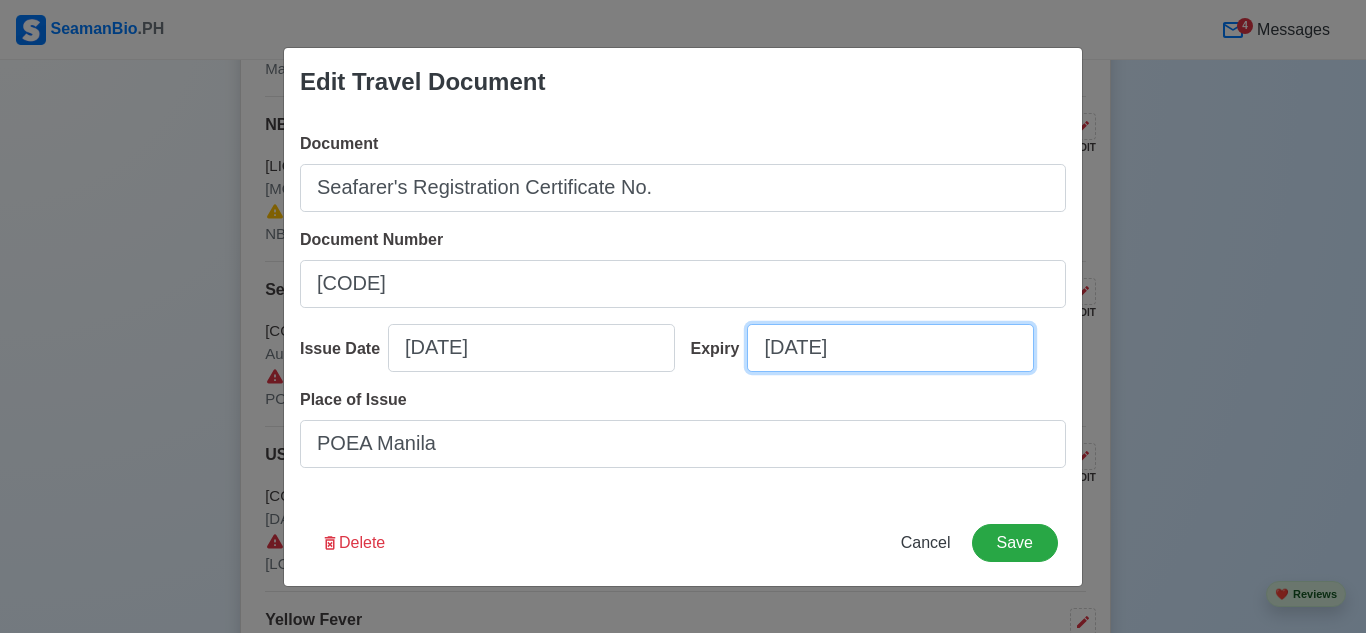 click on "[DATE]" at bounding box center (890, 348) 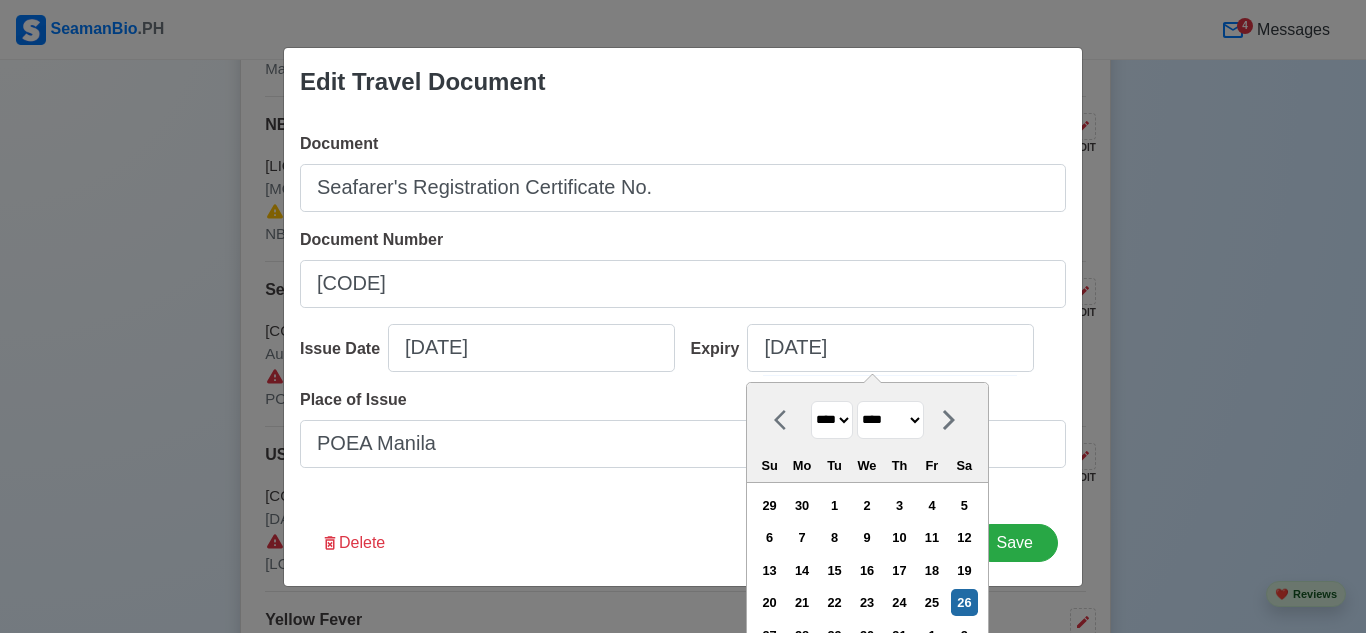 click on "**** **** **** **** **** **** **** **** **** **** **** **** **** **** **** **** **** **** **** **** **** **** **** **** **** **** **** **** **** **** **** **** **** **** **** **** **** **** **** **** **** **** **** **** **** **** **** **** **** **** **** **** **** **** **** **** **** **** **** **** **** **** **** **** **** **** **** **** **** **** **** **** **** **** **** **** **** **** **** **** **** **** **** **** **** **** **** **** **** **** **** **** **** **** **** **** **** **** **** **** **** **** **** **** **** **** **** **** **** **** **** **** **** **** **** **** **** **** **** **** ****" at bounding box center (832, 420) 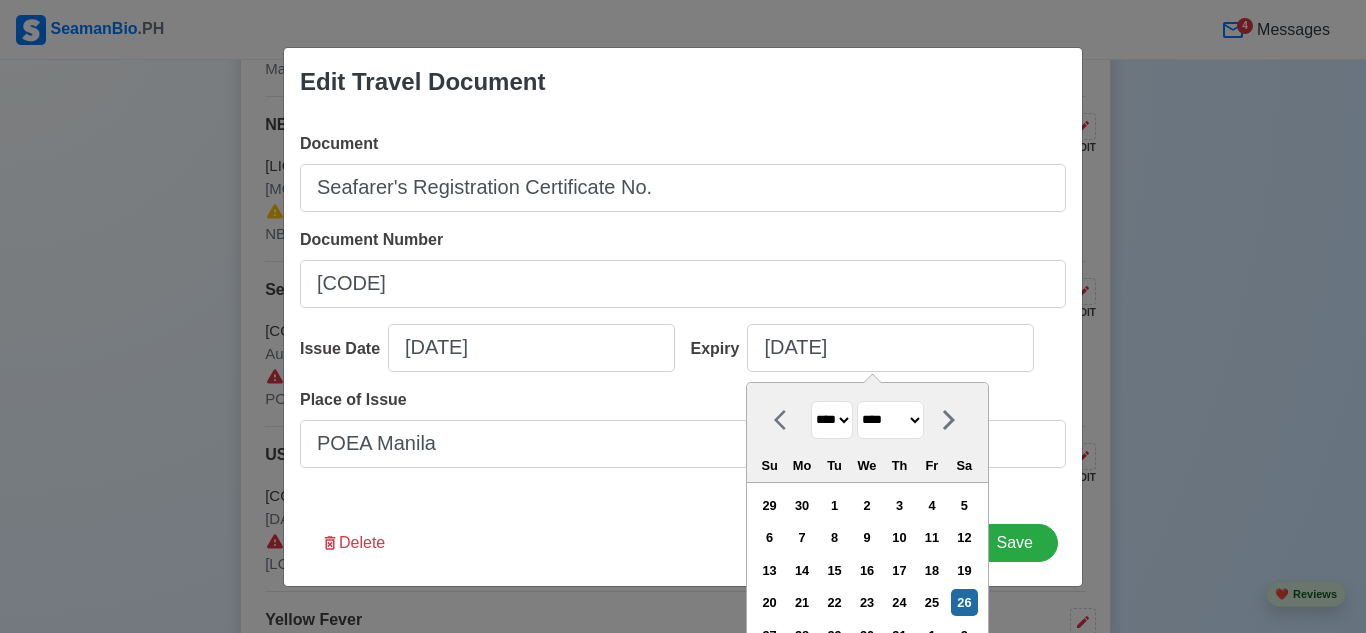 select on "****" 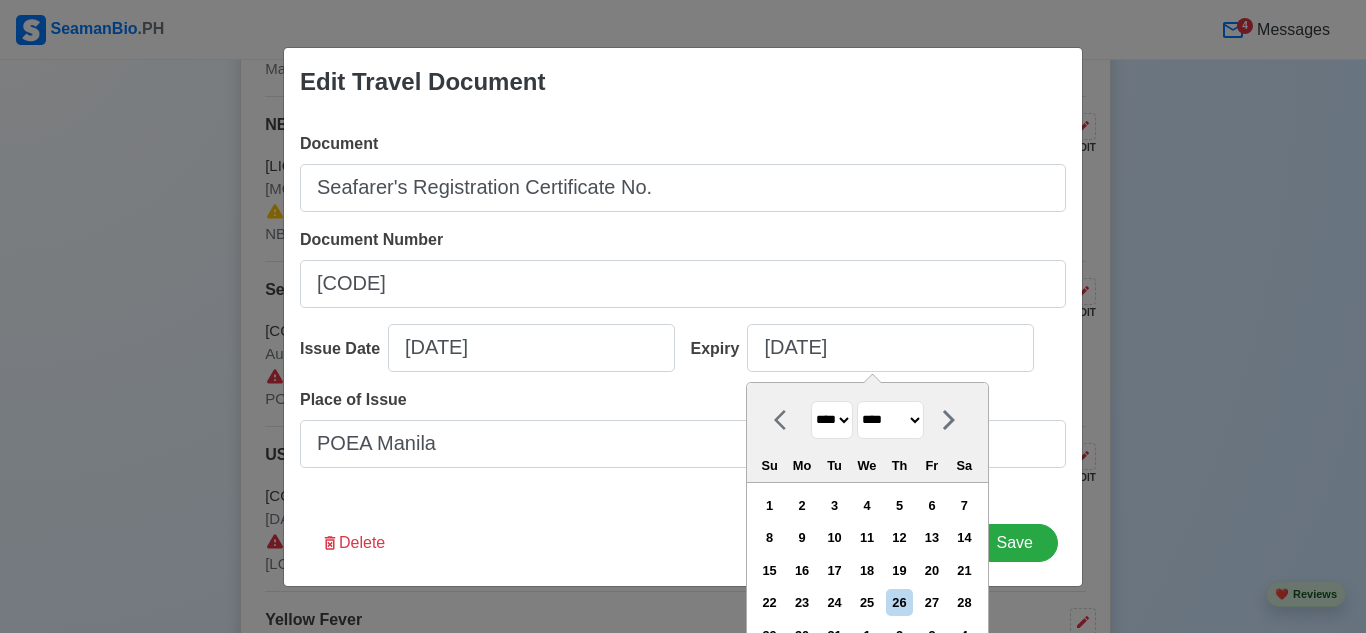 click on "Edit Travel Document Document Seafarer's Registration Certificate No. Document Number 2018071902897 Issue Date 08/03/2002 Expiry 07/26/2025 July 2040 **** **** **** **** **** **** **** **** **** **** **** **** **** **** **** **** **** **** **** **** **** **** **** **** **** **** **** **** **** **** **** **** **** **** **** **** **** **** **** **** **** **** **** **** **** **** **** **** **** **** **** **** **** **** **** **** **** **** **** **** **** **** **** **** **** **** **** **** **** **** **** **** **** **** **** **** **** **** **** **** **** **** **** **** **** **** **** **** **** **** **** **** **** **** **** **** **** **** **** **** **** **** **** **** **** **** **** **** **** **** **** **** **** **** **** **** **** **** **** **** **** ******* ******** ***** ***** *** **** **** ****** ********* ******* ******** ******** Su Mo Tu We Th Fr Sa 1 2 3 4 5 6 7 8 9 10 11 12 13 14 15 16 17 18 19 20 21 22 23 24 25 26 27 28 29 30 31 1 2 3 4 5 6 7 8 9 10 11 Place of Issue POEA Manila  Delete Cancel Save" at bounding box center (683, 316) 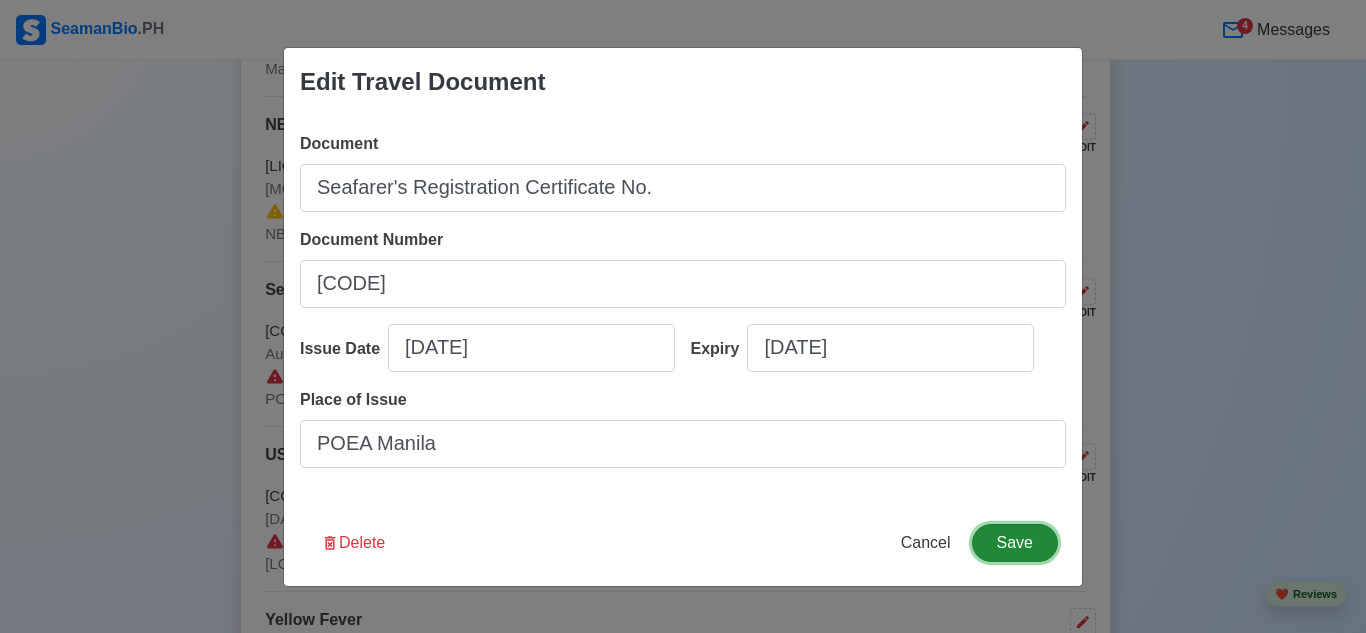 click on "Save" at bounding box center [1015, 543] 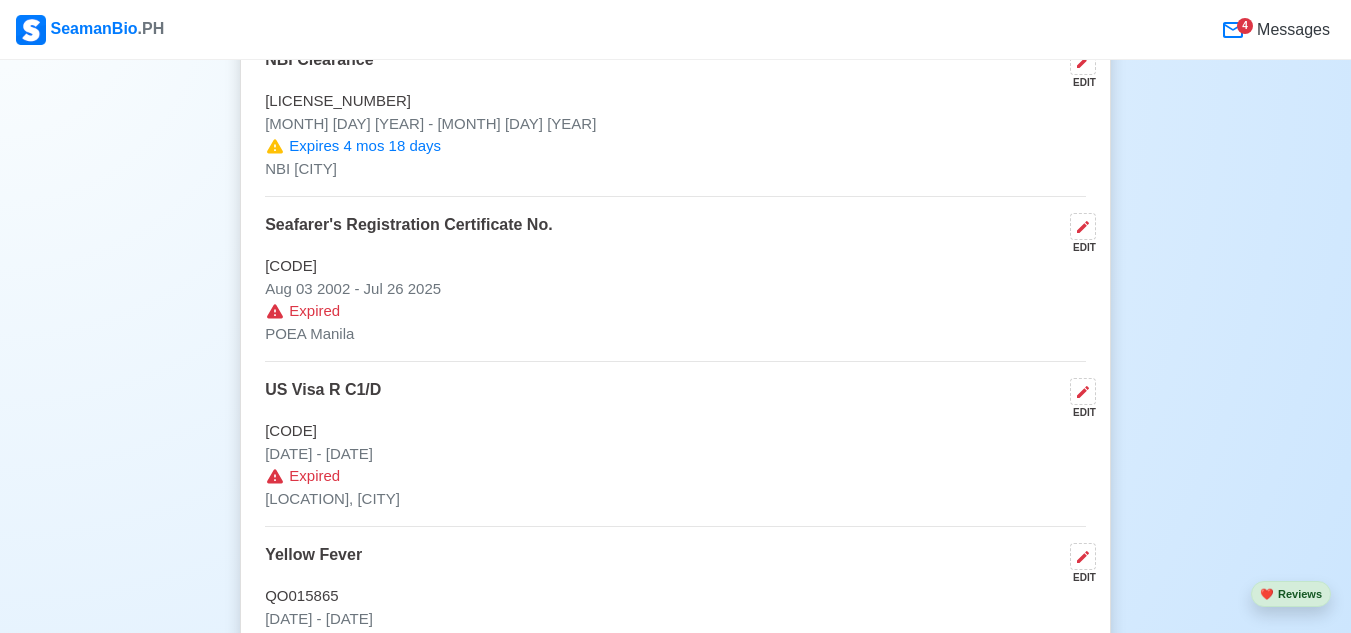 scroll, scrollTop: 2000, scrollLeft: 0, axis: vertical 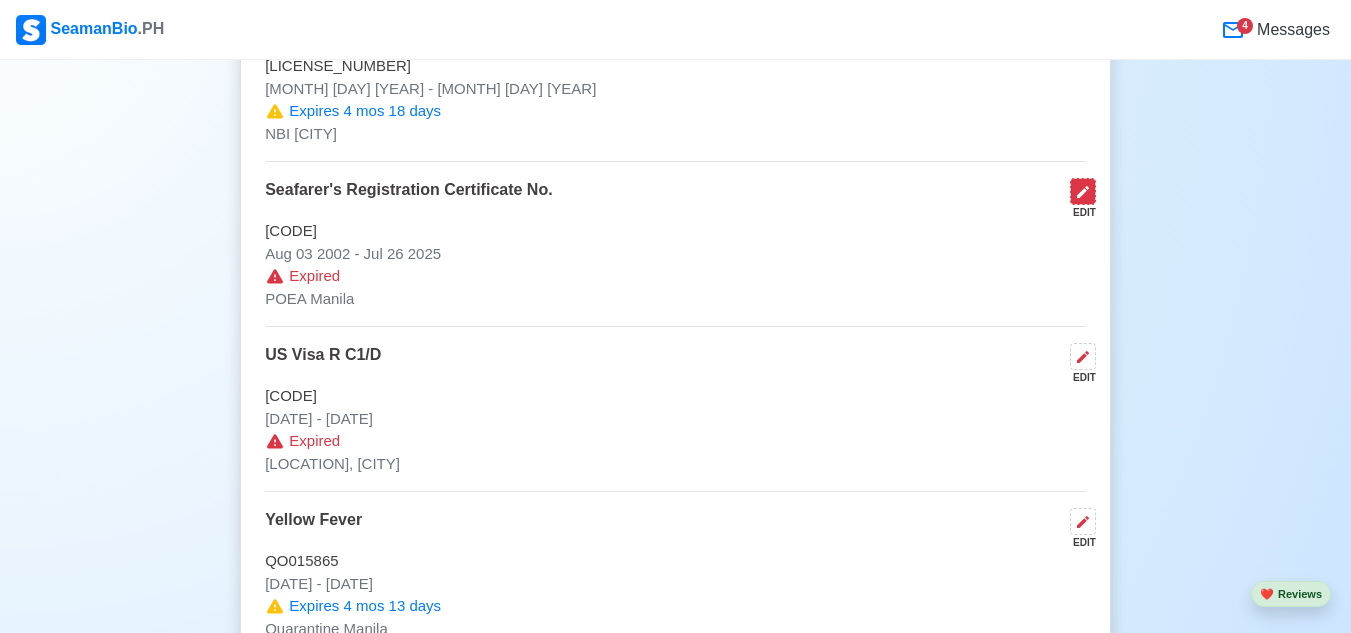 click at bounding box center (1083, 191) 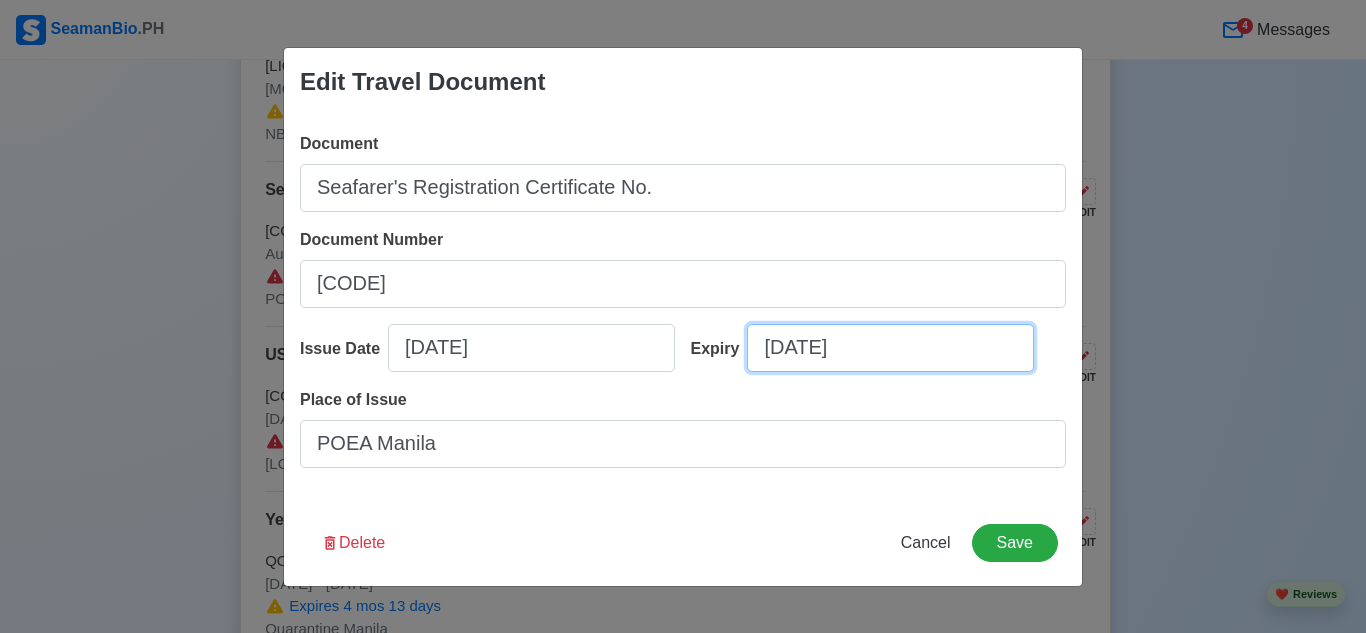select on "****" 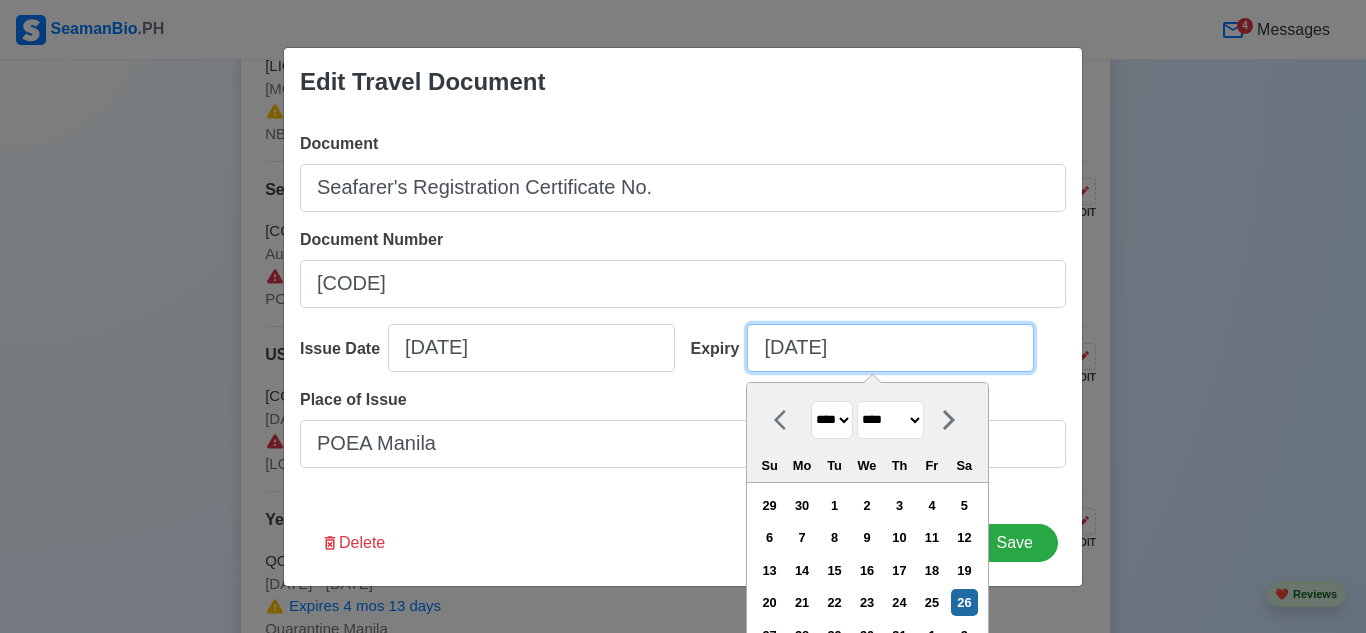 click on "[DATE]" at bounding box center (890, 348) 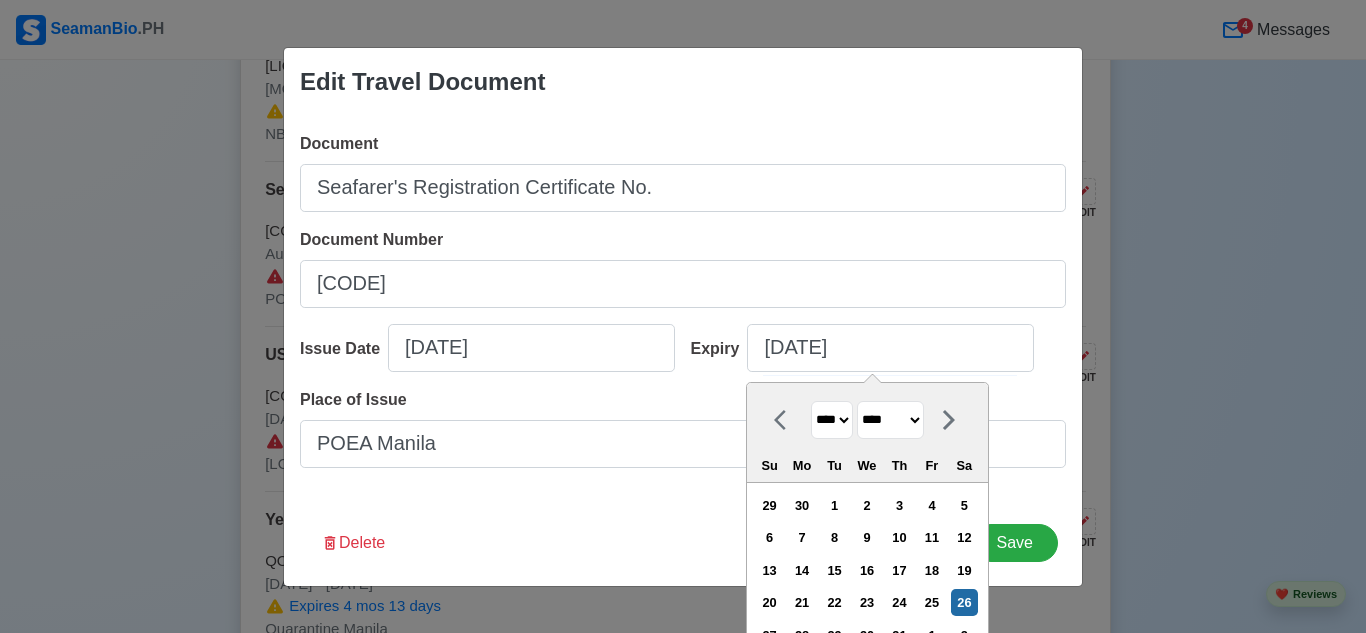 click on "**** **** **** **** **** **** **** **** **** **** **** **** **** **** **** **** **** **** **** **** **** **** **** **** **** **** **** **** **** **** **** **** **** **** **** **** **** **** **** **** **** **** **** **** **** **** **** **** **** **** **** **** **** **** **** **** **** **** **** **** **** **** **** **** **** **** **** **** **** **** **** **** **** **** **** **** **** **** **** **** **** **** **** **** **** **** **** **** **** **** **** **** **** **** **** **** **** **** **** **** **** **** **** **** **** **** **** **** **** **** **** **** **** **** **** **** **** **** **** **** ****" at bounding box center (832, 420) 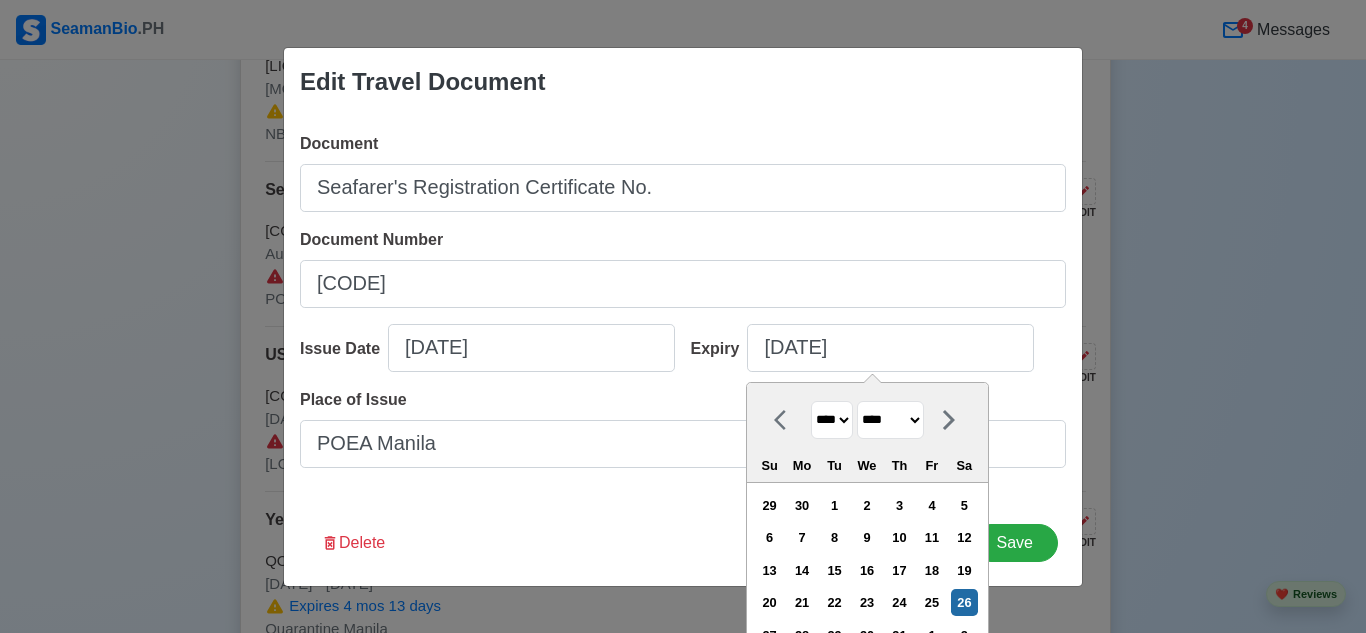 select on "****" 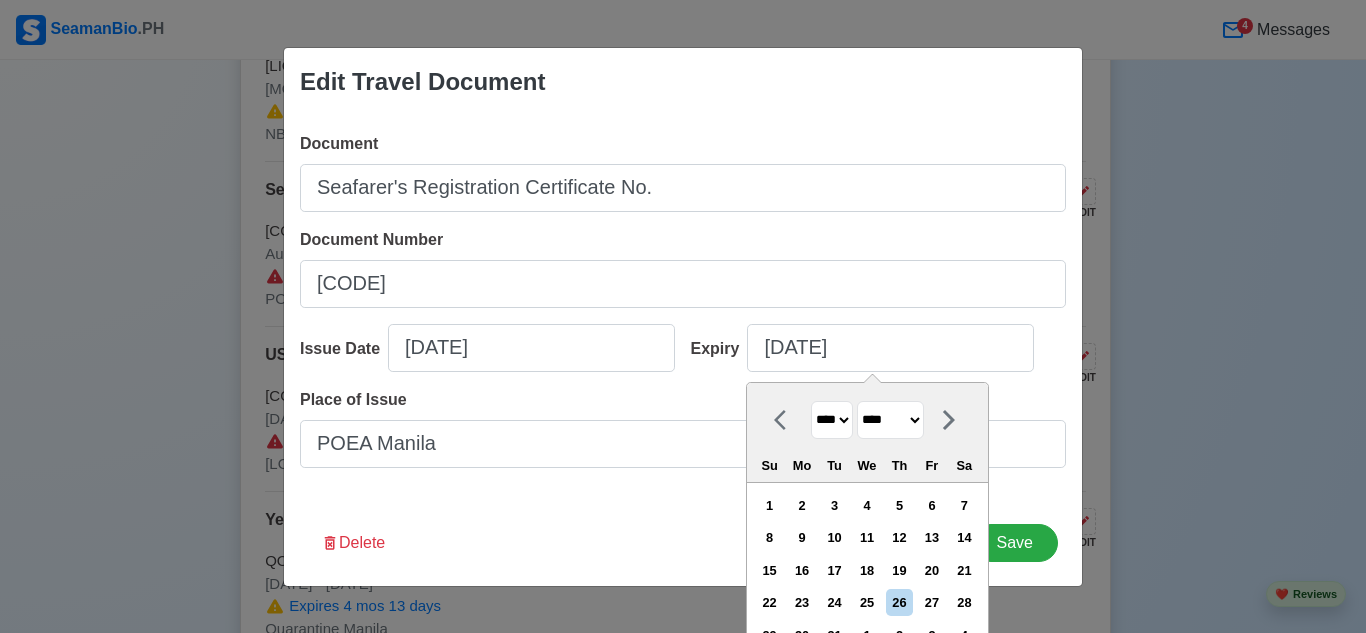 click on "Delete Cancel Save" at bounding box center [683, 555] 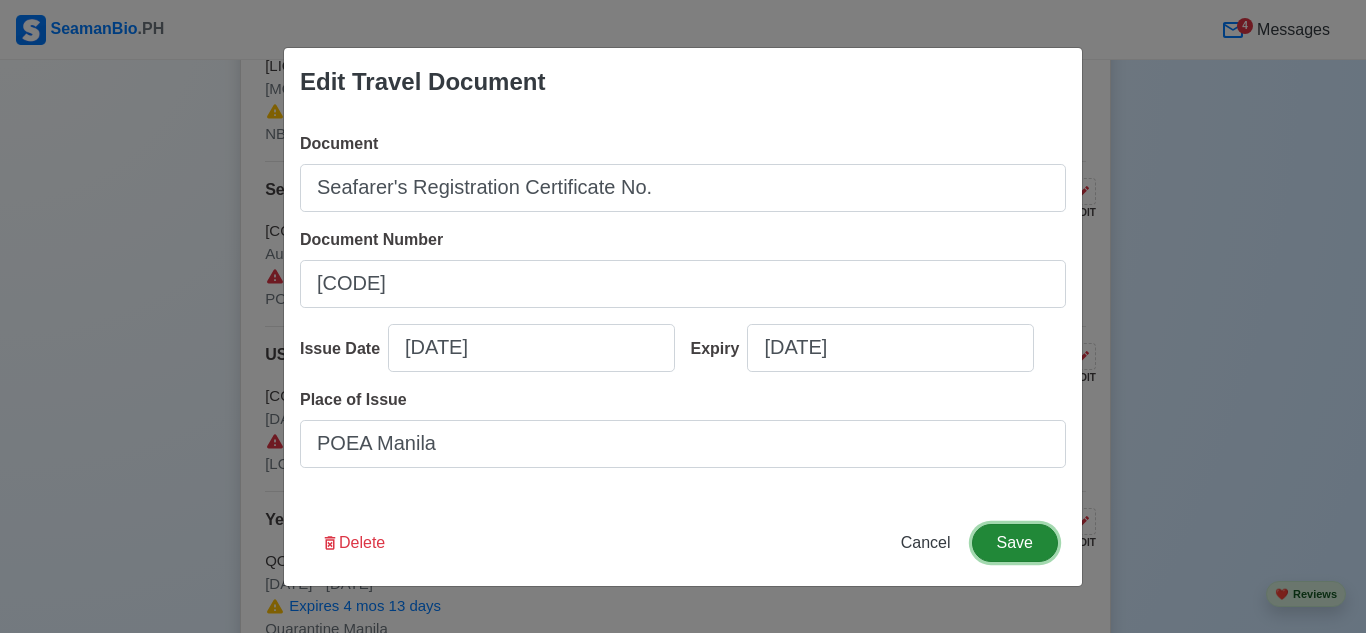 click on "Save" at bounding box center (1015, 543) 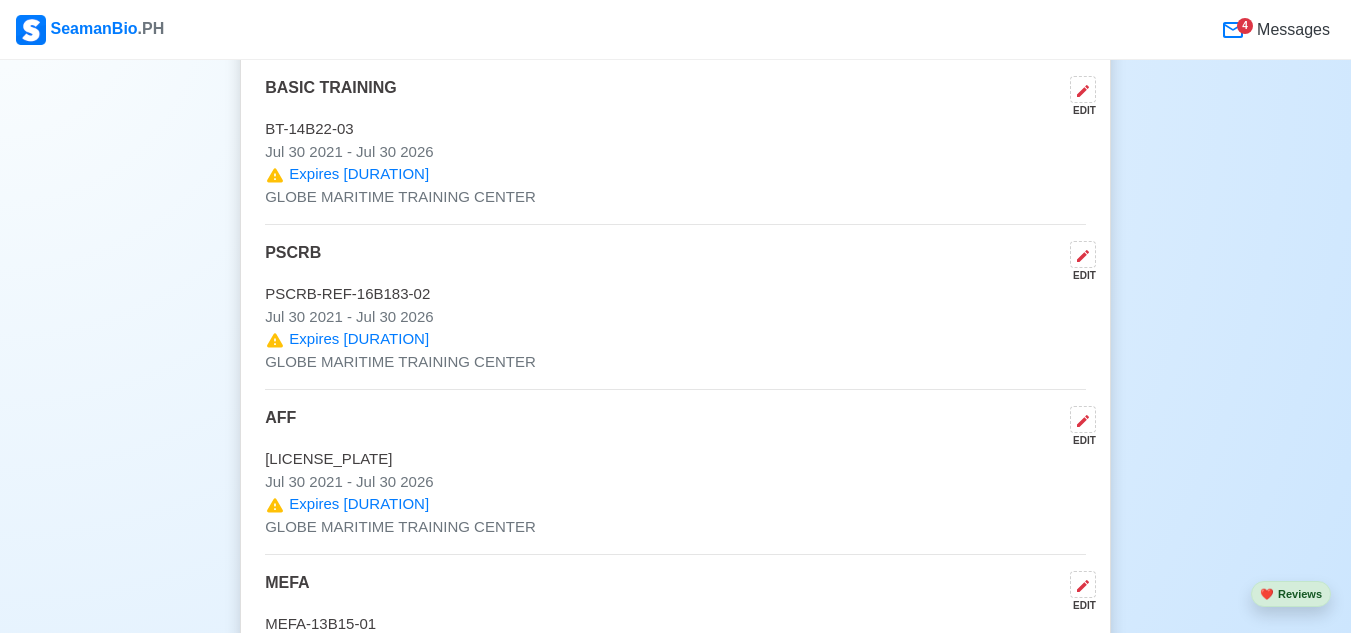 scroll, scrollTop: 3800, scrollLeft: 0, axis: vertical 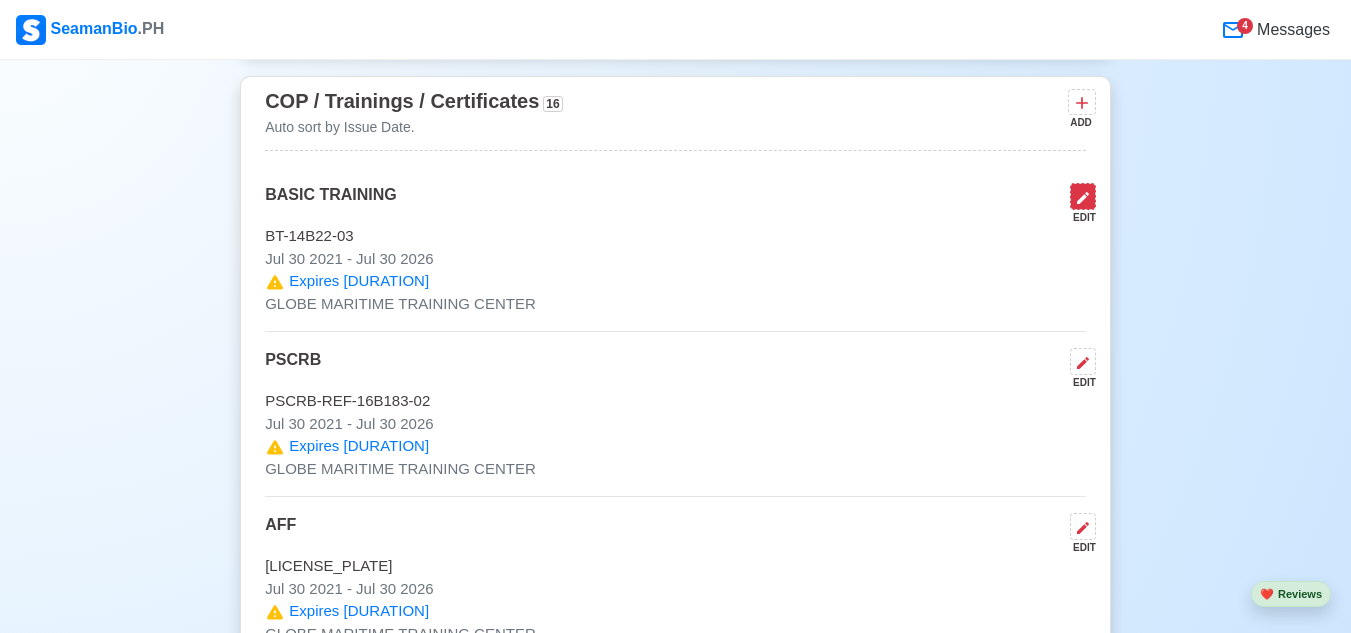 click 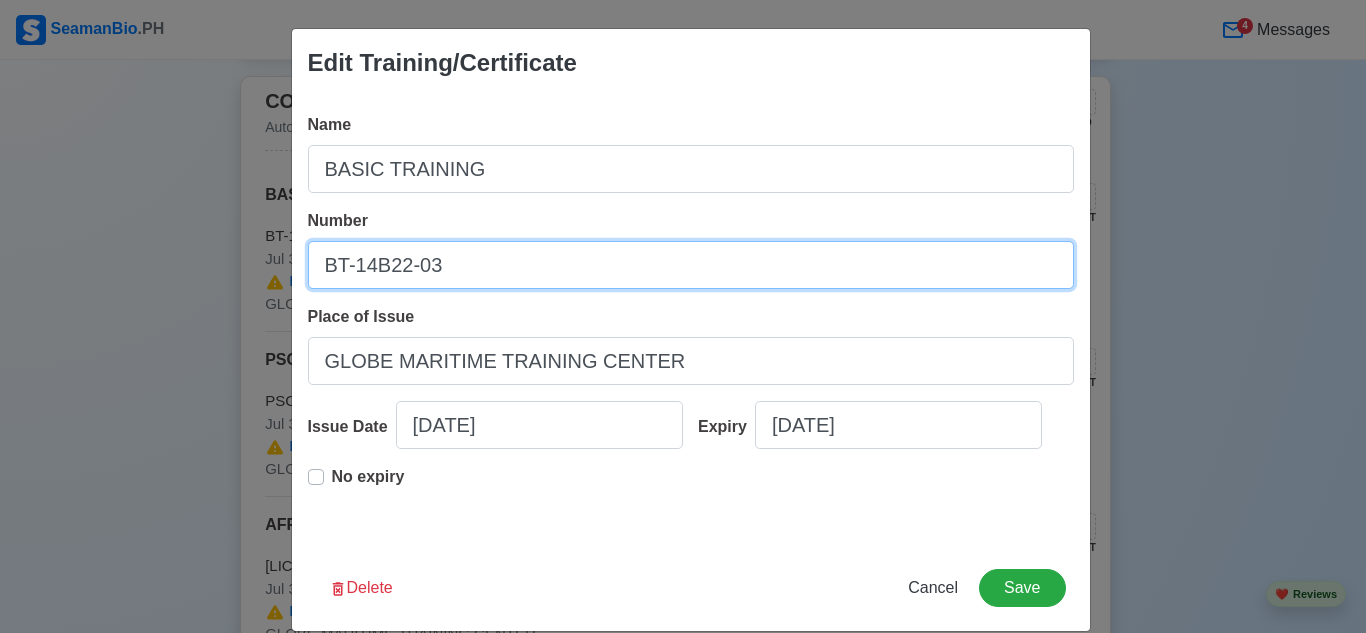 click on "BT-14B22-03" at bounding box center [691, 265] 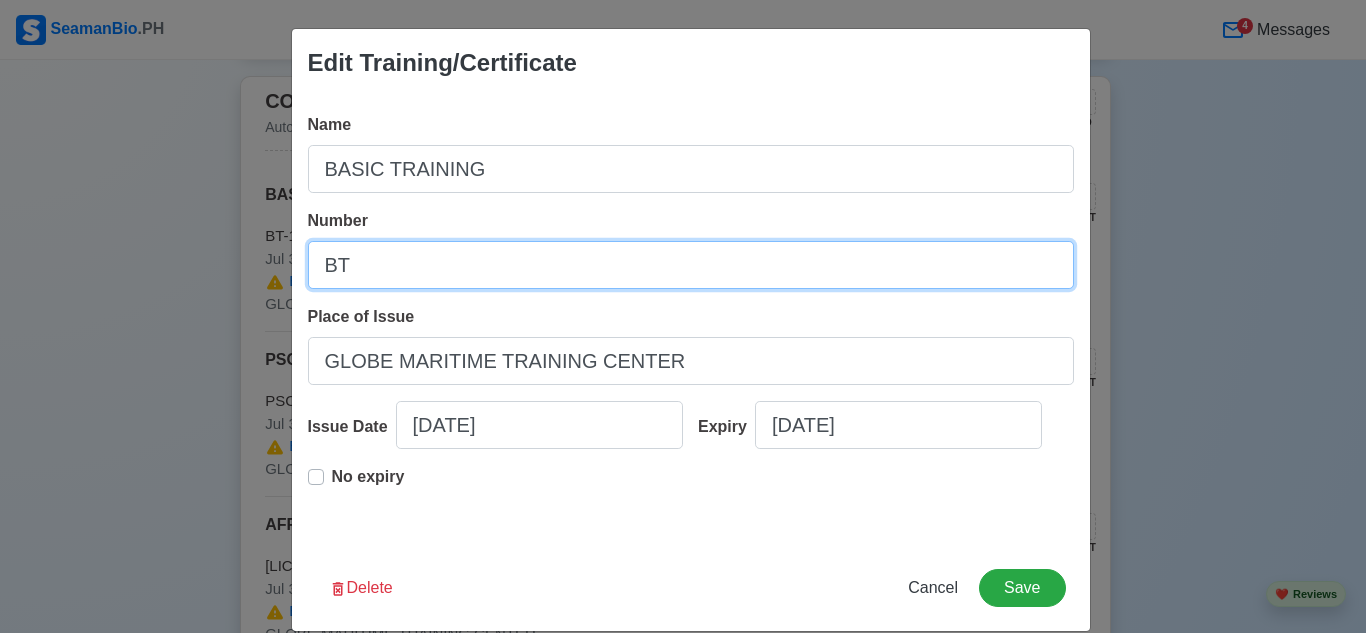 type on "B" 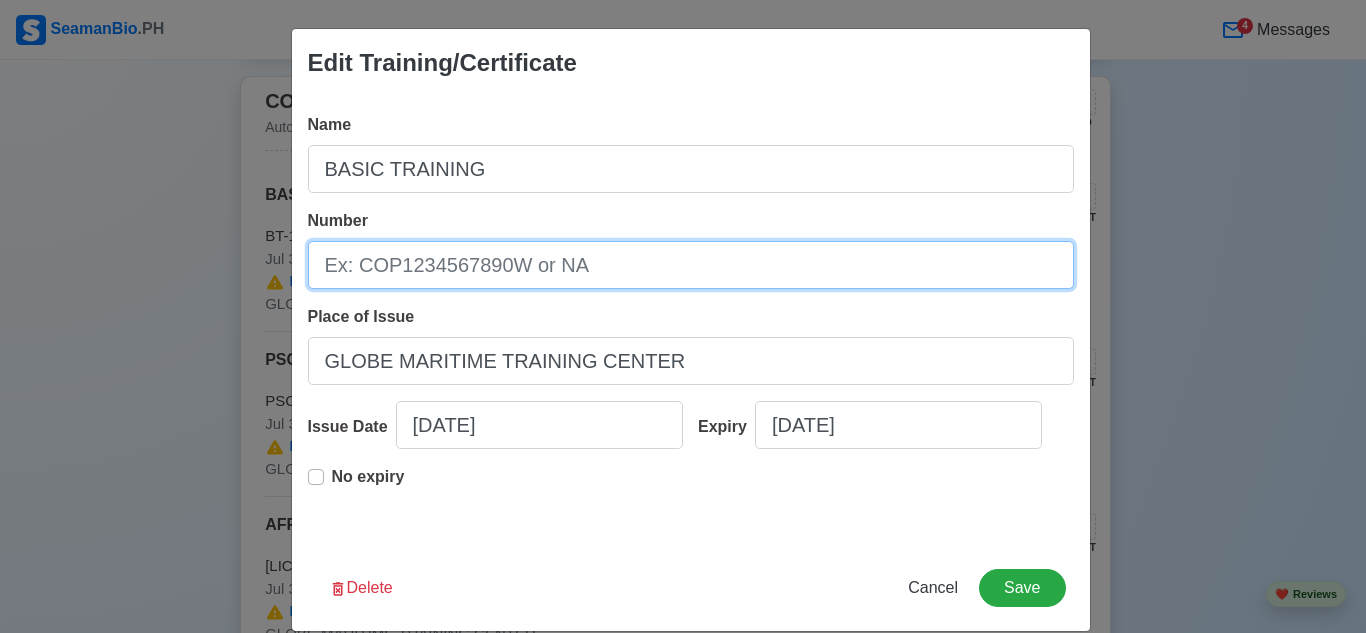 type 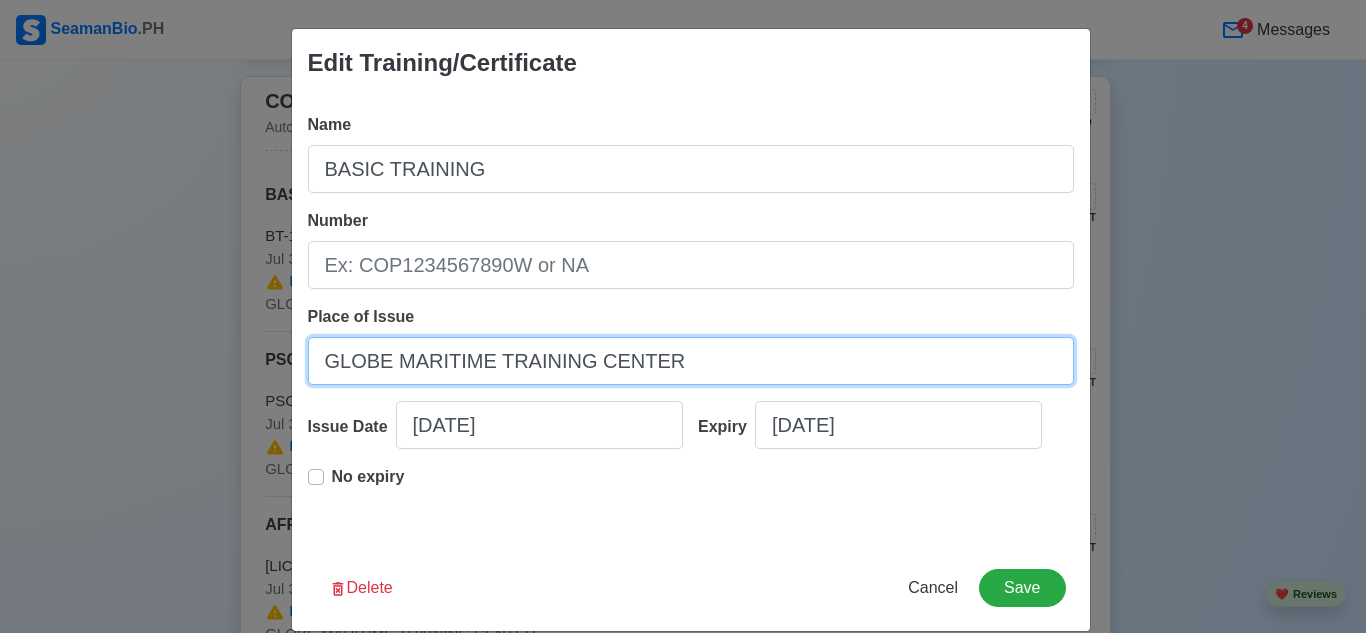click on "GLOBE MARITIME TRAINING CENTER" at bounding box center [691, 361] 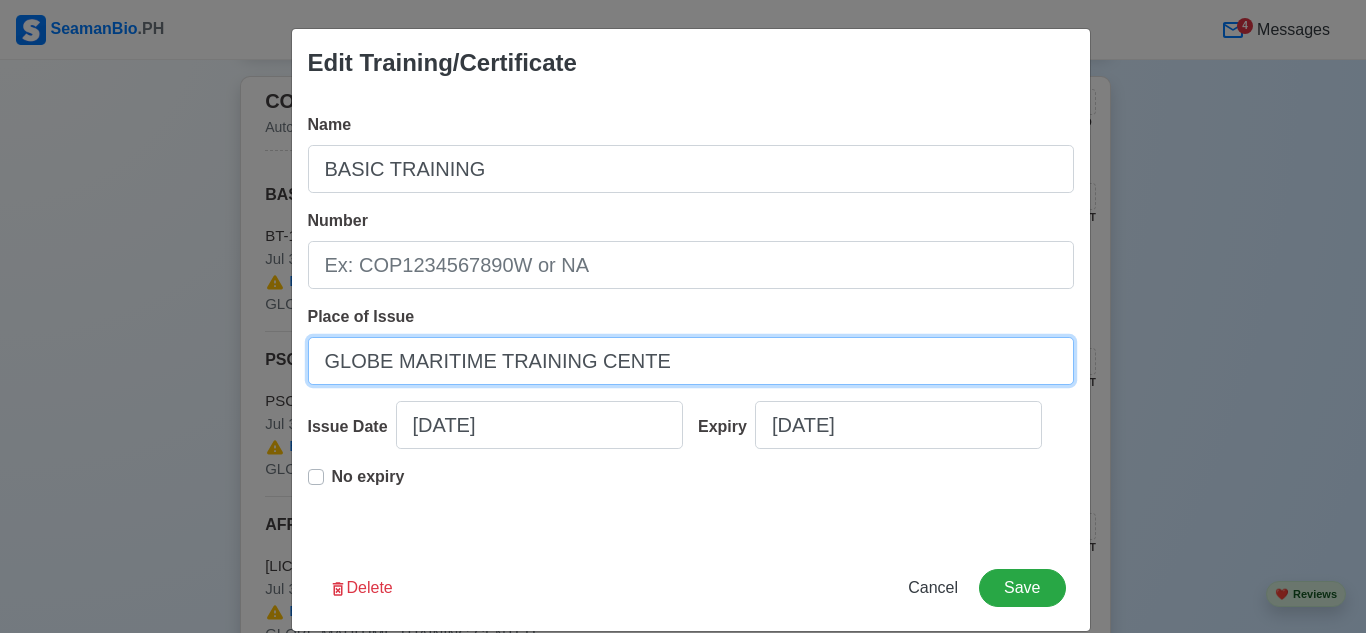 click on "GLOBE MARITIME TRAINING CENTE" at bounding box center (691, 361) 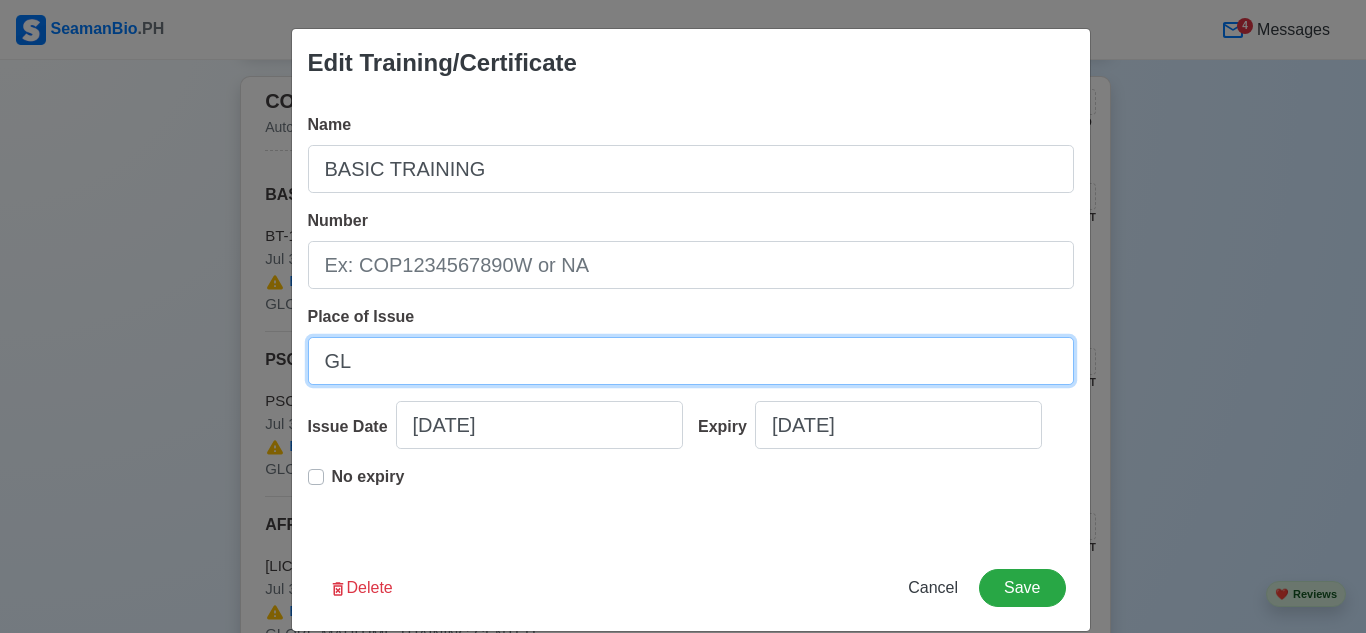 type on "G" 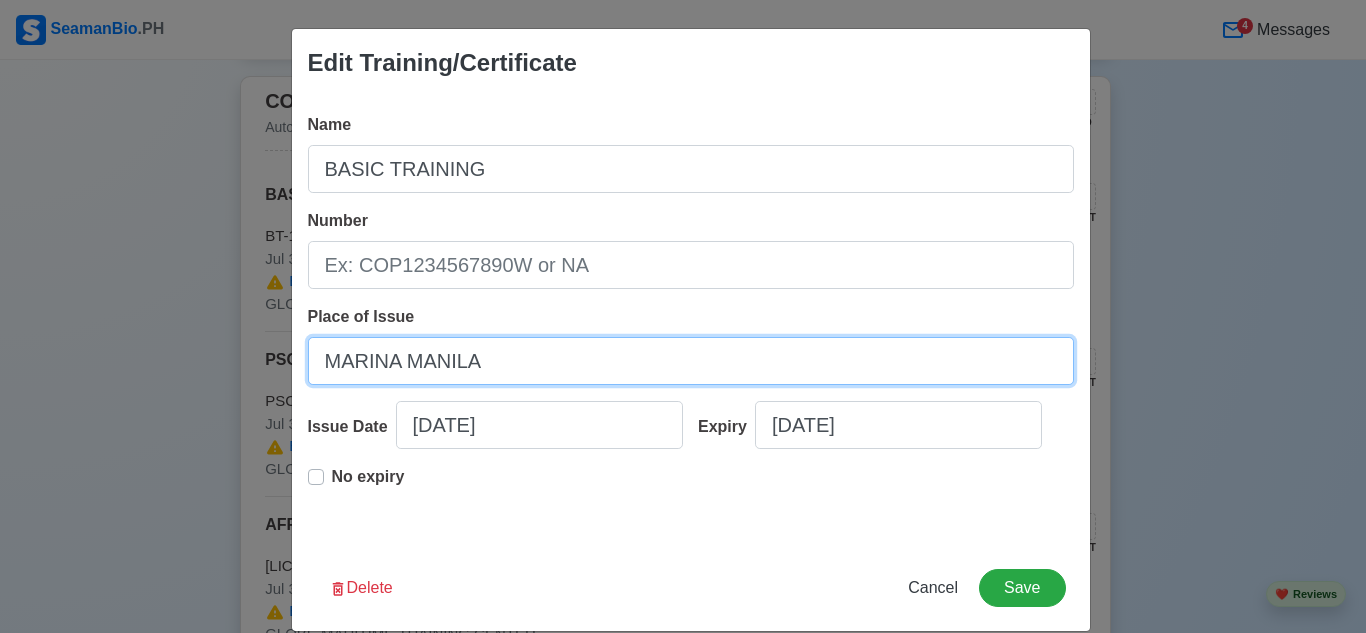 click on "MARINA MANILA" at bounding box center [691, 361] 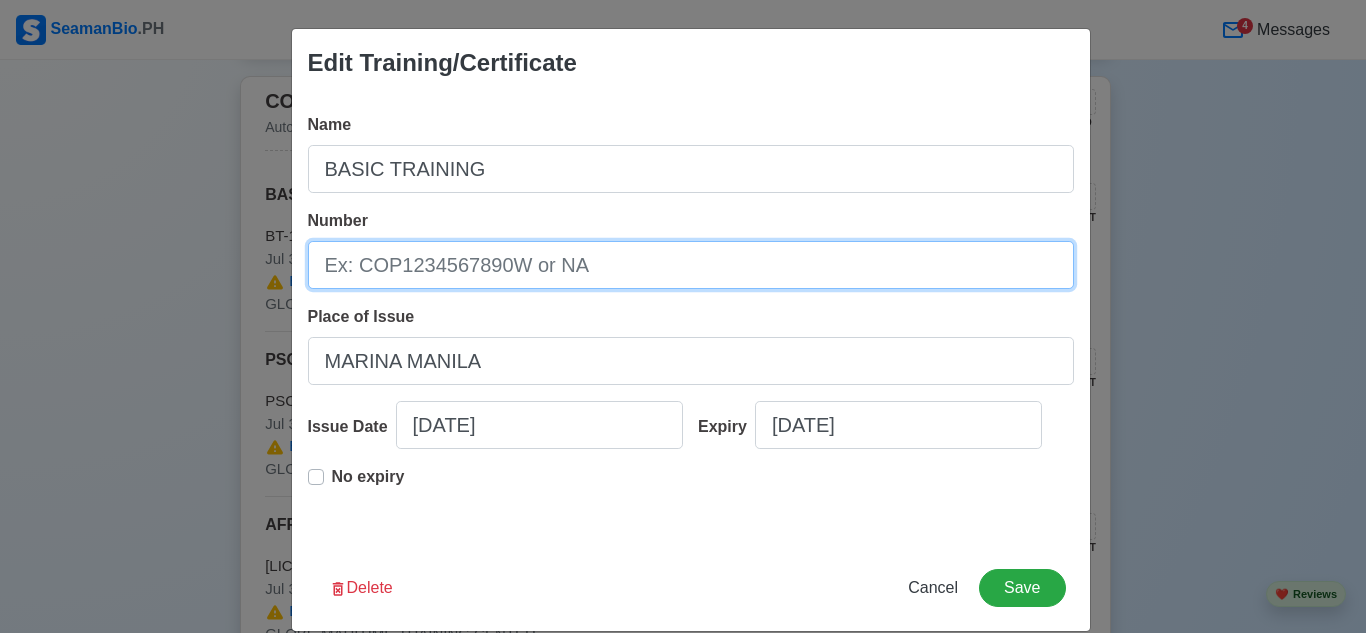 click on "Number" at bounding box center (691, 265) 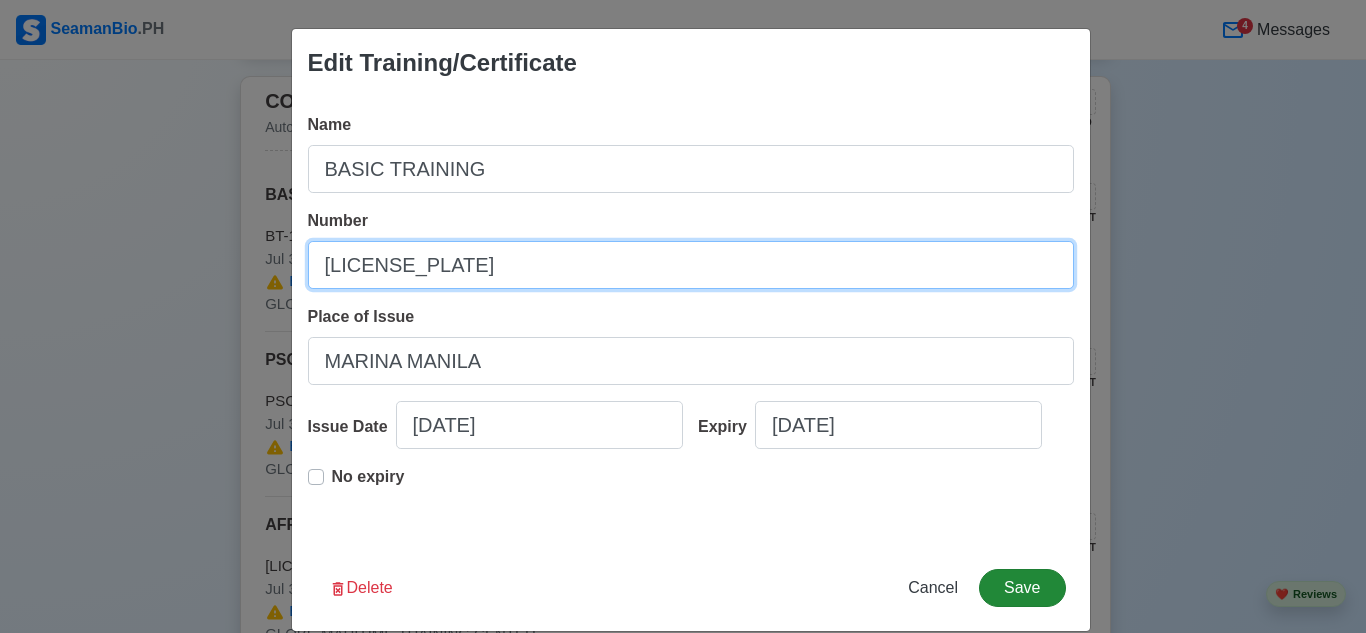 type on "[LICENSE_PLATE]" 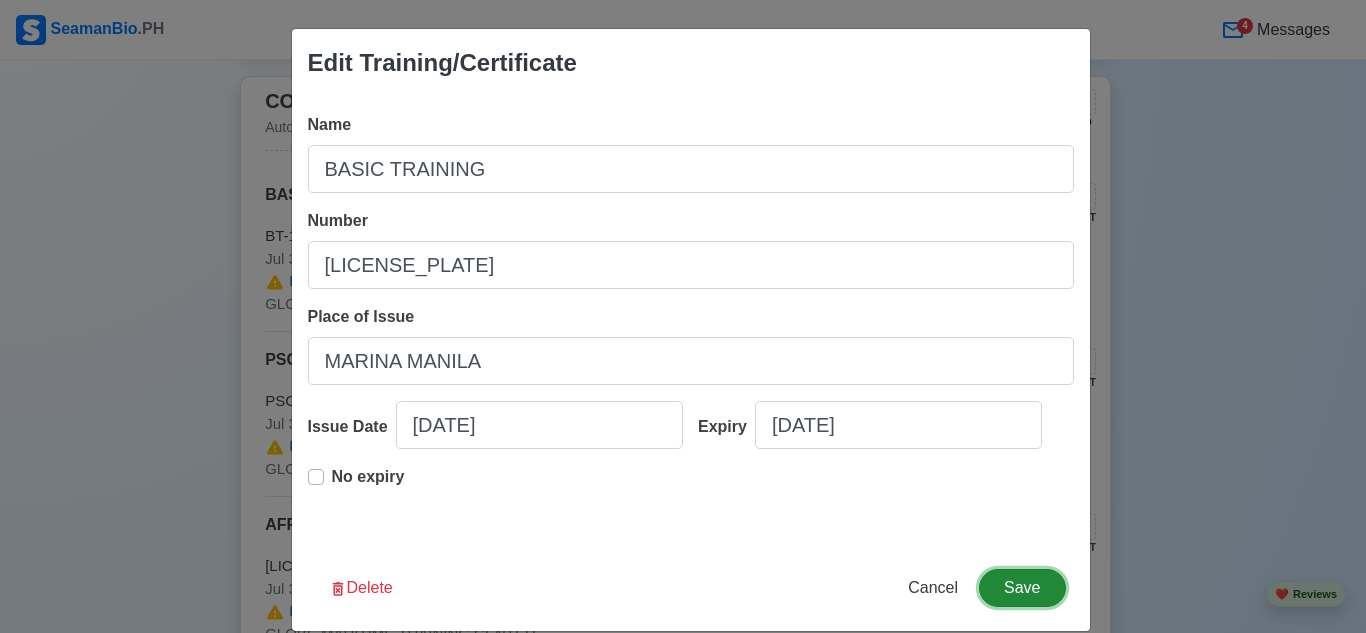 click on "Save" at bounding box center [1022, 588] 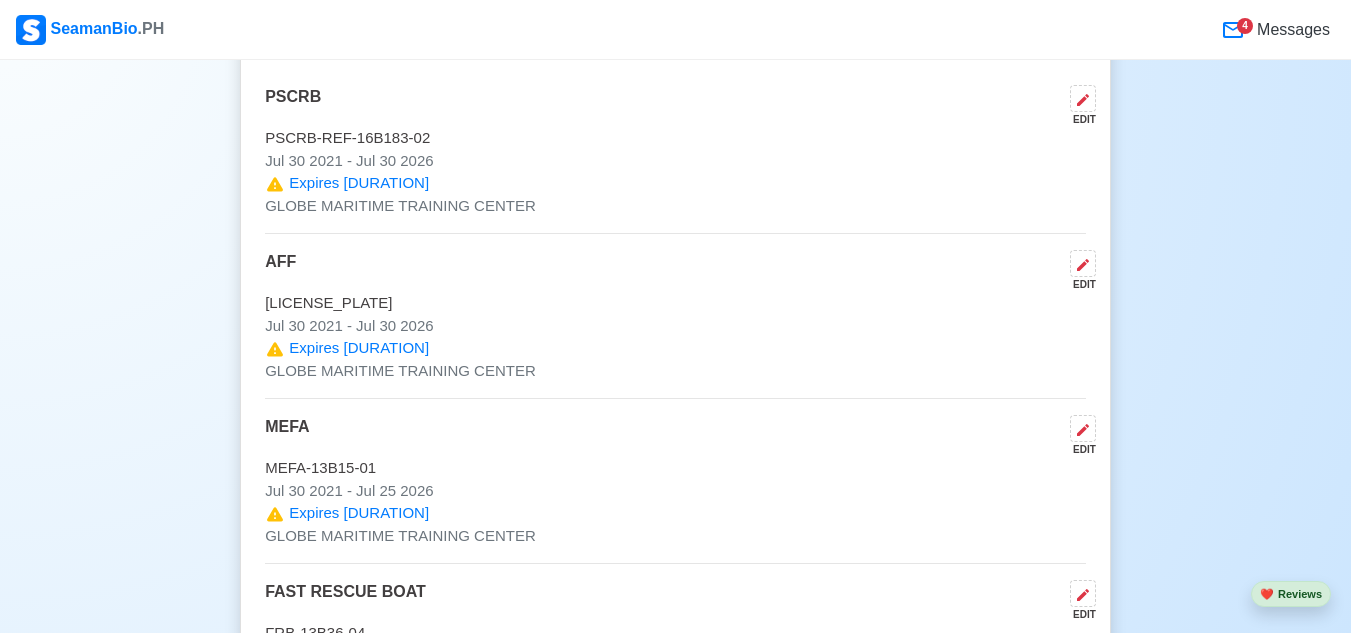 scroll, scrollTop: 3800, scrollLeft: 0, axis: vertical 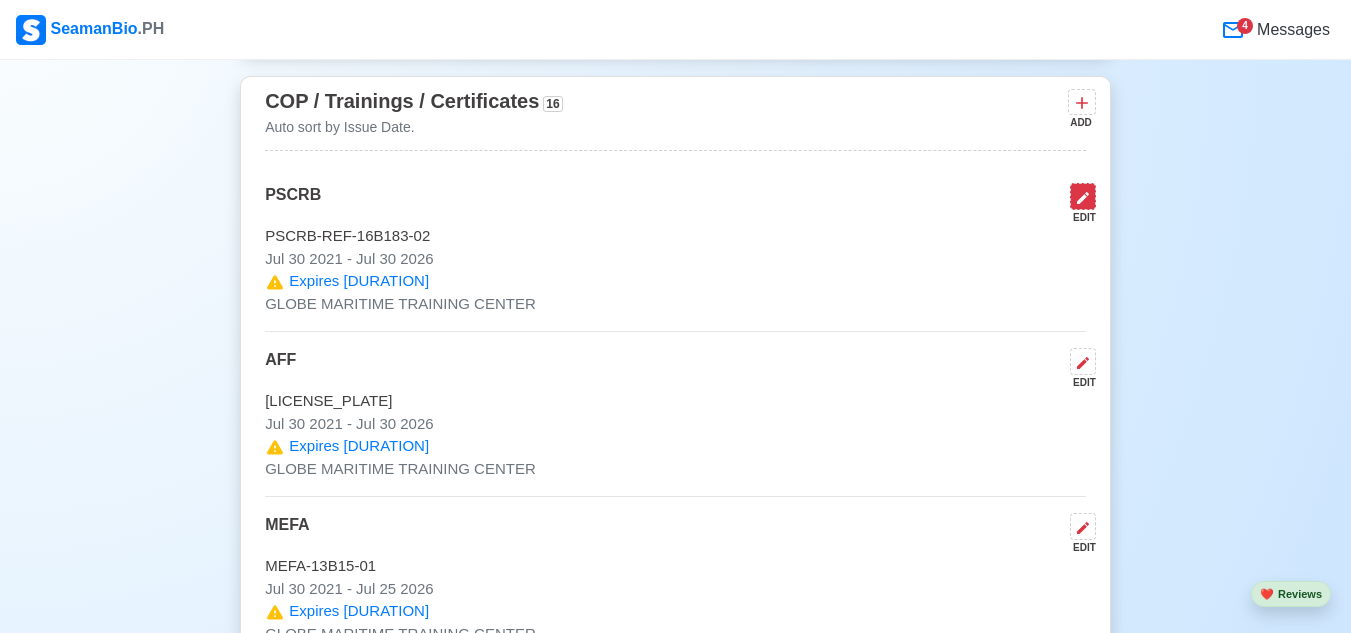 click 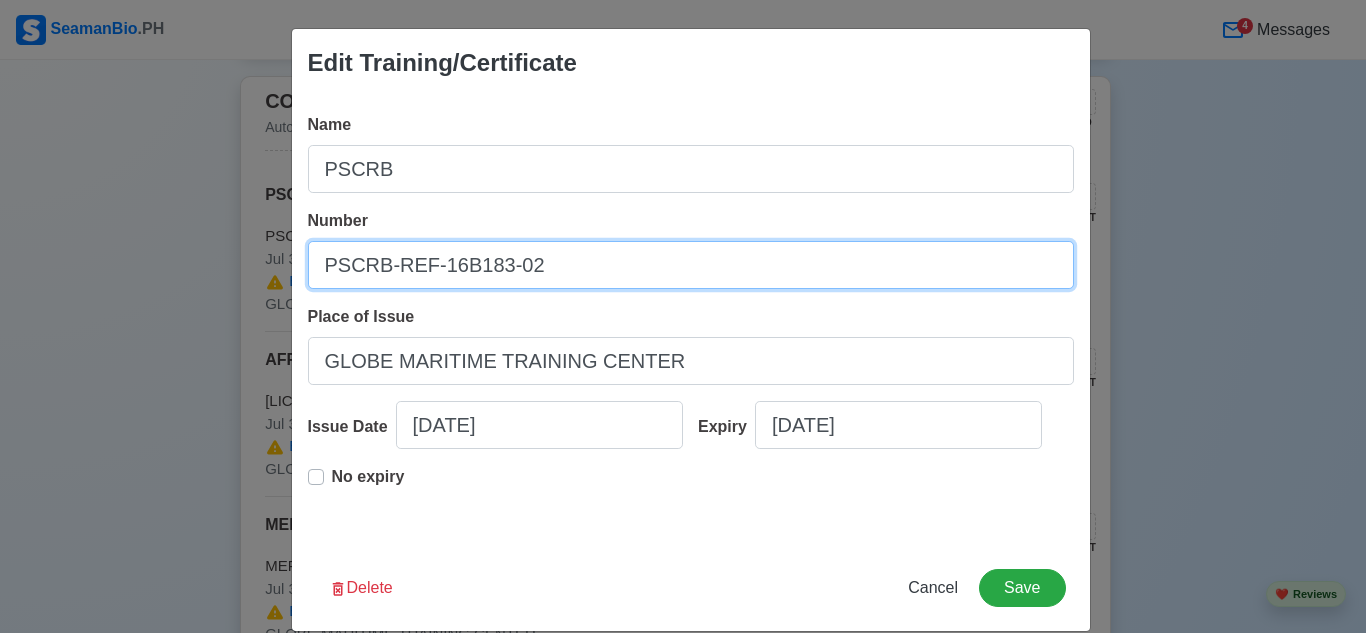 click on "PSCRB-REF-16B183-02" at bounding box center (691, 265) 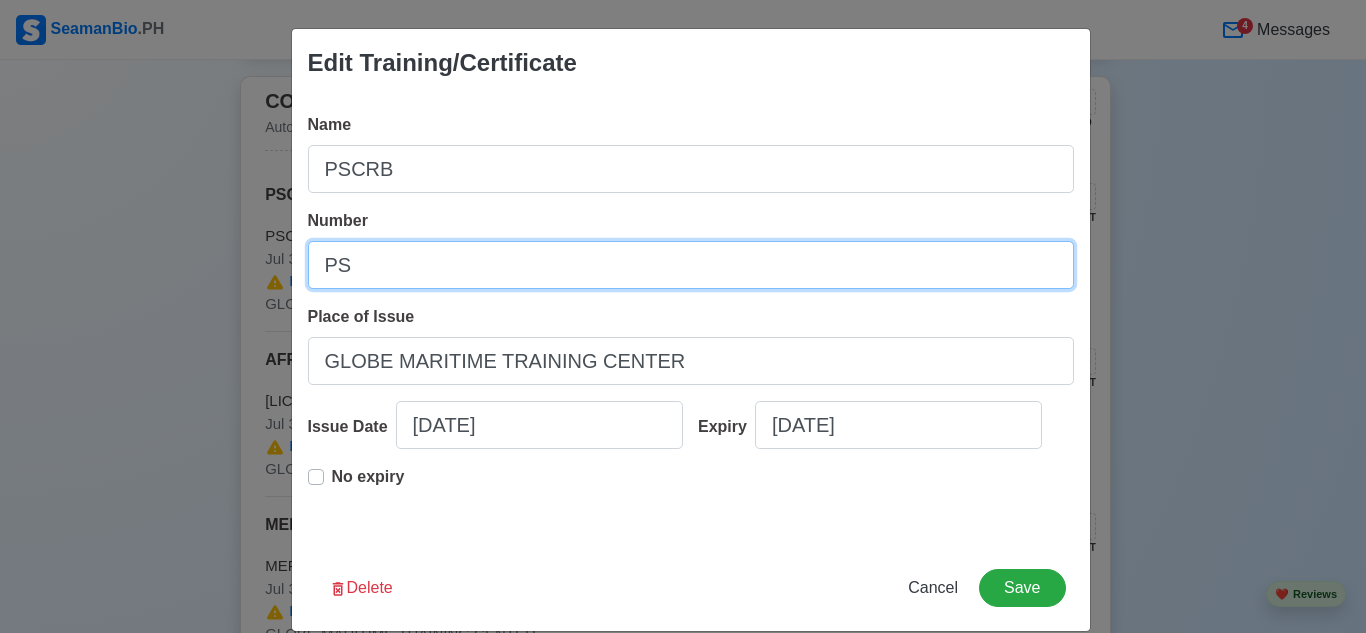 type on "P" 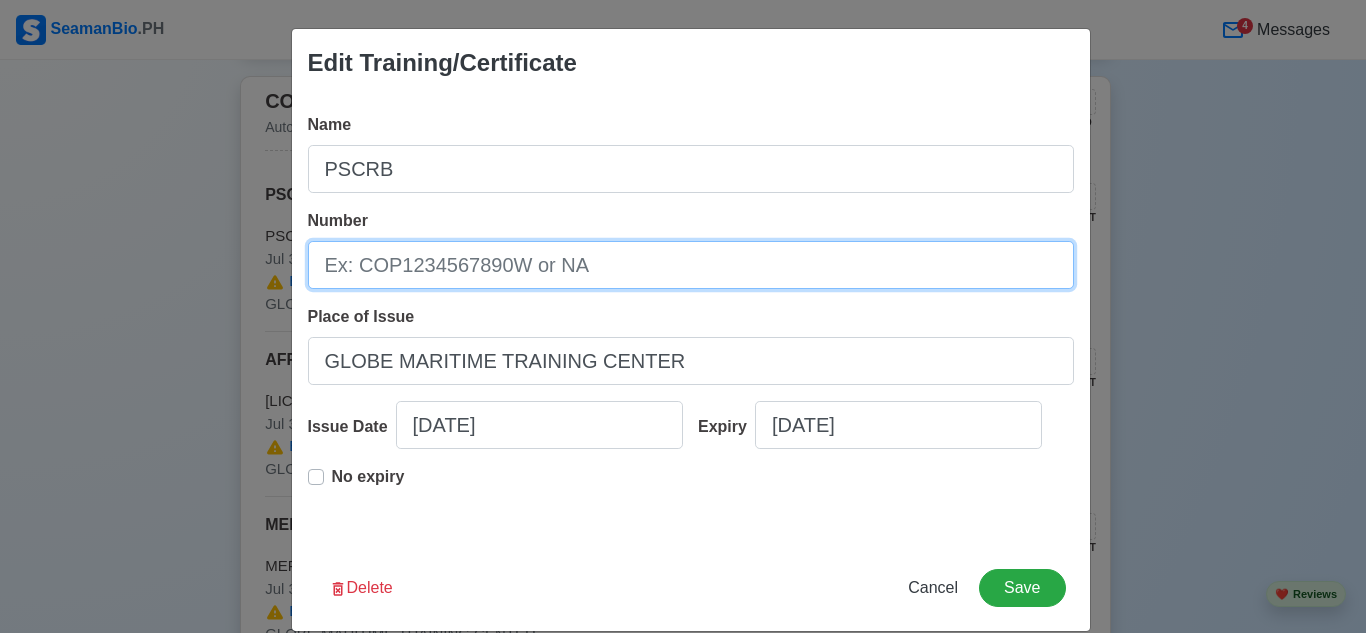 type 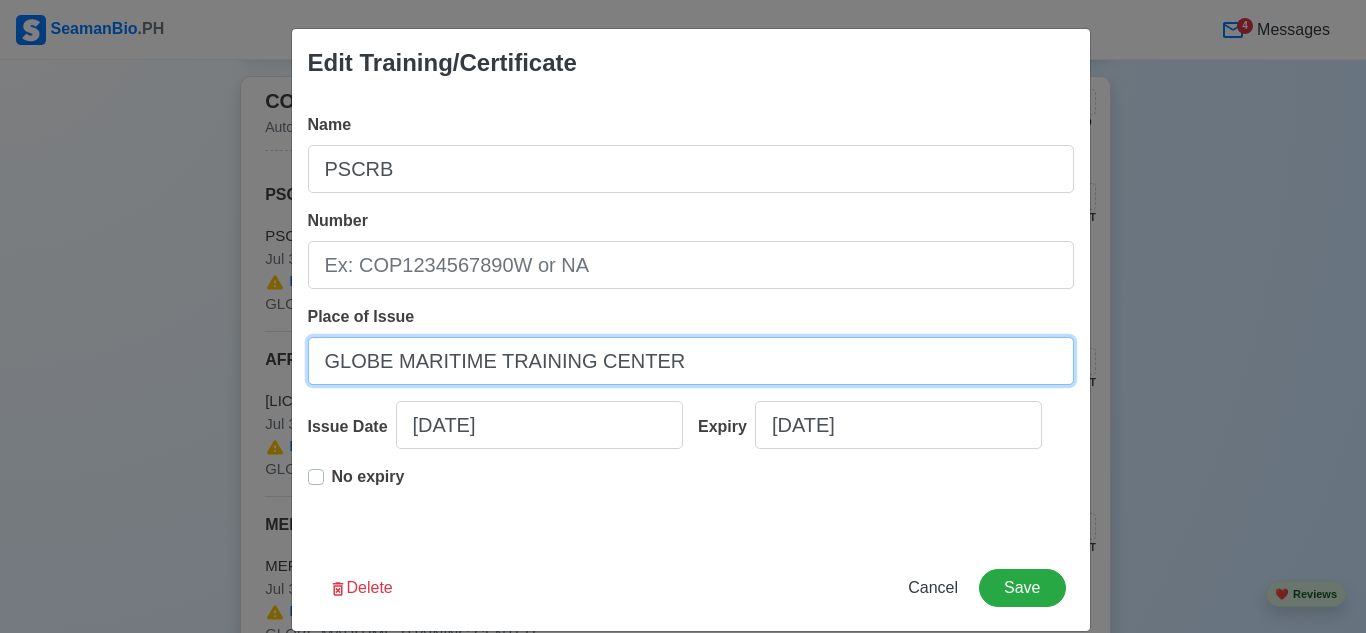 click on "GLOBE MARITIME TRAINING CENTER" at bounding box center (691, 361) 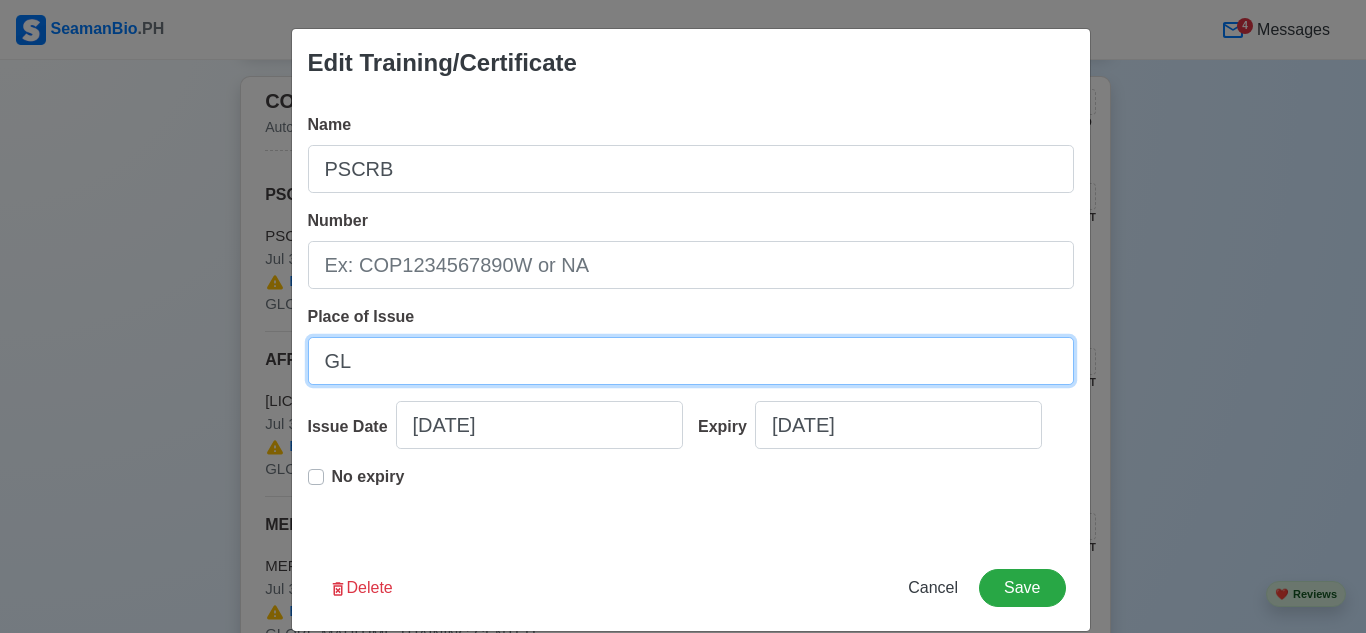 type on "G" 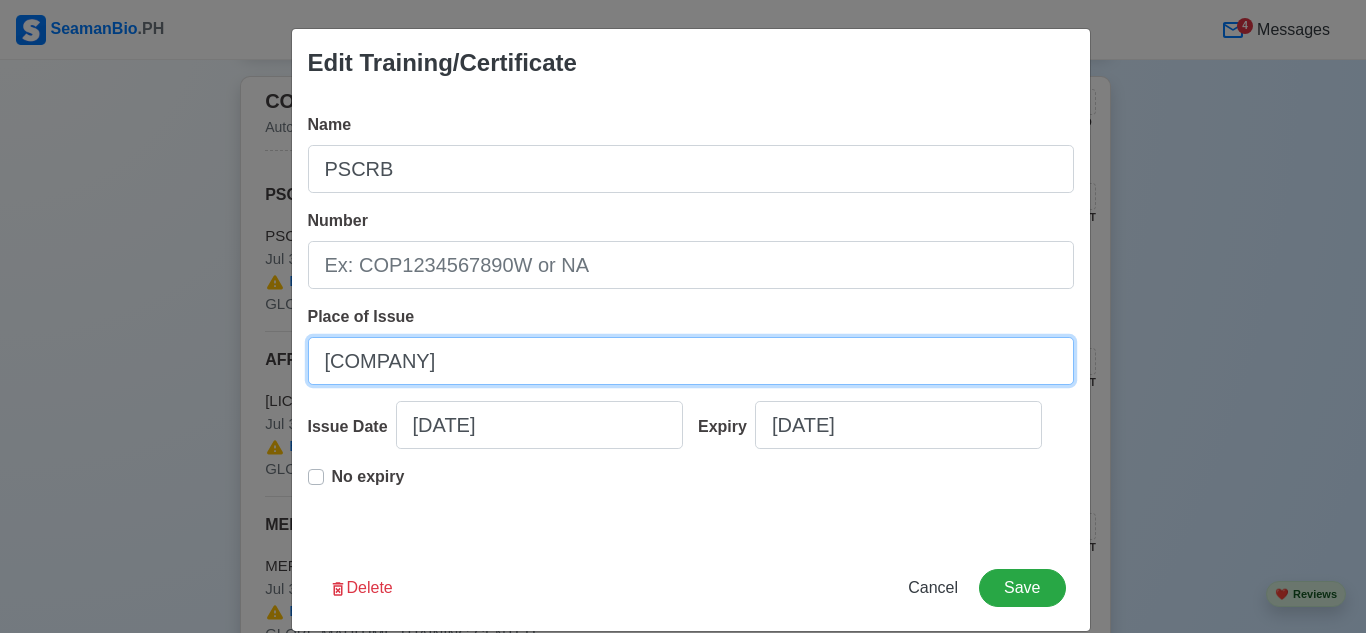 type on "MARINA MANILA" 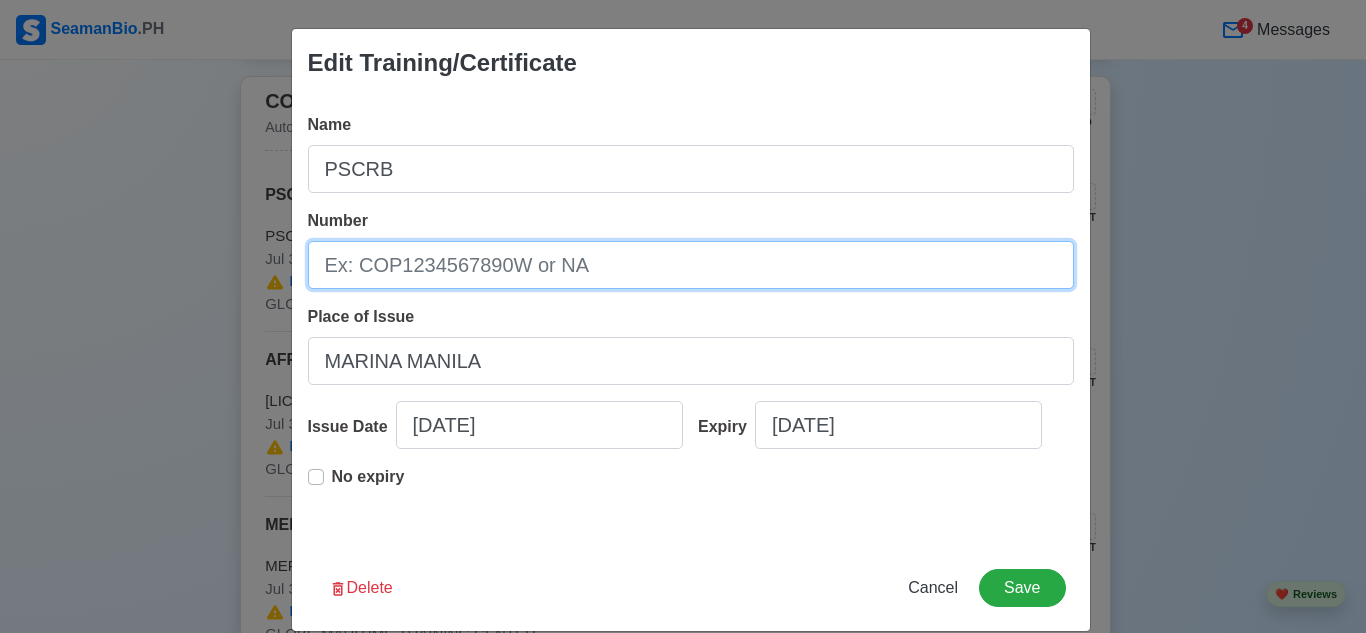 click on "Number" at bounding box center [691, 265] 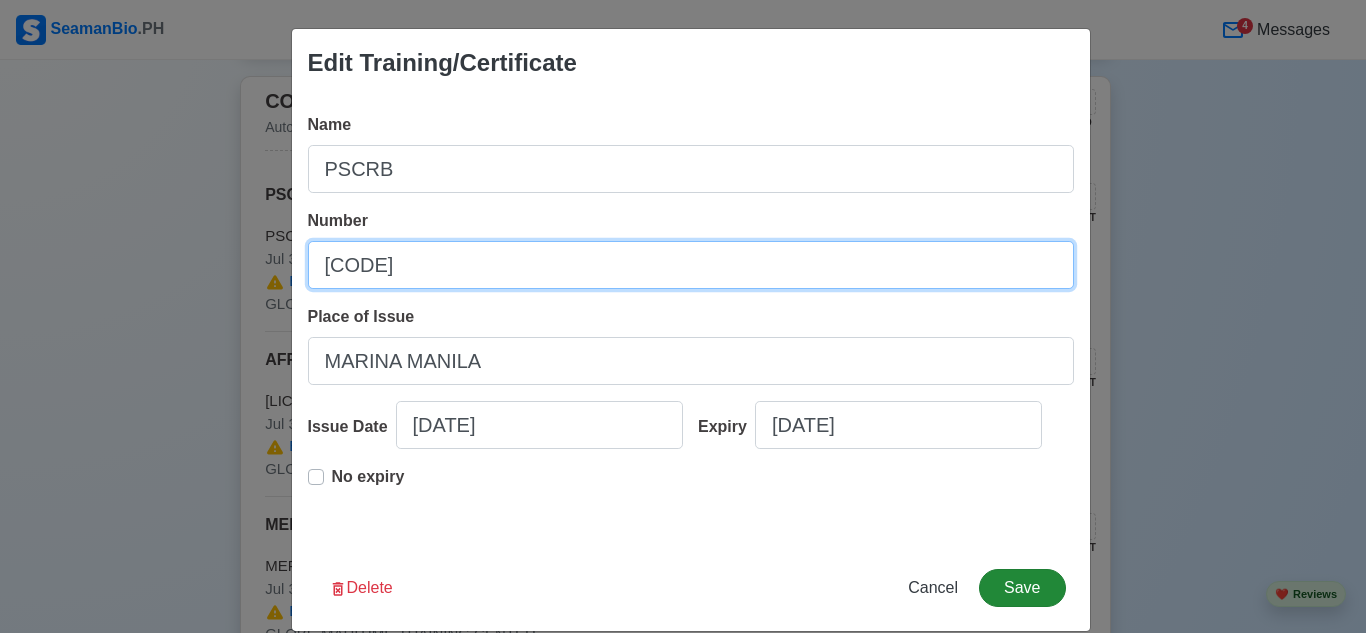 type on "[CODE]" 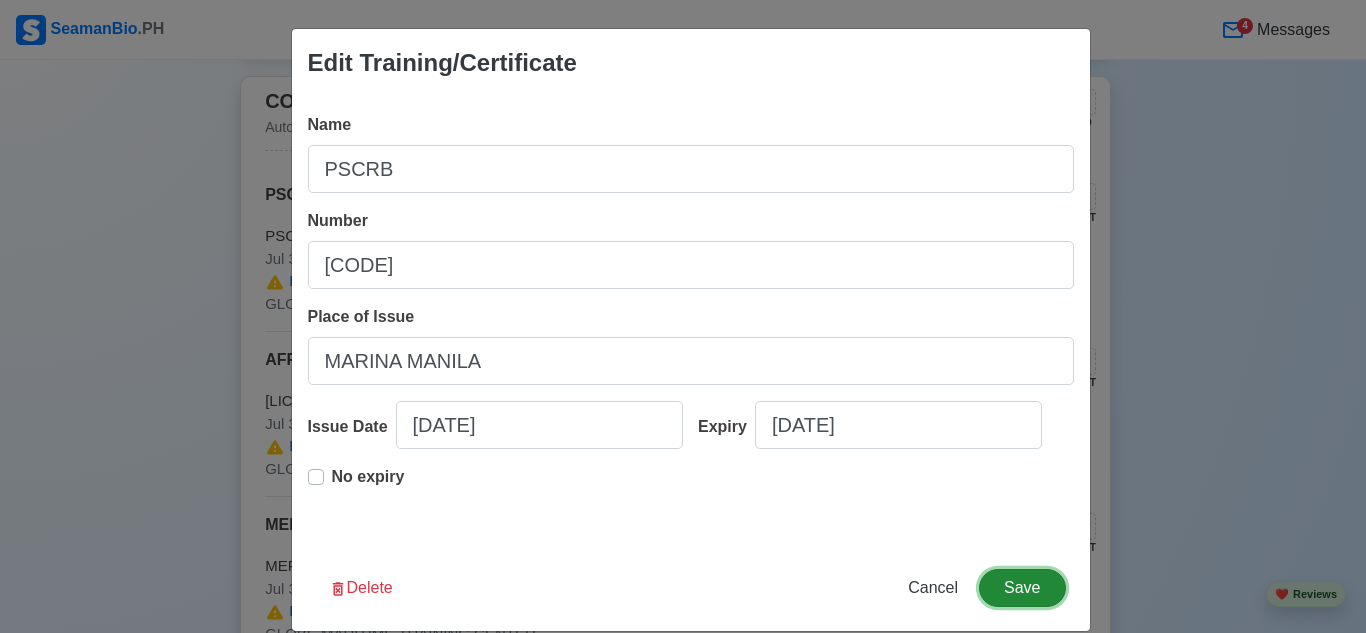 click on "Save" at bounding box center (1022, 588) 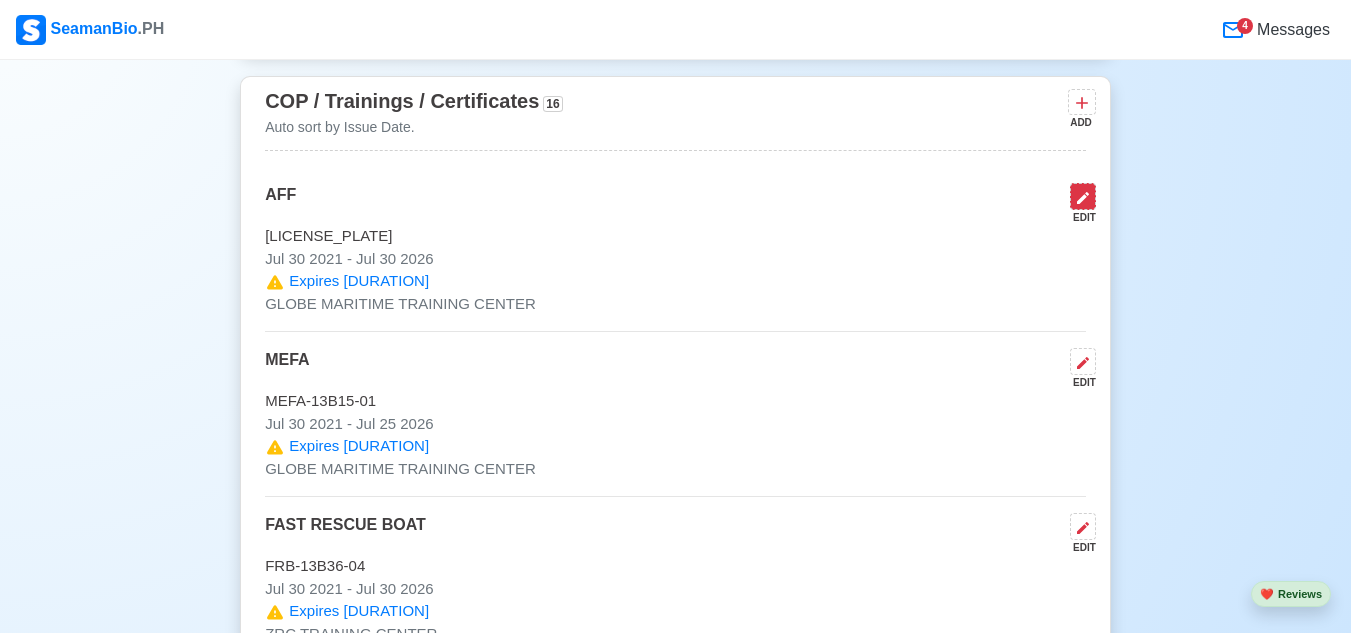 click at bounding box center (1083, 196) 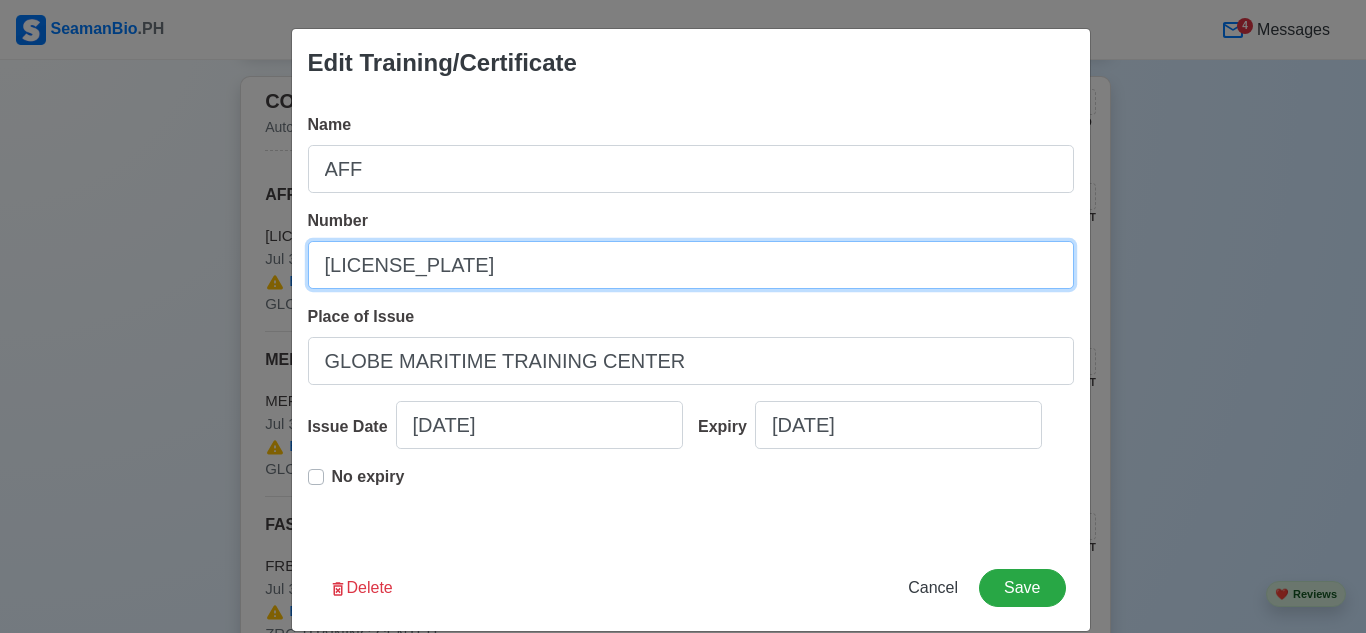 click on "[LICENSE_PLATE]" at bounding box center [691, 265] 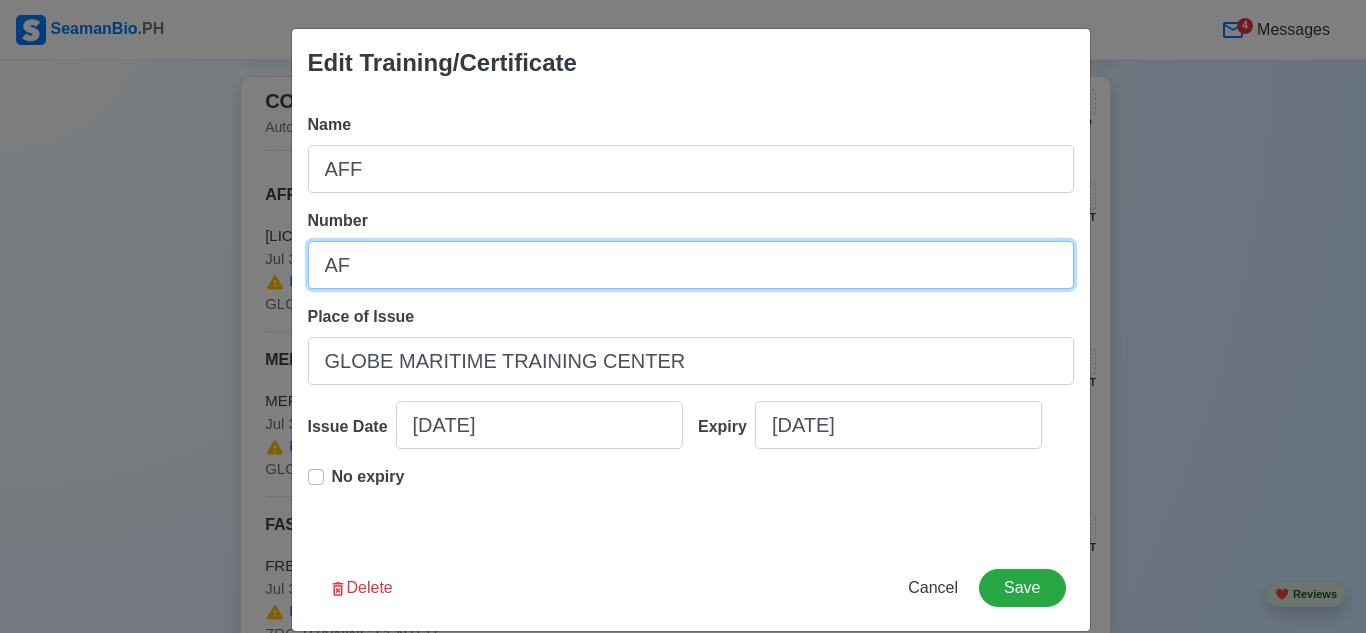 type on "A" 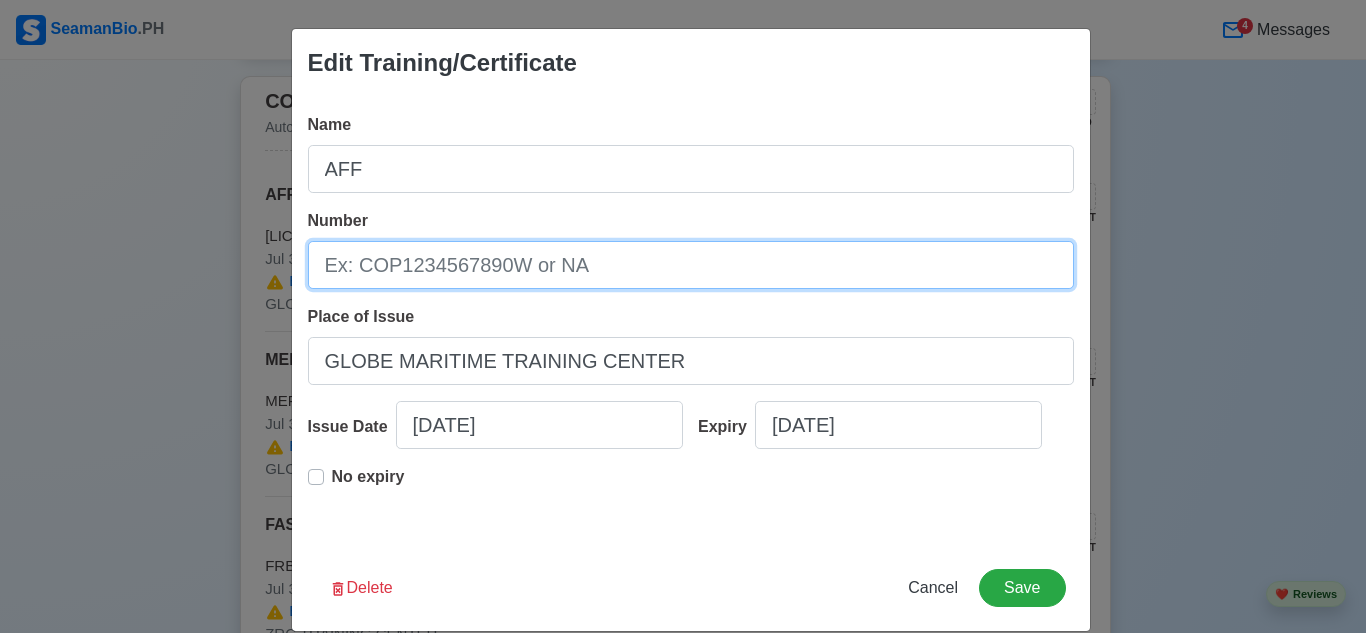 type 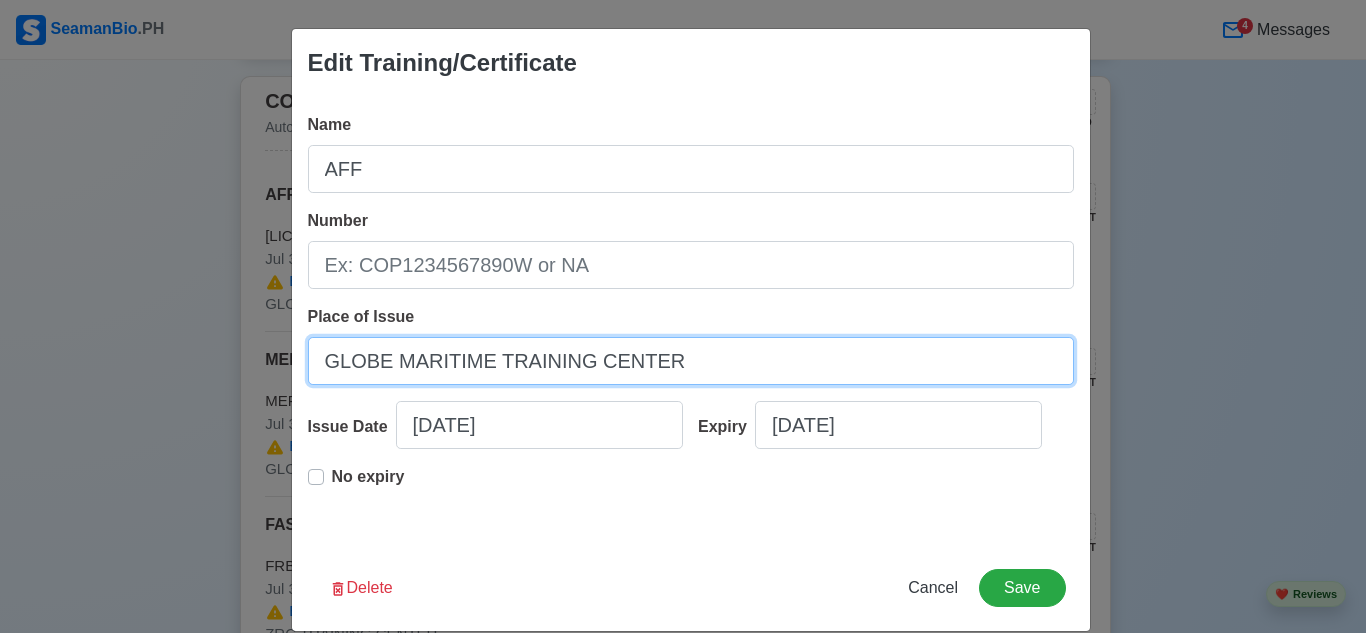 click on "GLOBE MARITIME TRAINING CENTER" at bounding box center [691, 361] 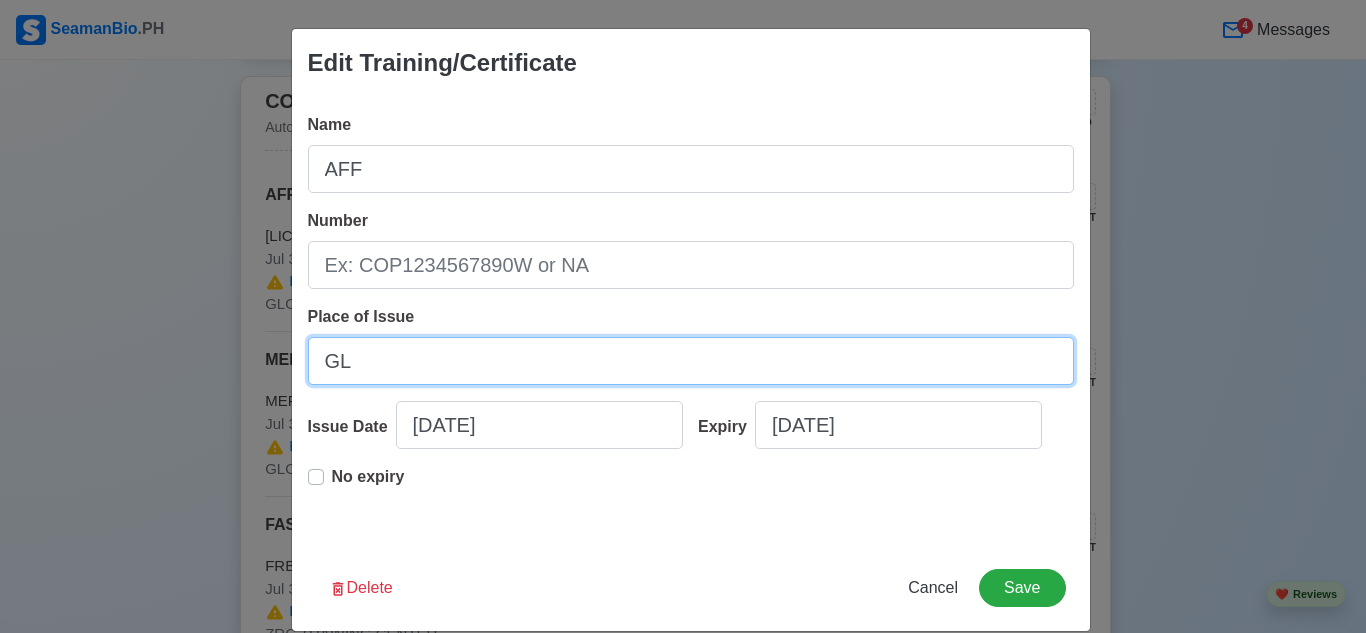 type on "G" 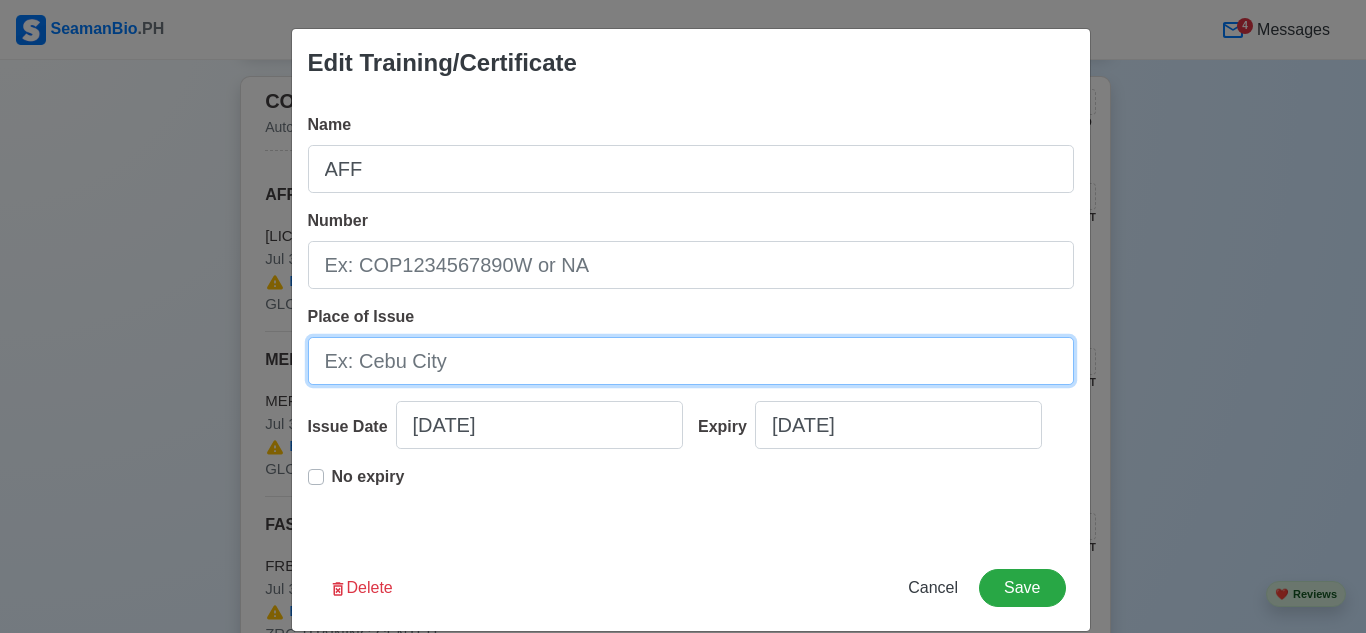 drag, startPoint x: 380, startPoint y: 357, endPoint x: 342, endPoint y: 347, distance: 39.293766 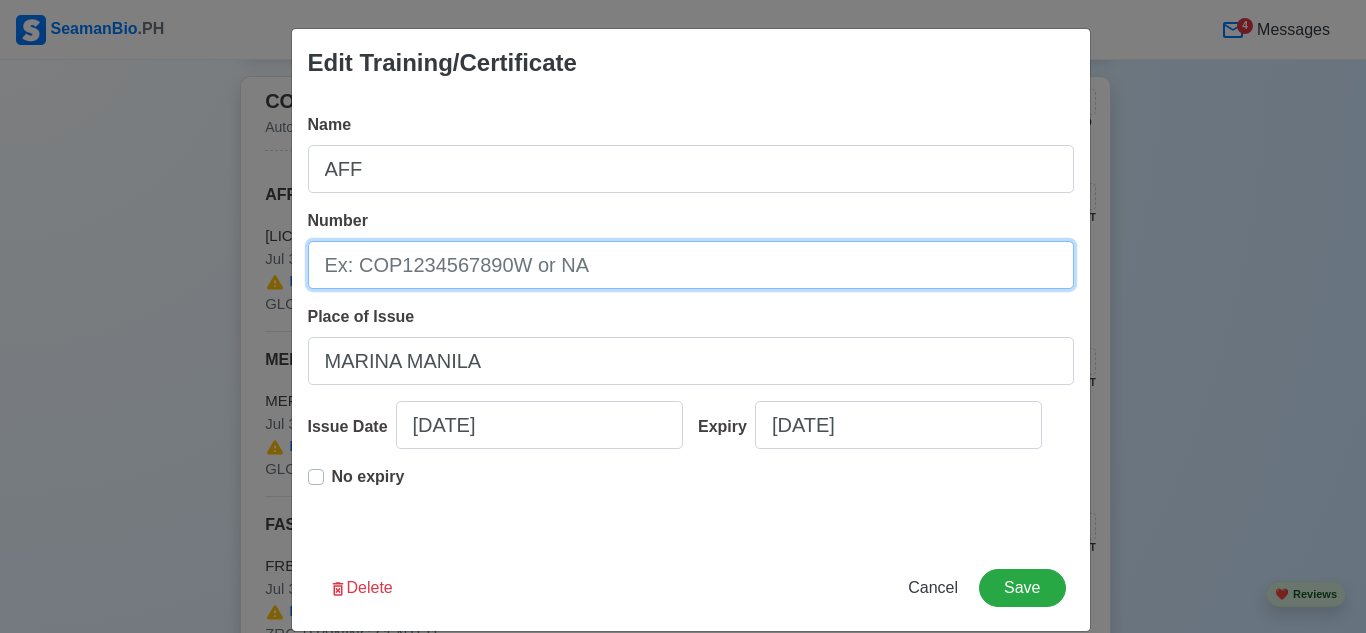 click on "Number" at bounding box center (691, 265) 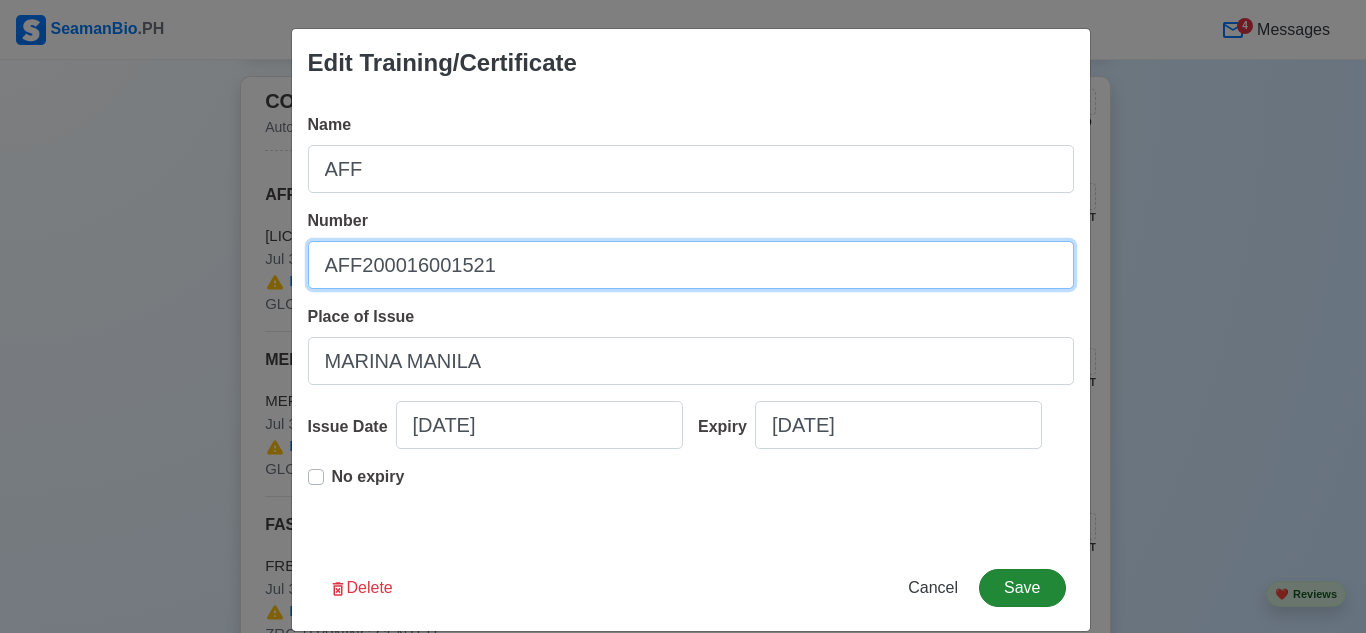 type on "AFF200016001521" 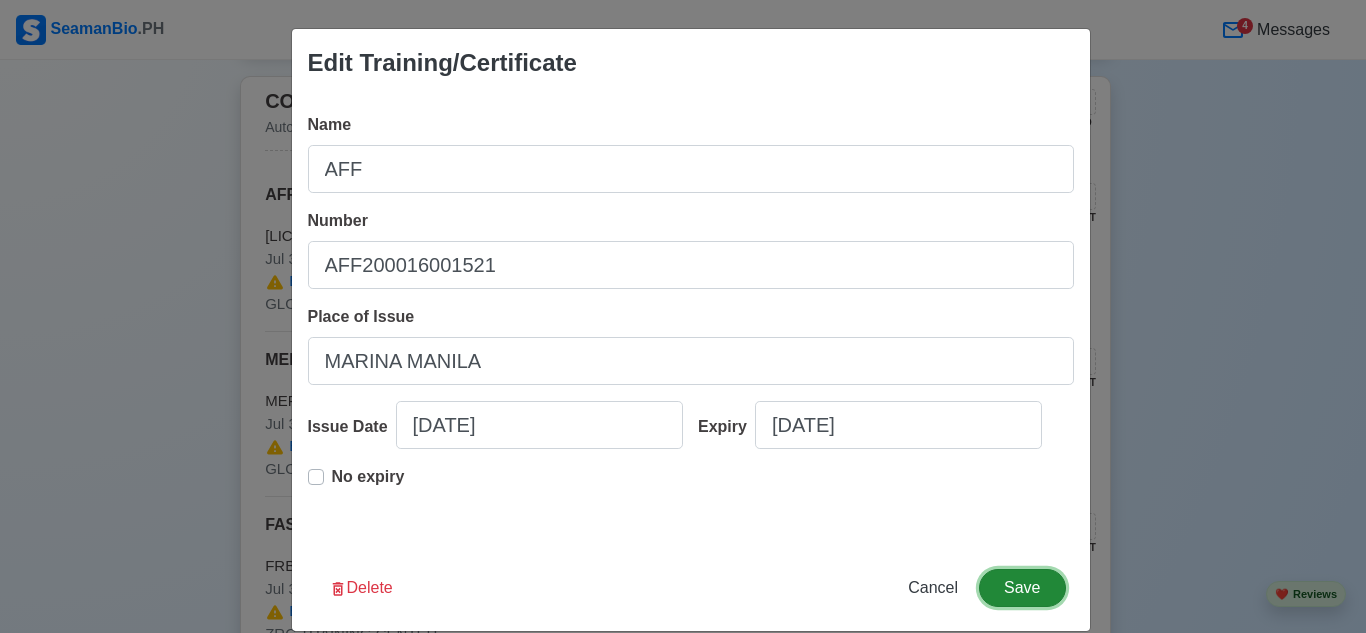 click on "Save" at bounding box center [1022, 588] 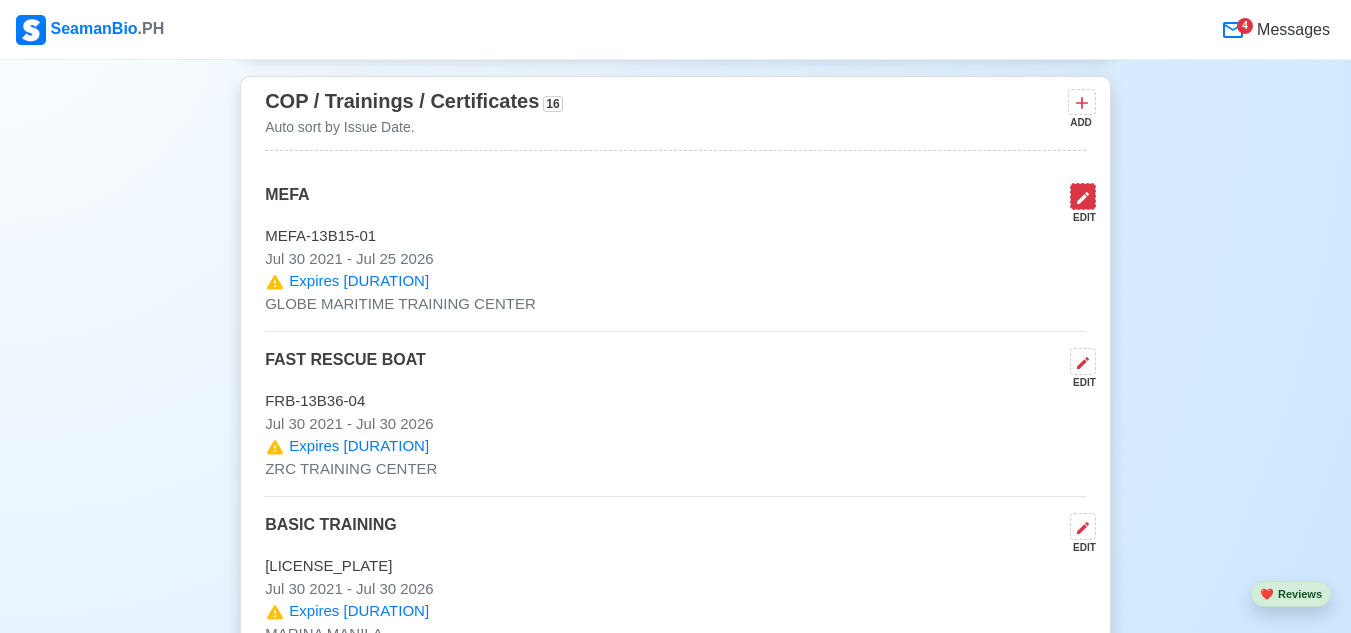 click 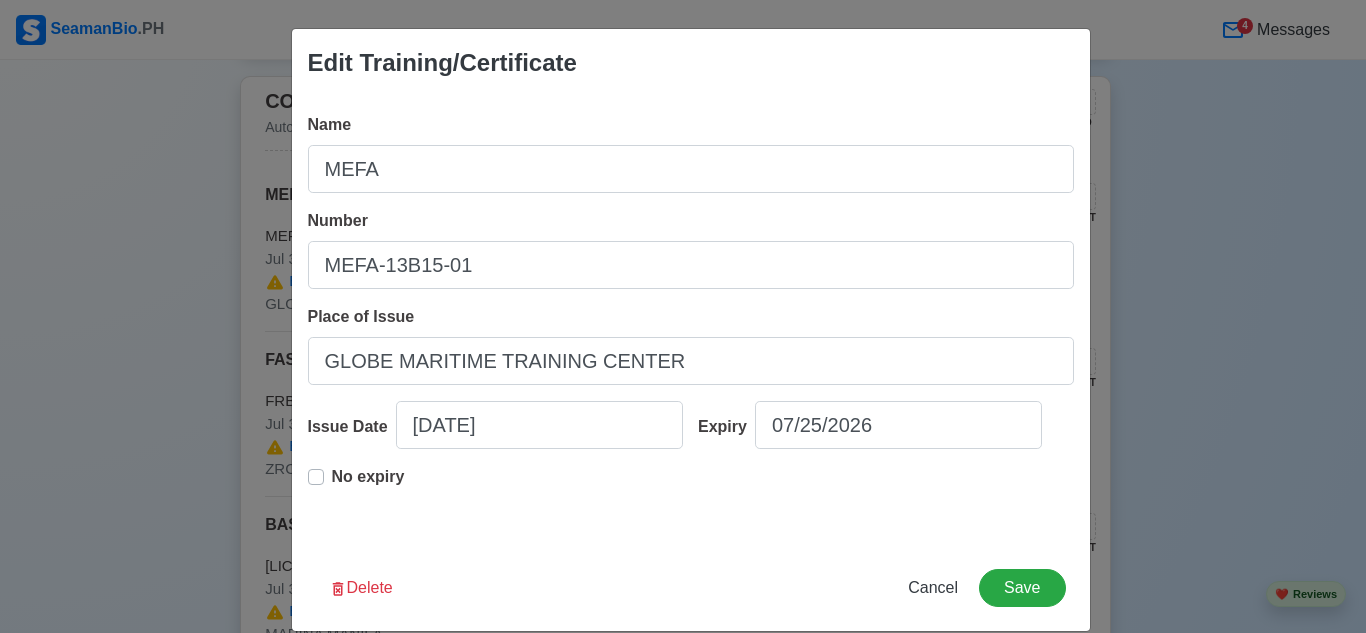 click on "No expiry" at bounding box center [368, 485] 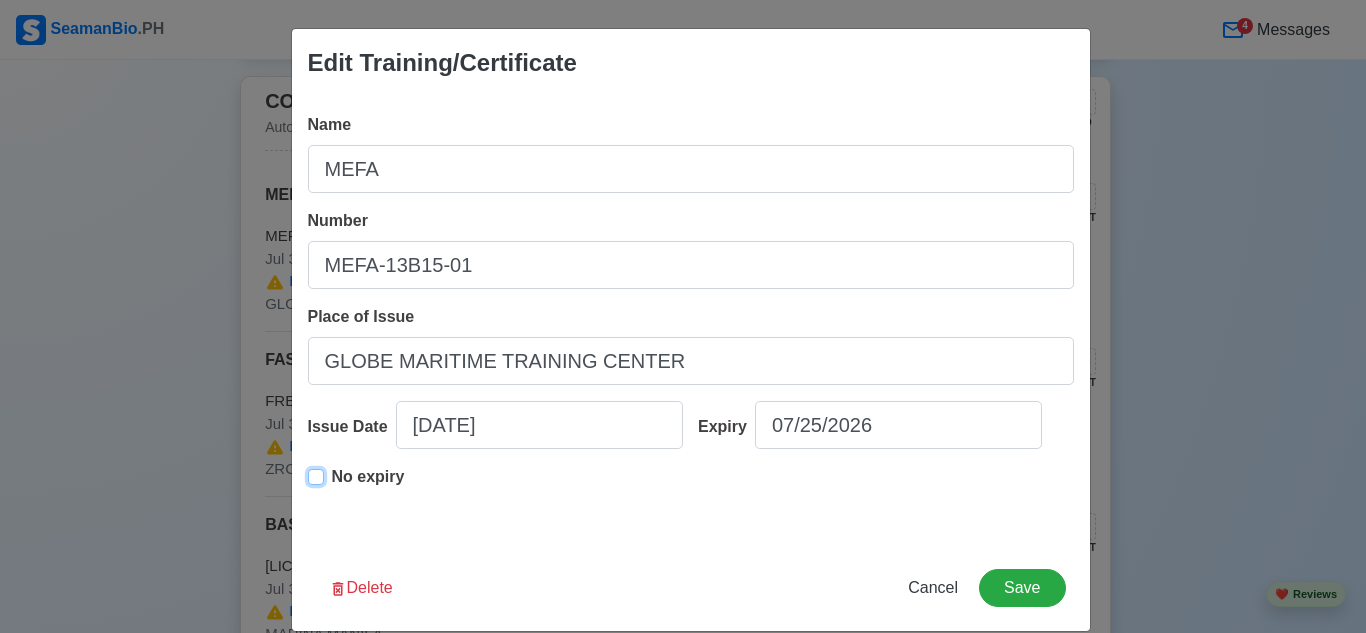 type on "[DATE]" 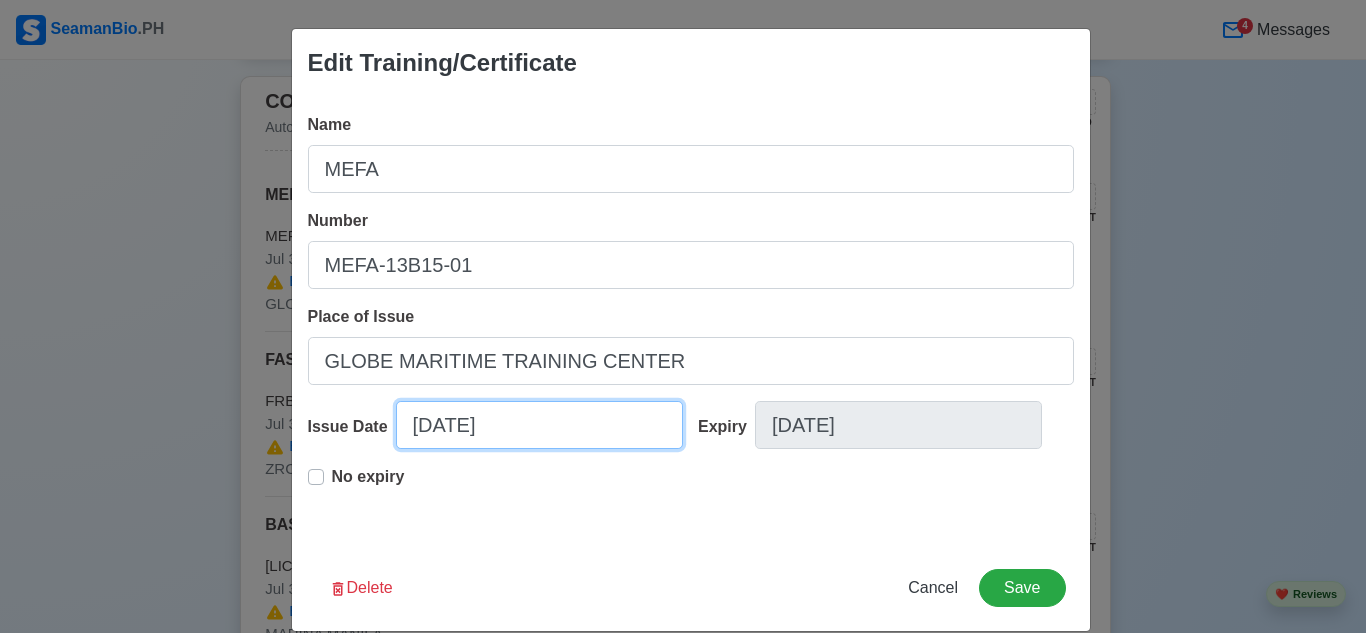 select on "****" 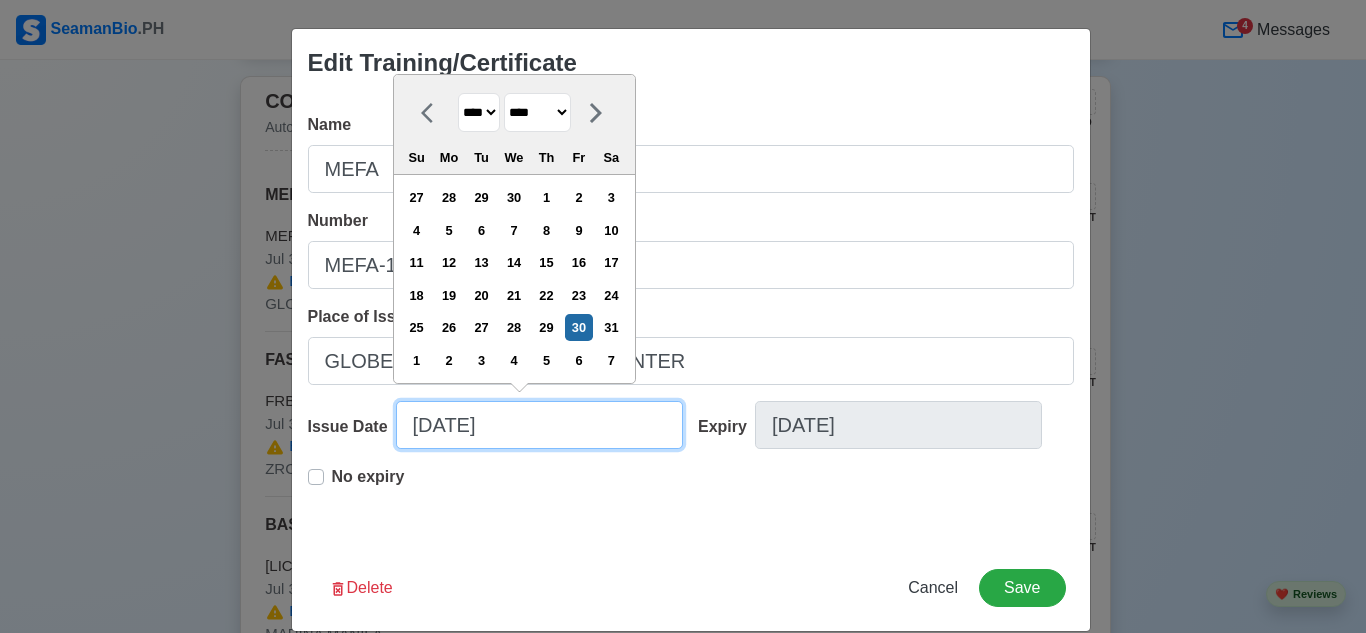 click on "[DATE]" at bounding box center [539, 425] 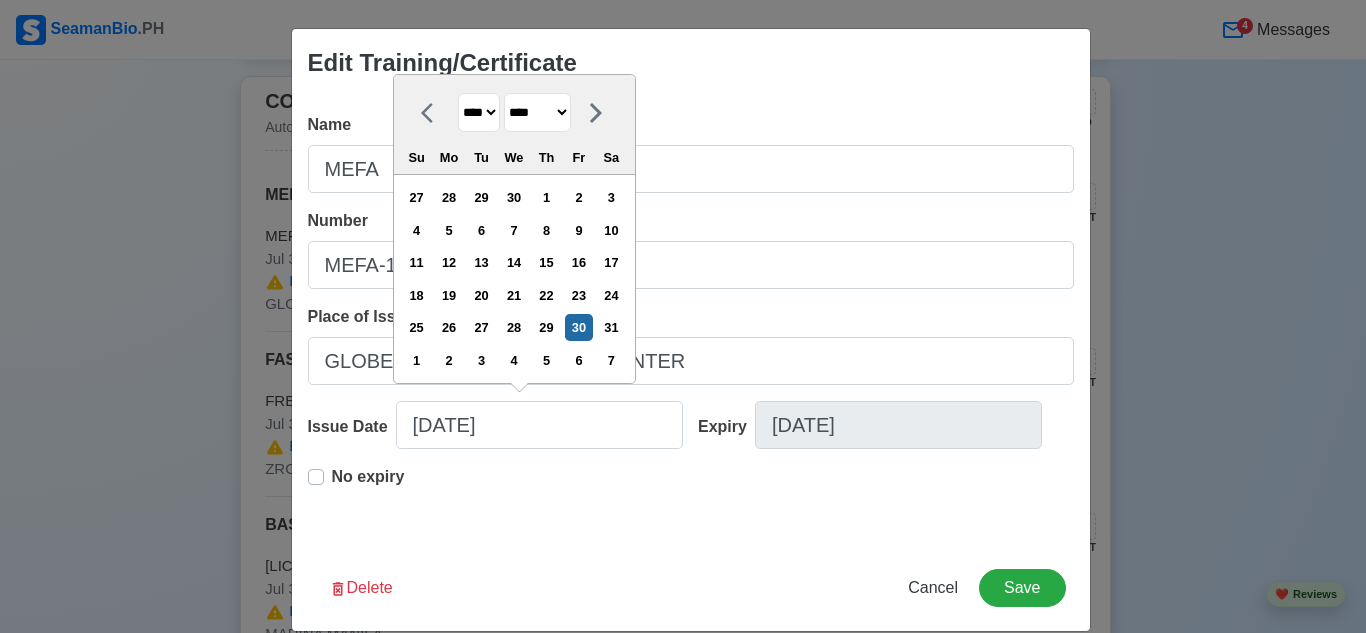 click on "**** **** **** **** **** **** **** **** **** **** **** **** **** **** **** **** **** **** **** **** **** **** **** **** **** **** **** **** **** **** **** **** **** **** **** **** **** **** **** **** **** **** **** **** **** **** **** **** **** **** **** **** **** **** **** **** **** **** **** **** **** **** **** **** **** **** **** **** **** **** **** **** **** **** **** **** **** **** **** **** **** **** **** **** **** **** **** **** **** **** **** **** **** **** **** **** **** **** **** **** **** **** **** **** **** ****" at bounding box center (479, 112) 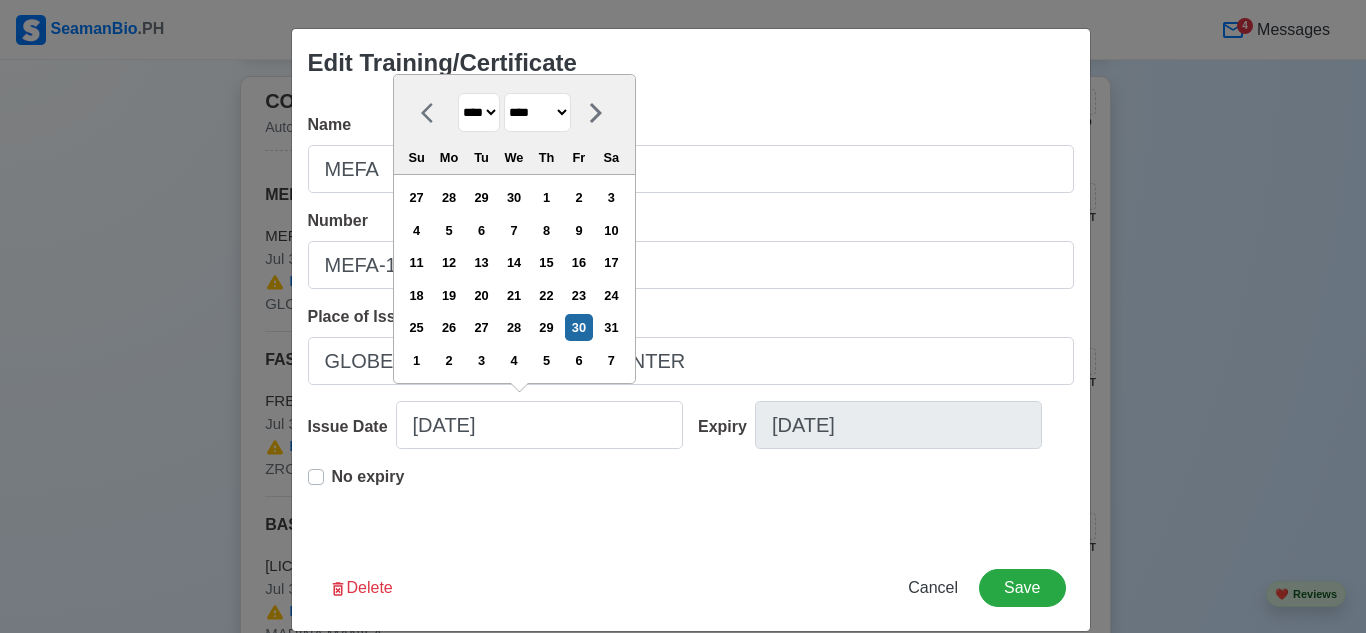 select on "****" 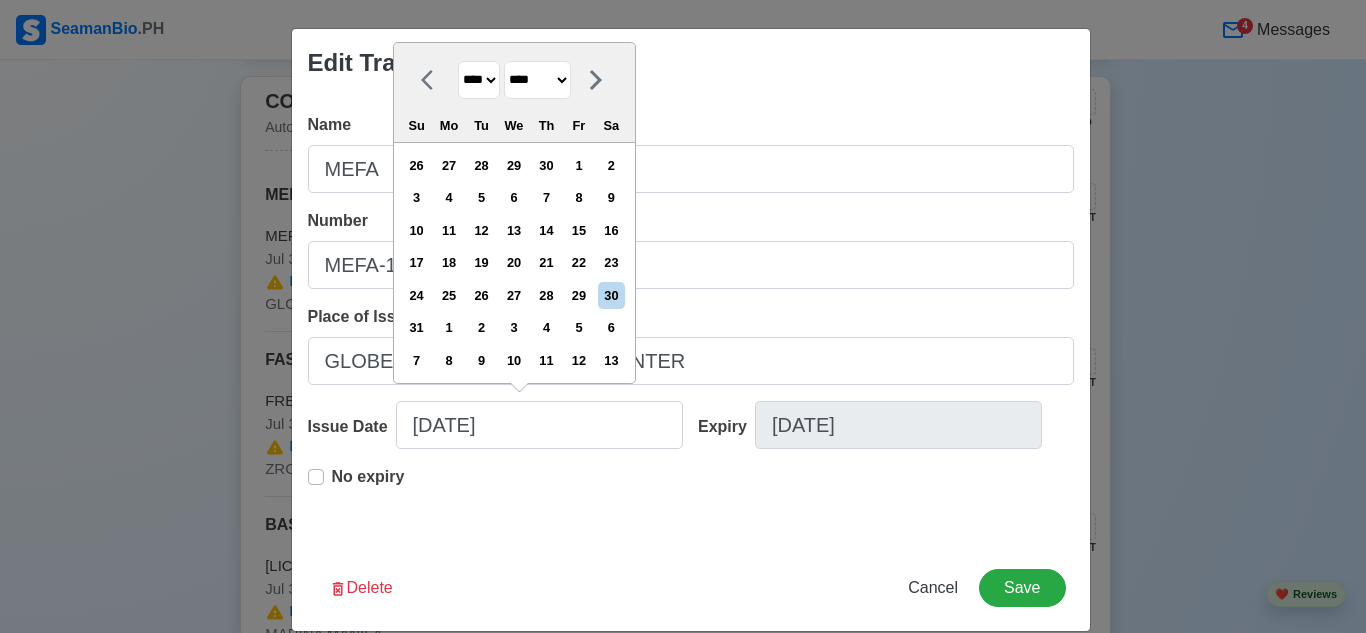 click on "******* ******** ***** ***** *** **** **** ****** ********* ******* ******** ********" at bounding box center (537, 80) 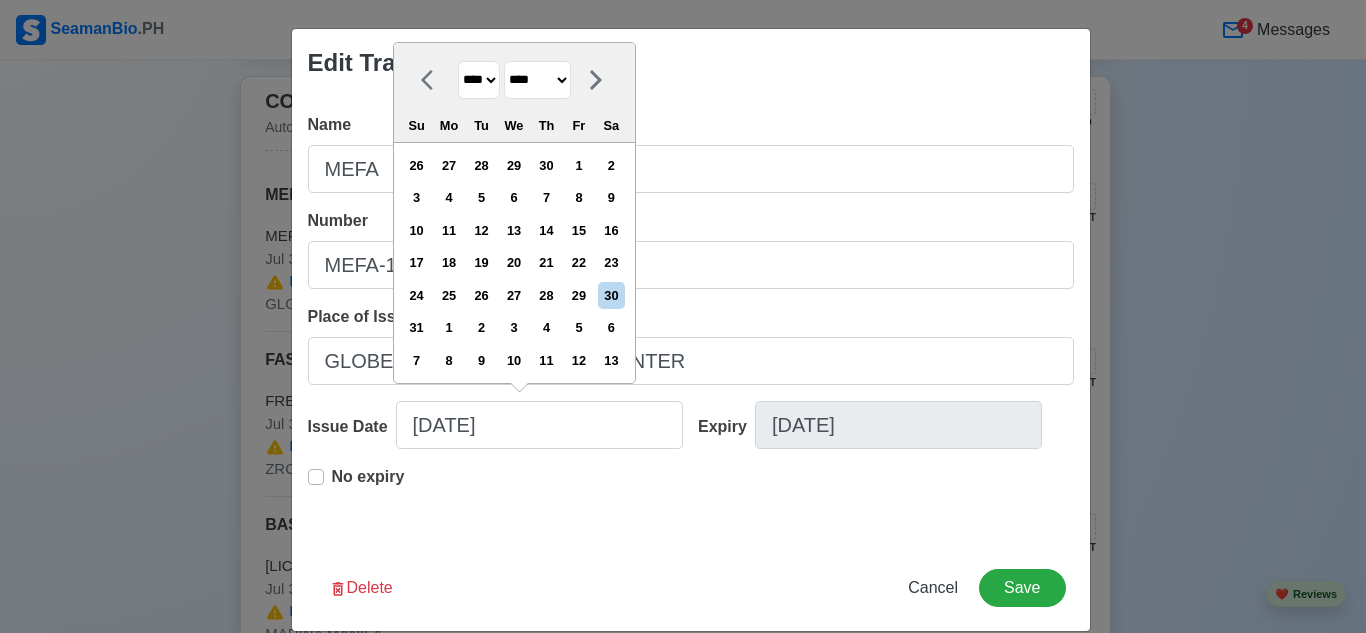 select on "******" 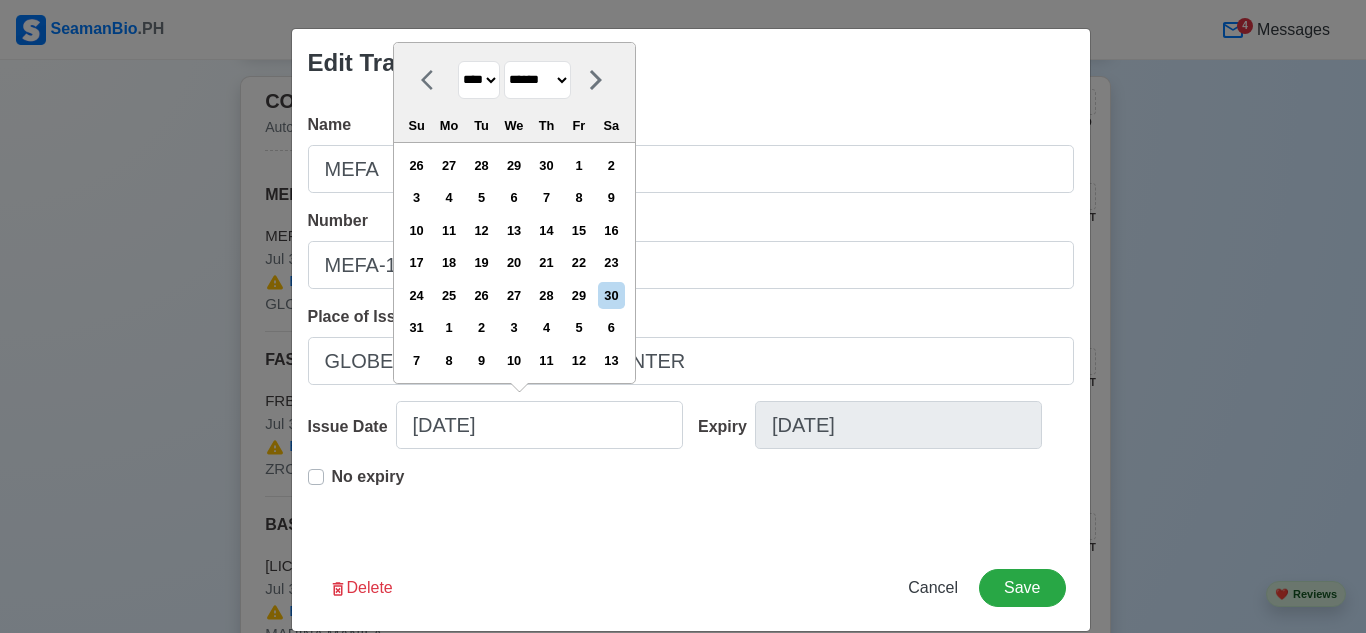 click on "******* ******** ***** ***** *** **** **** ****** ********* ******* ******** ********" at bounding box center [537, 80] 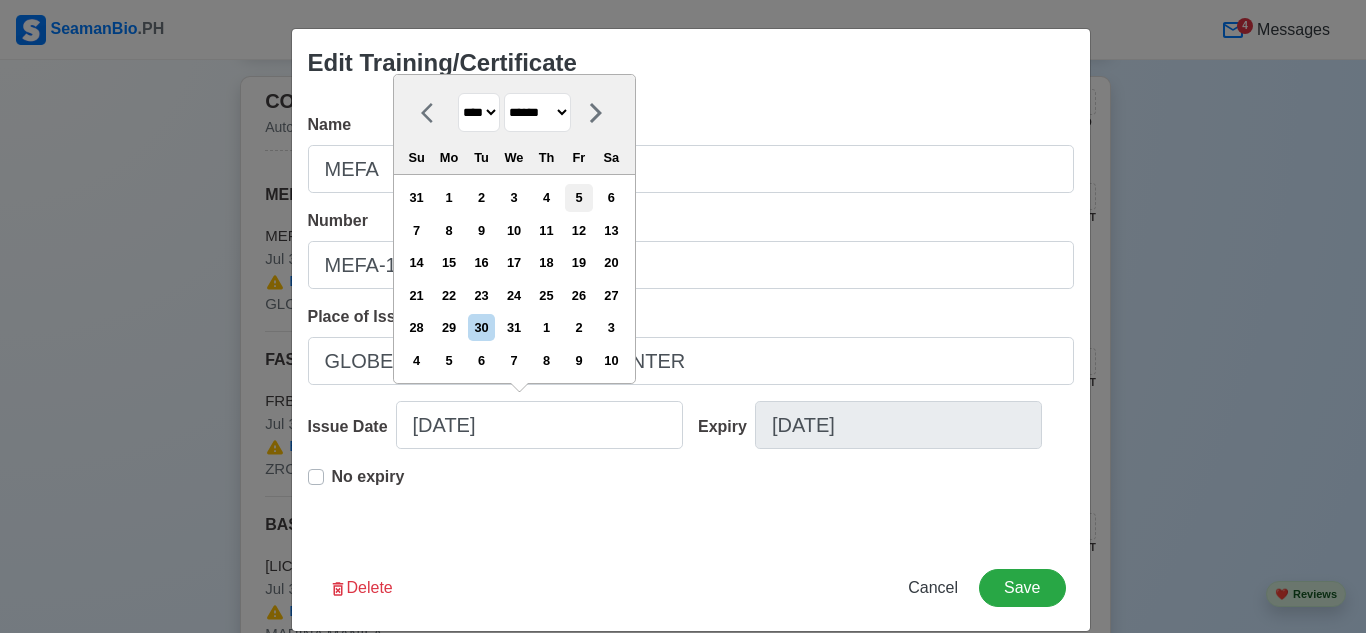 click on "5" at bounding box center [578, 197] 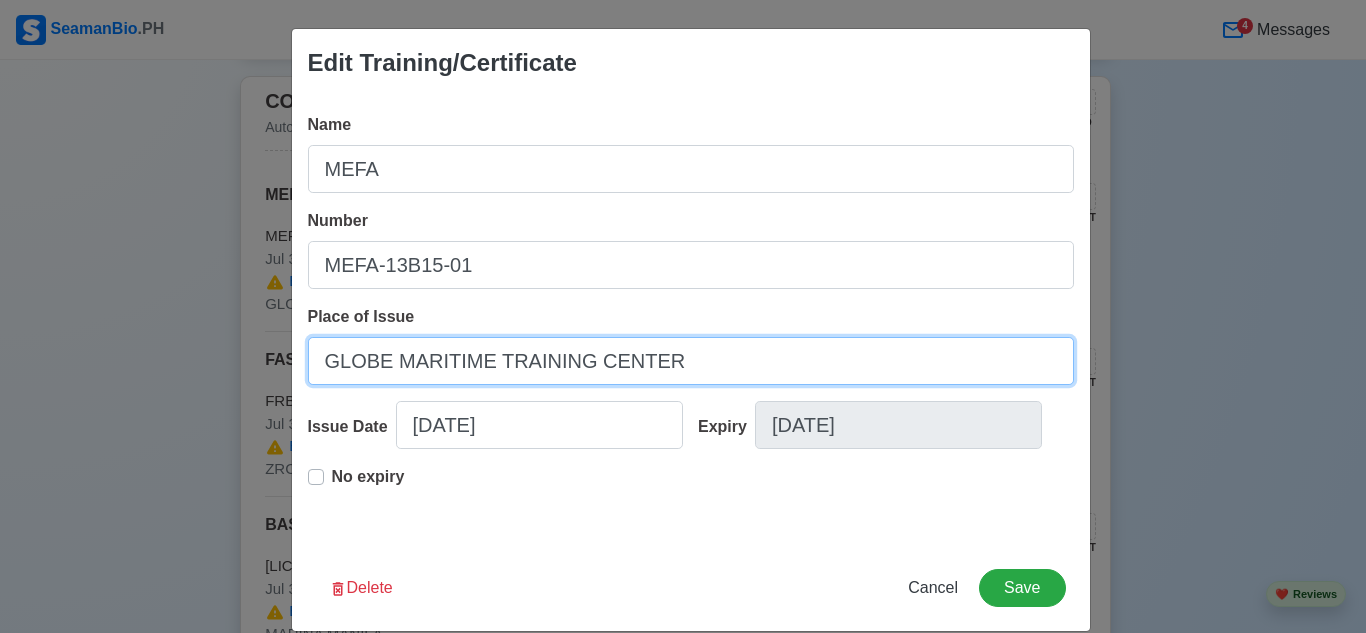click on "GLOBE MARITIME TRAINING CENTER" at bounding box center [691, 361] 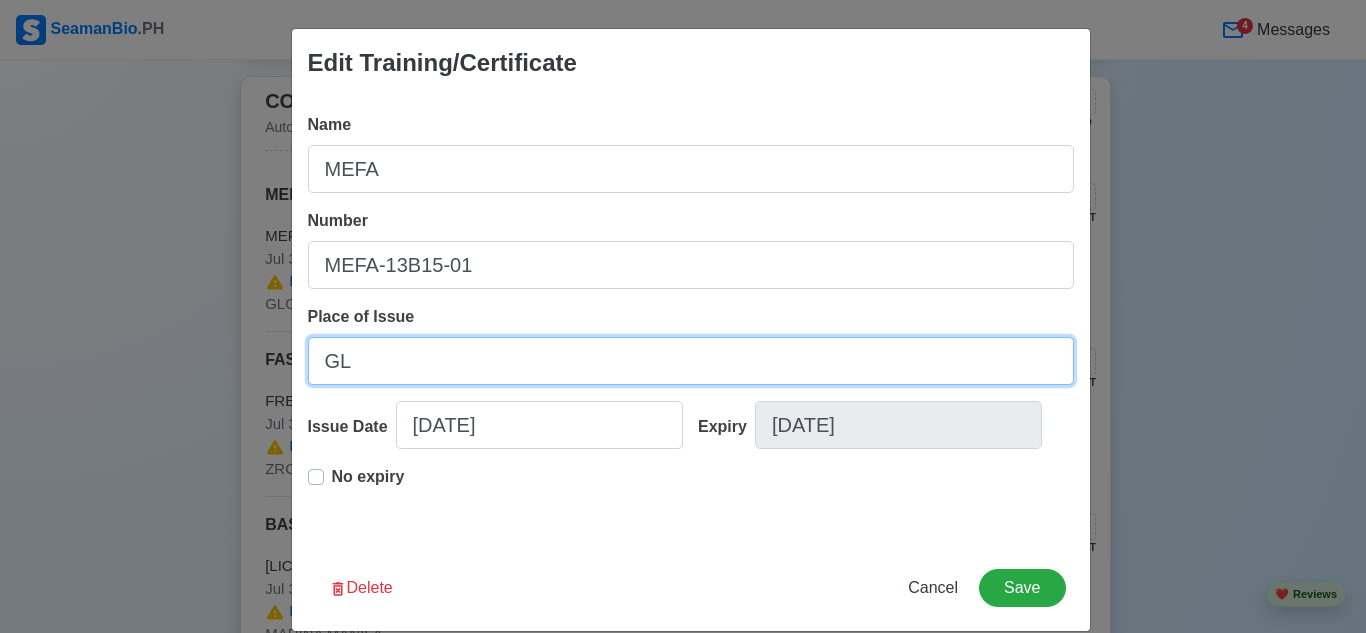type on "G" 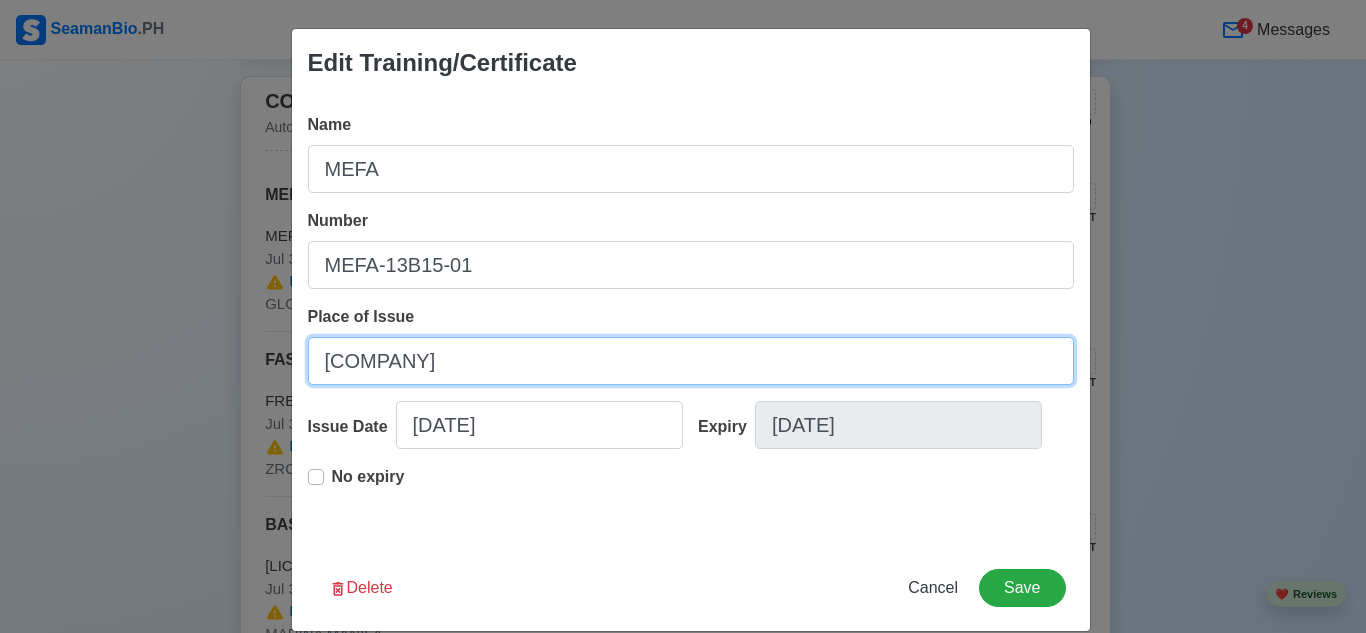 type on "MARINA MANILA" 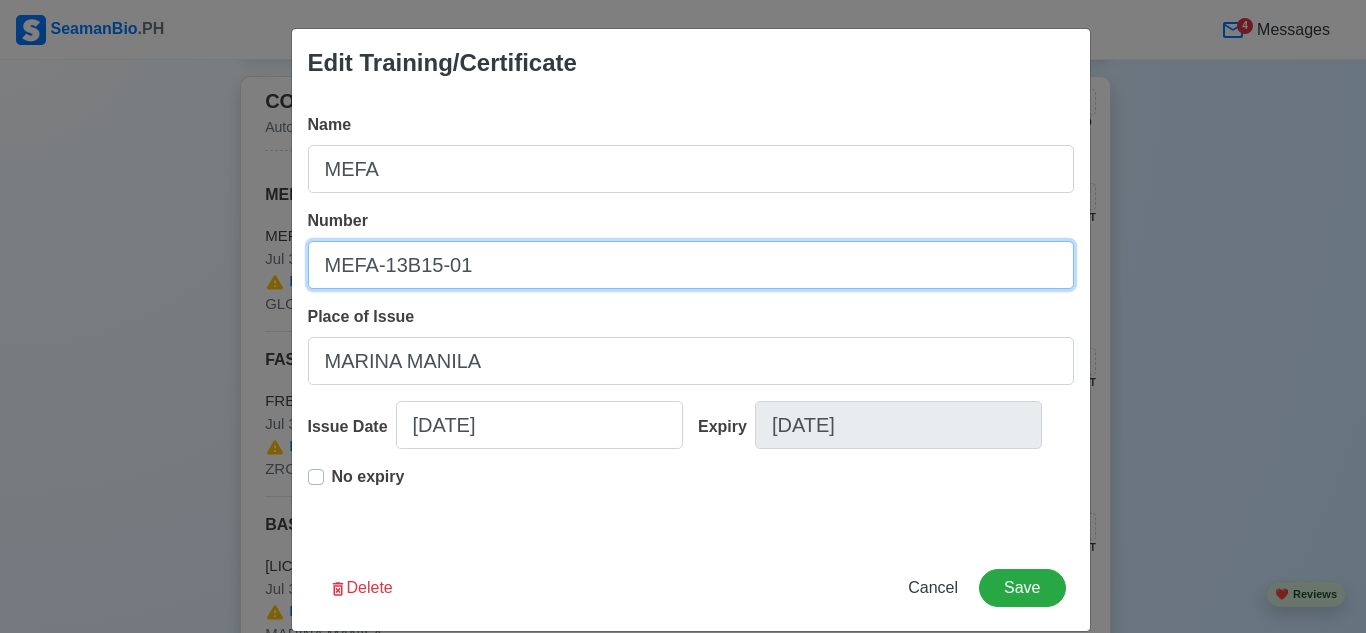 click on "MEFA-13B15-01" at bounding box center [691, 265] 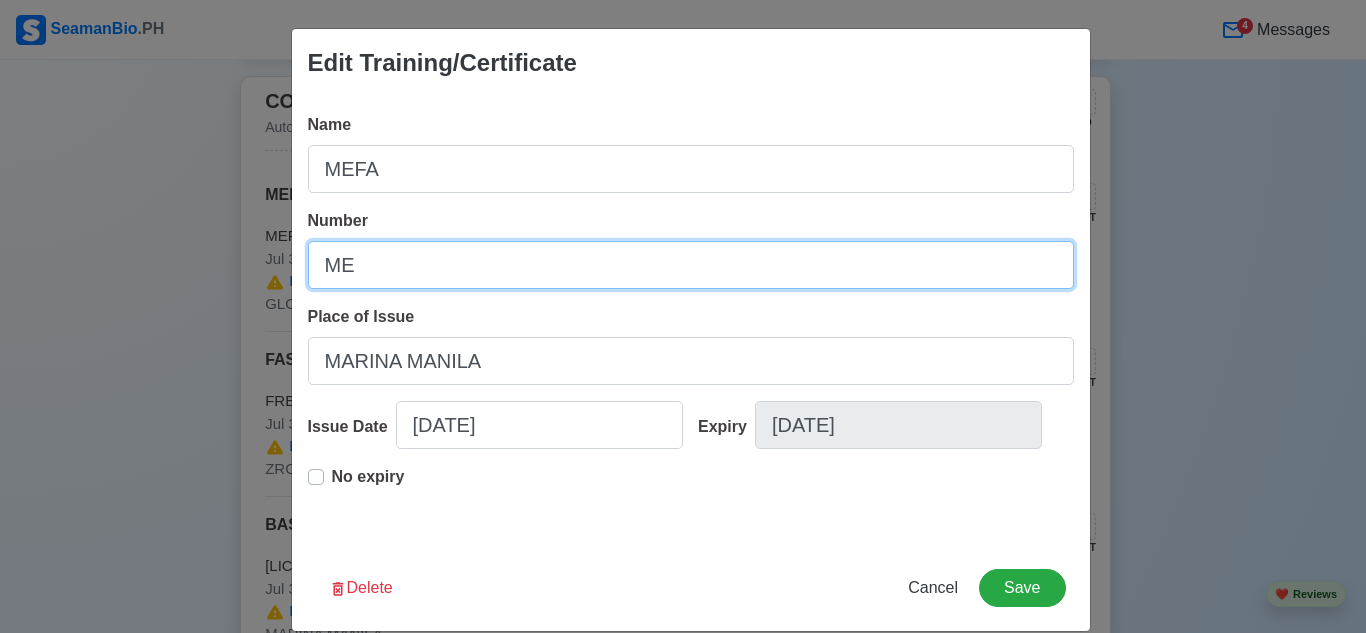 type on "M" 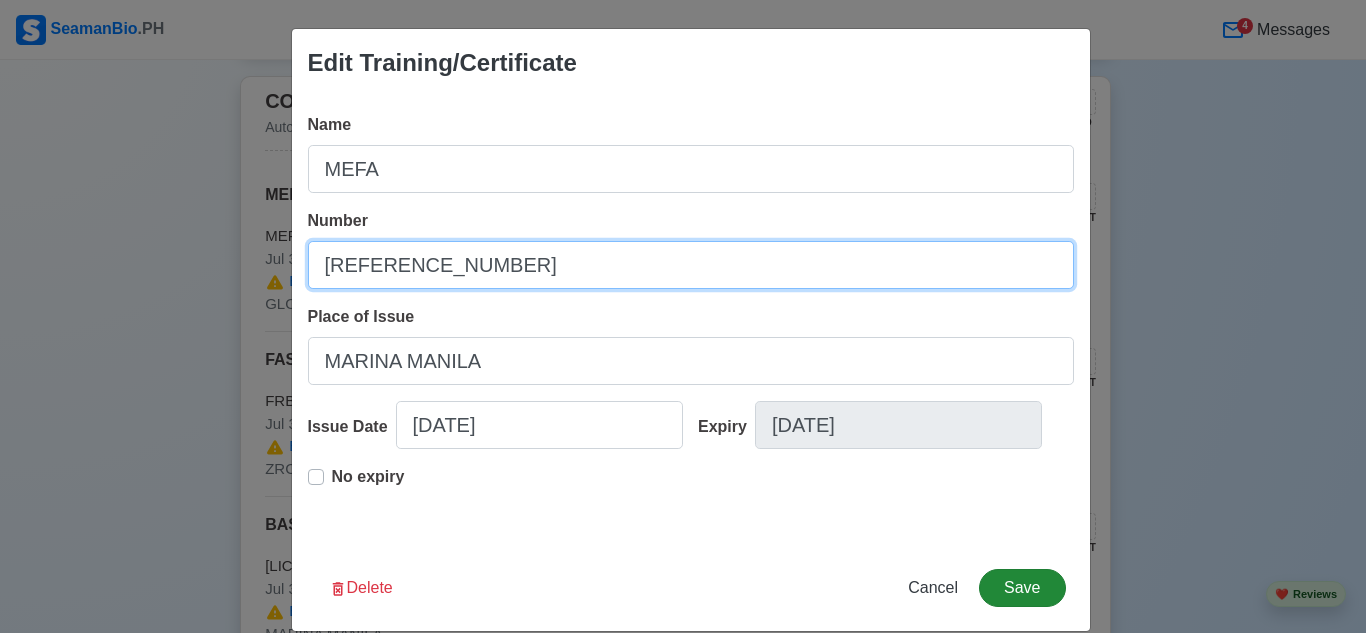 type on "[REFERENCE_NUMBER]" 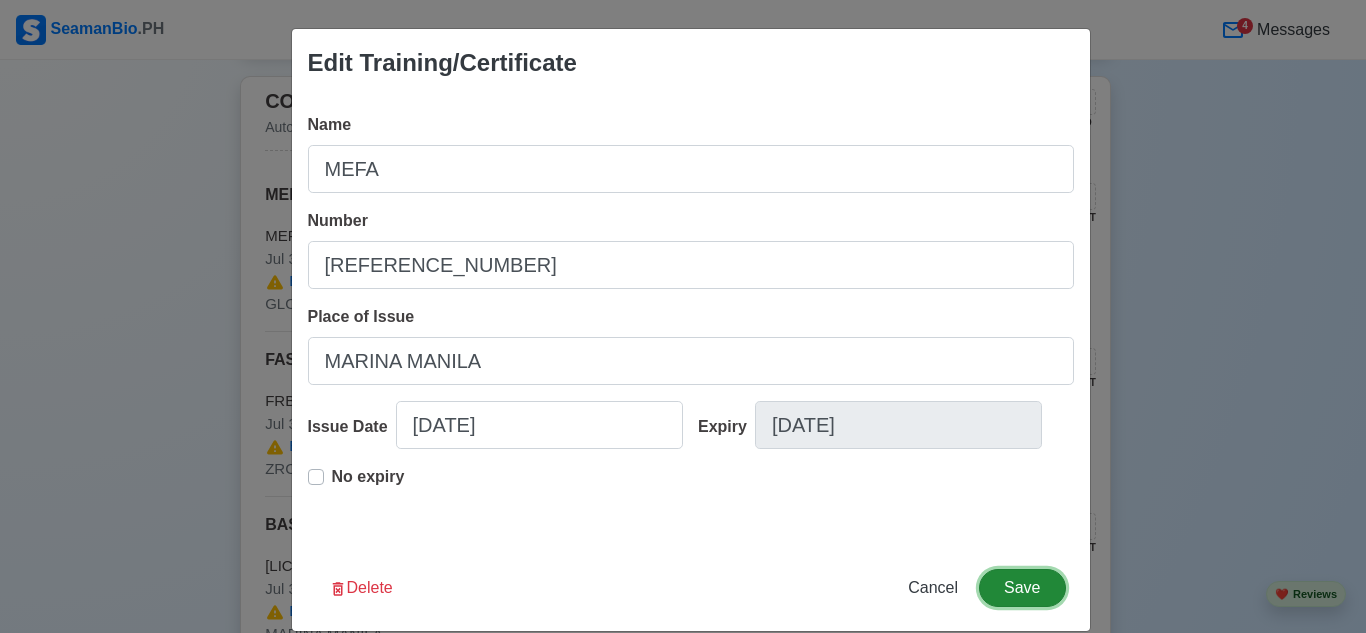 click on "Save" at bounding box center (1022, 588) 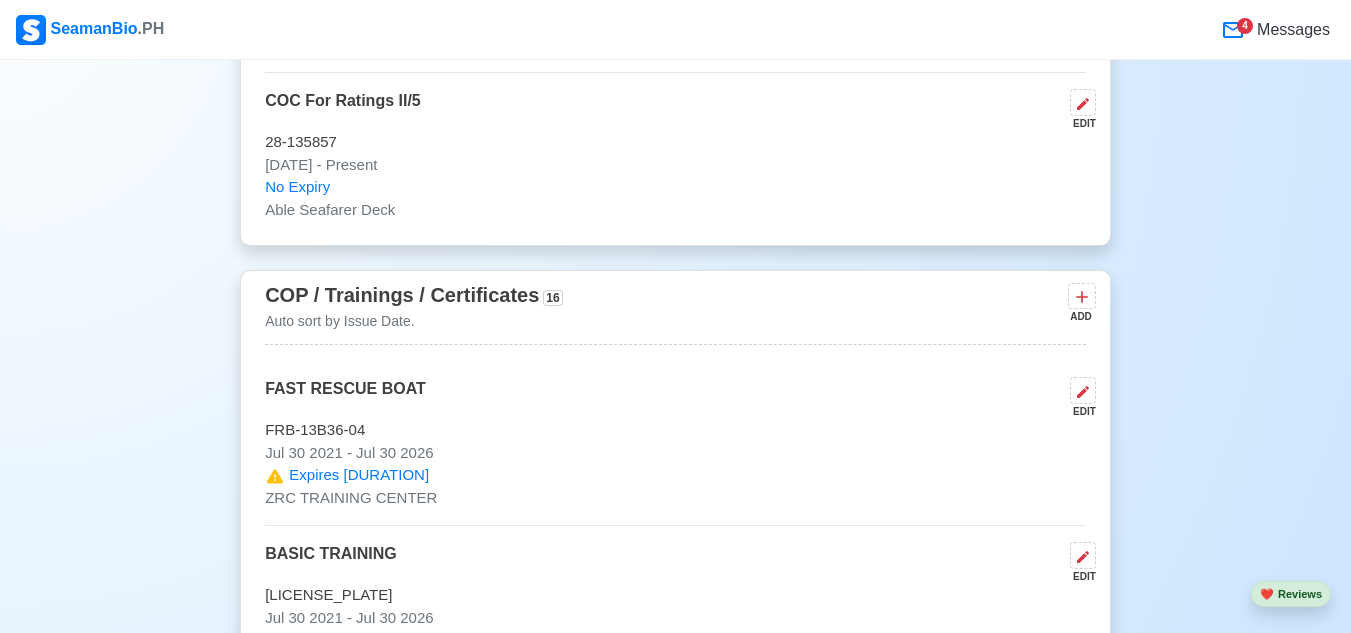 scroll, scrollTop: 3700, scrollLeft: 0, axis: vertical 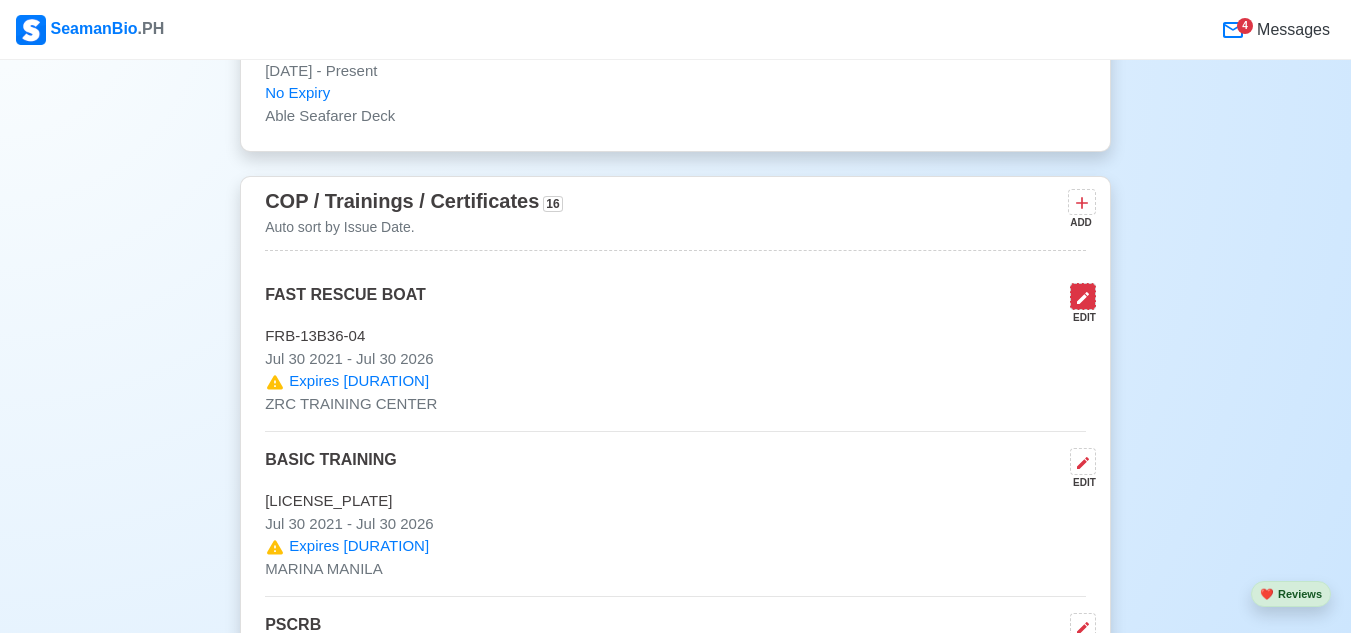 click at bounding box center [1083, 296] 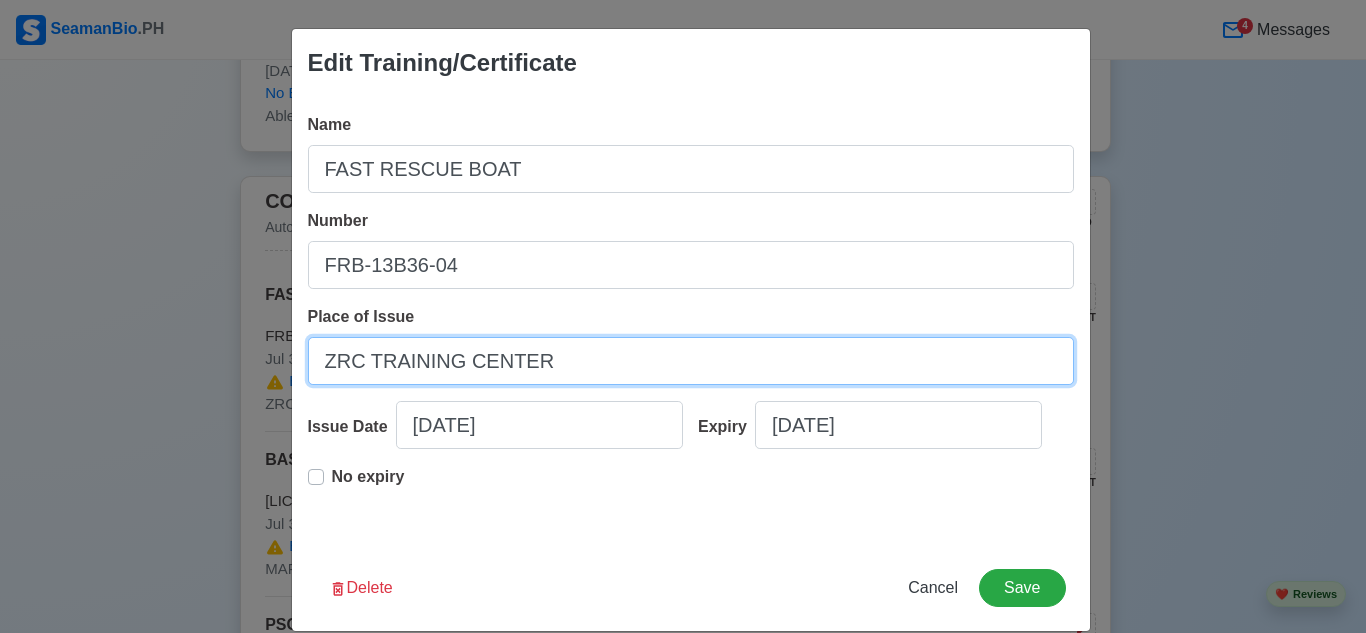 click on "ZRC TRAINING CENTER" at bounding box center [691, 361] 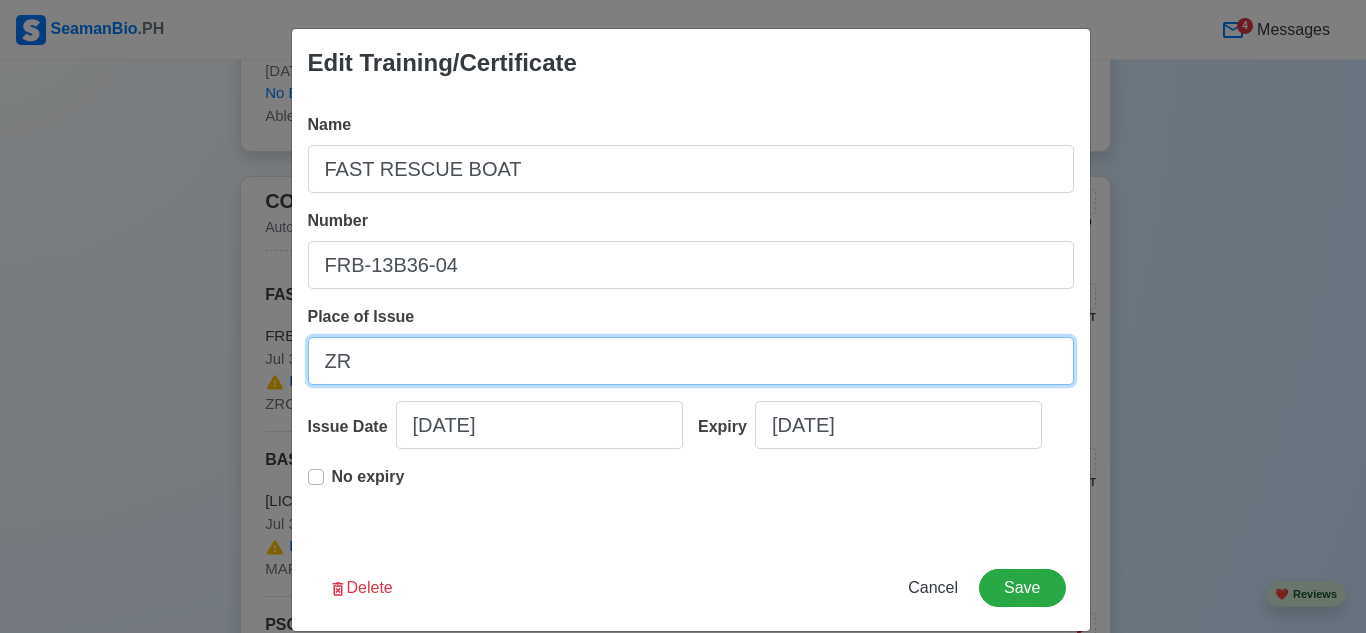 type on "Z" 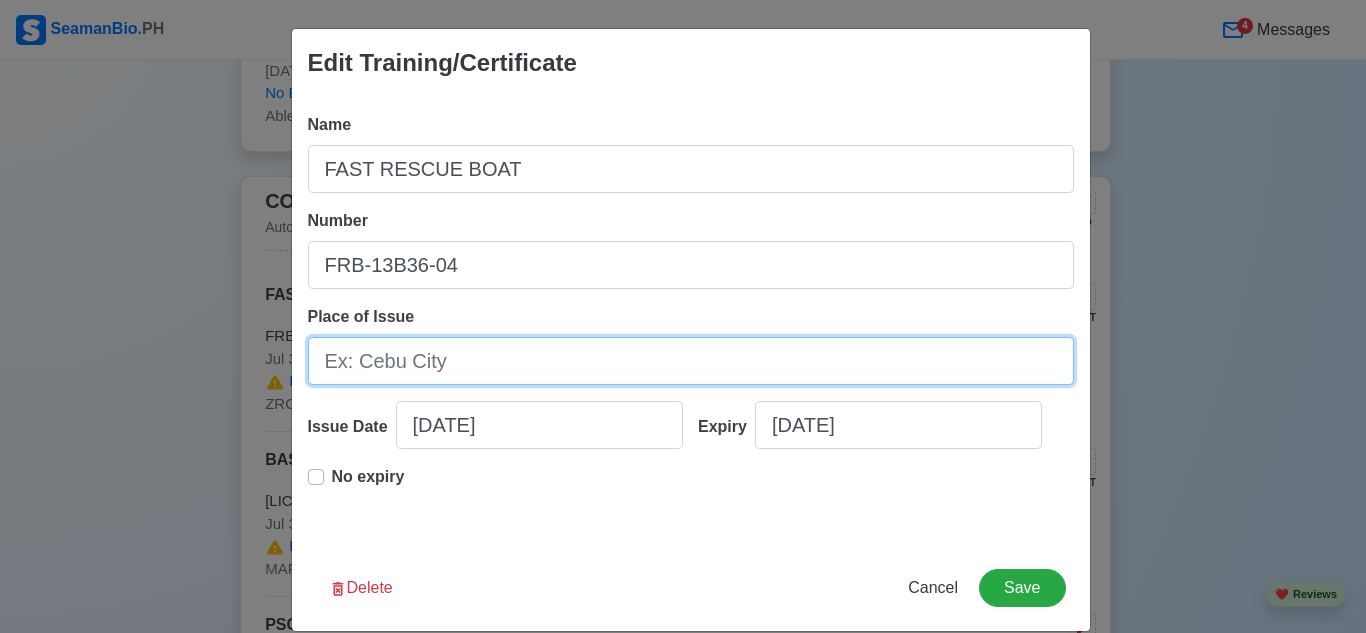 drag, startPoint x: 391, startPoint y: 358, endPoint x: 328, endPoint y: 367, distance: 63.63961 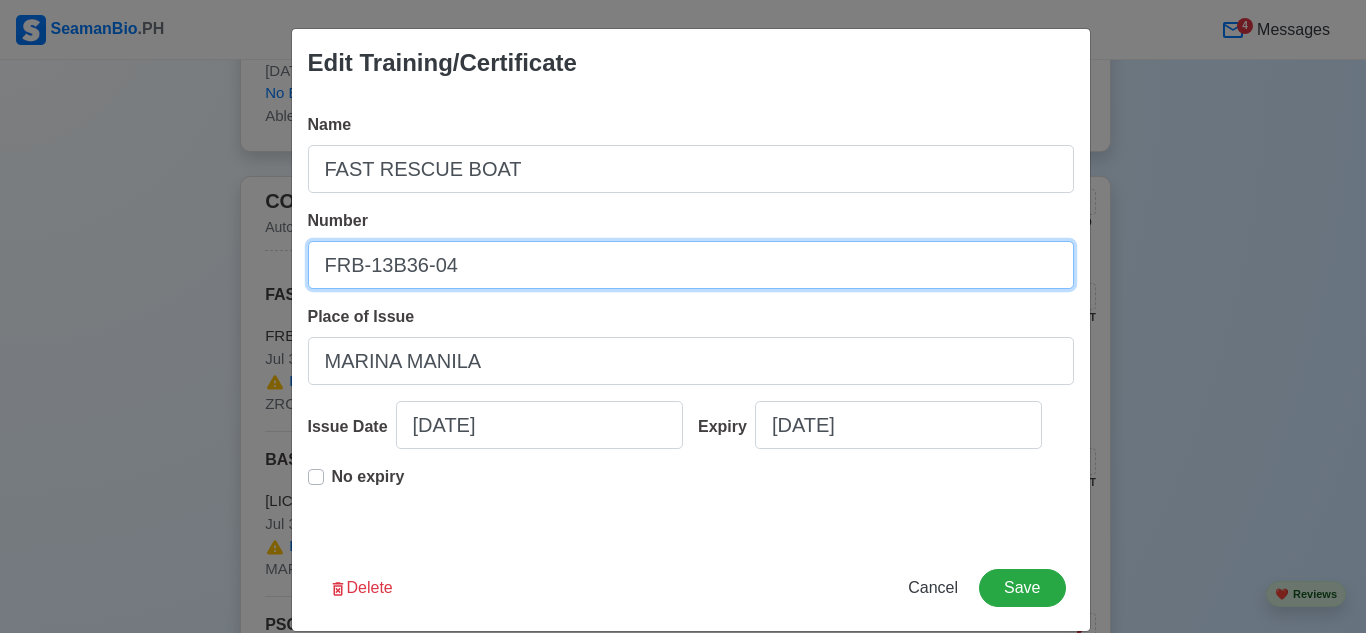click on "FRB-13B36-04" at bounding box center [691, 265] 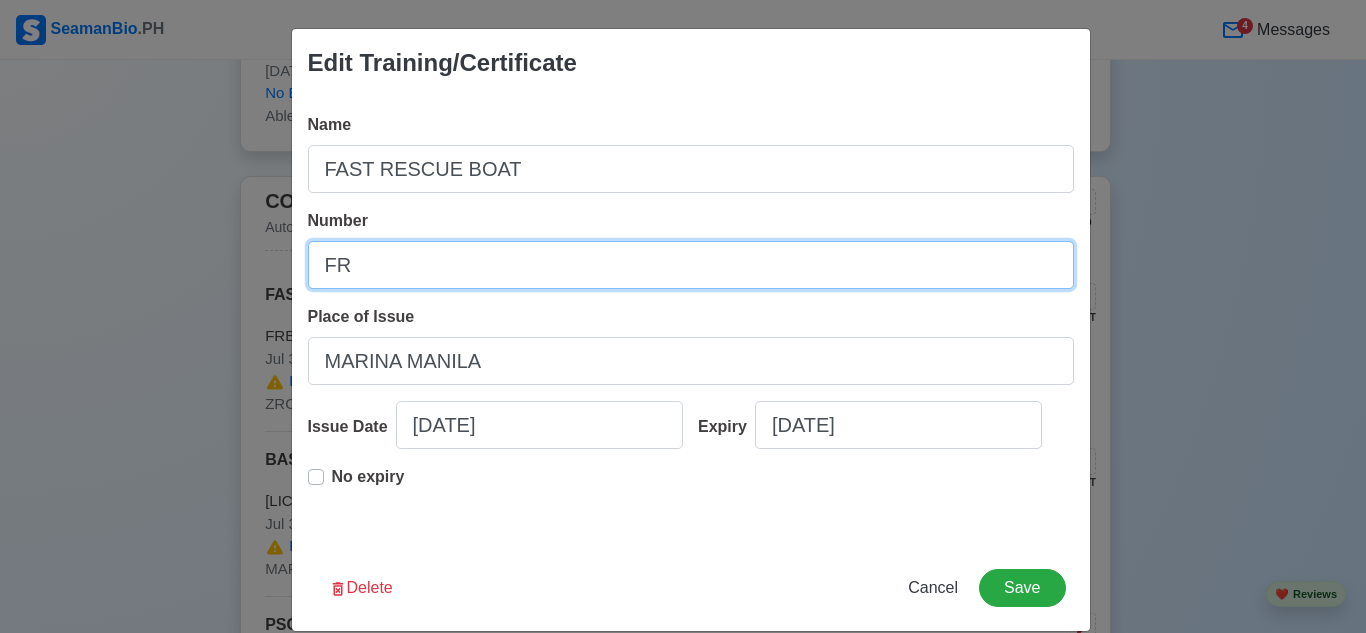 type on "F" 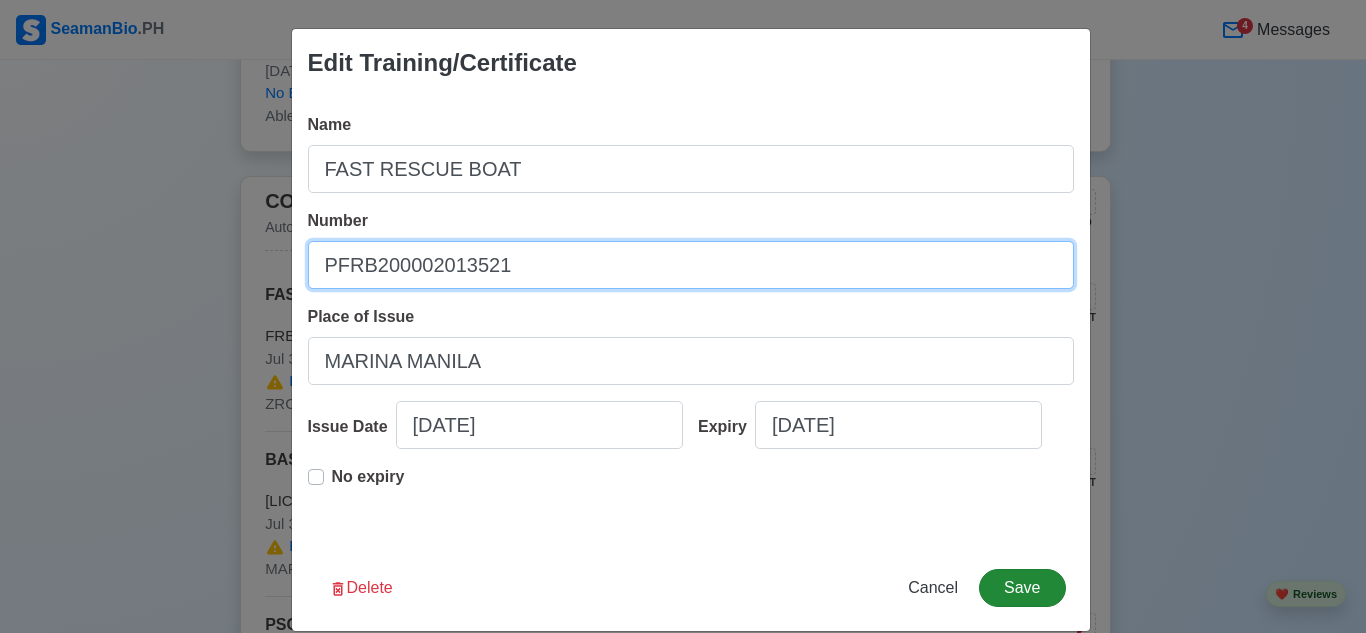 type on "PFRB200002013521" 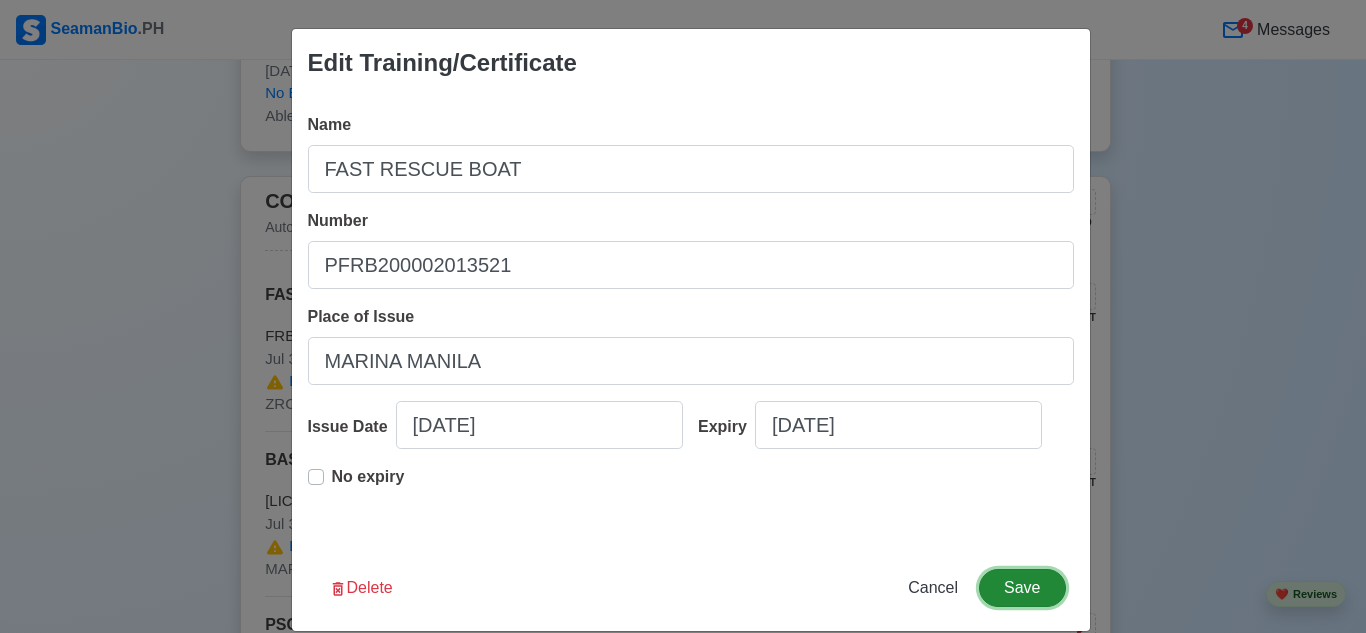 click on "Save" at bounding box center [1022, 588] 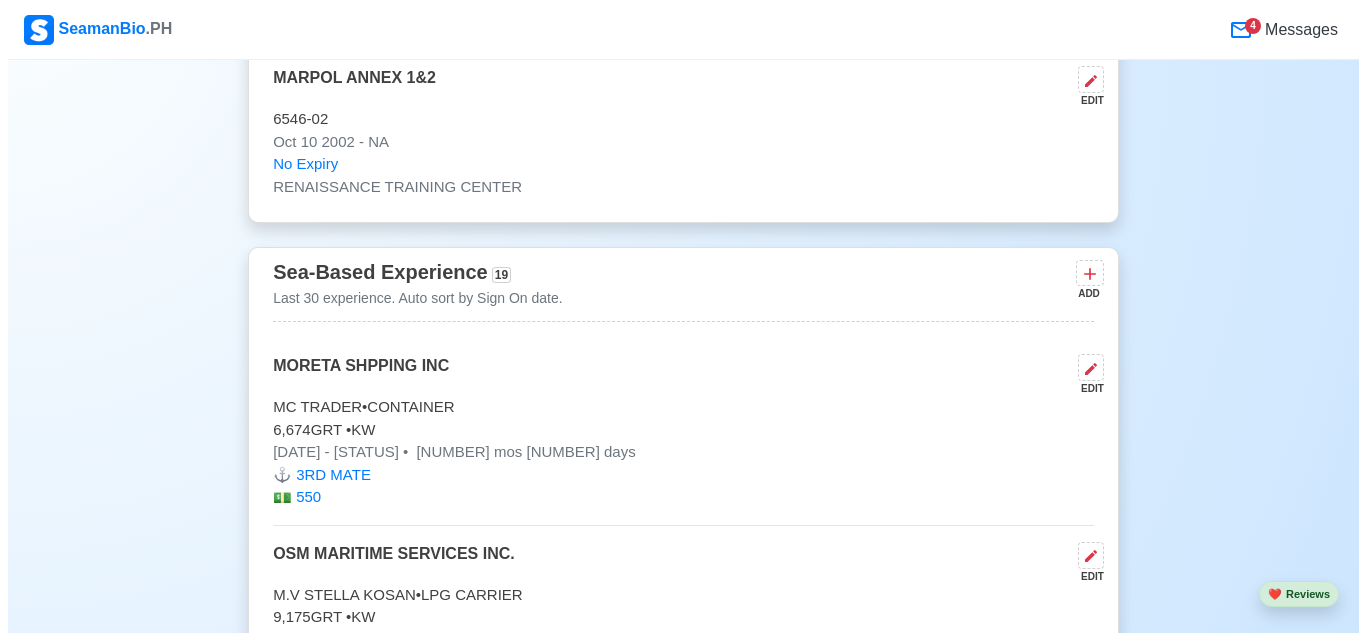 scroll, scrollTop: 6300, scrollLeft: 0, axis: vertical 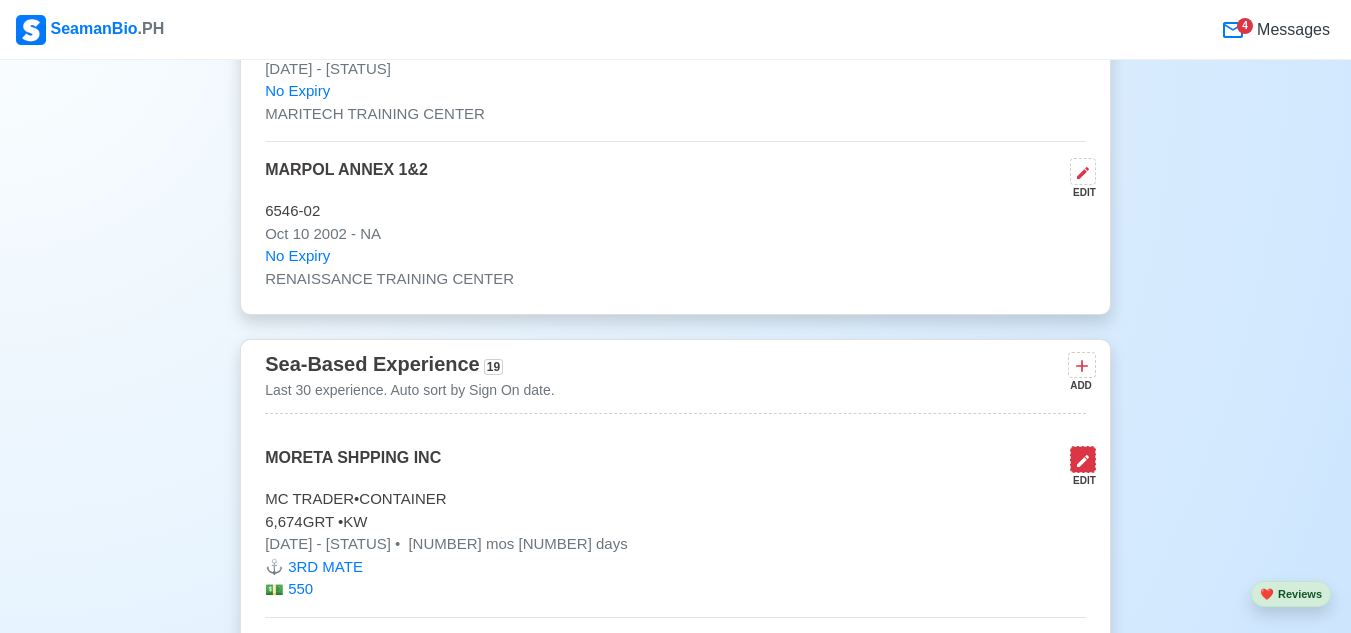 click 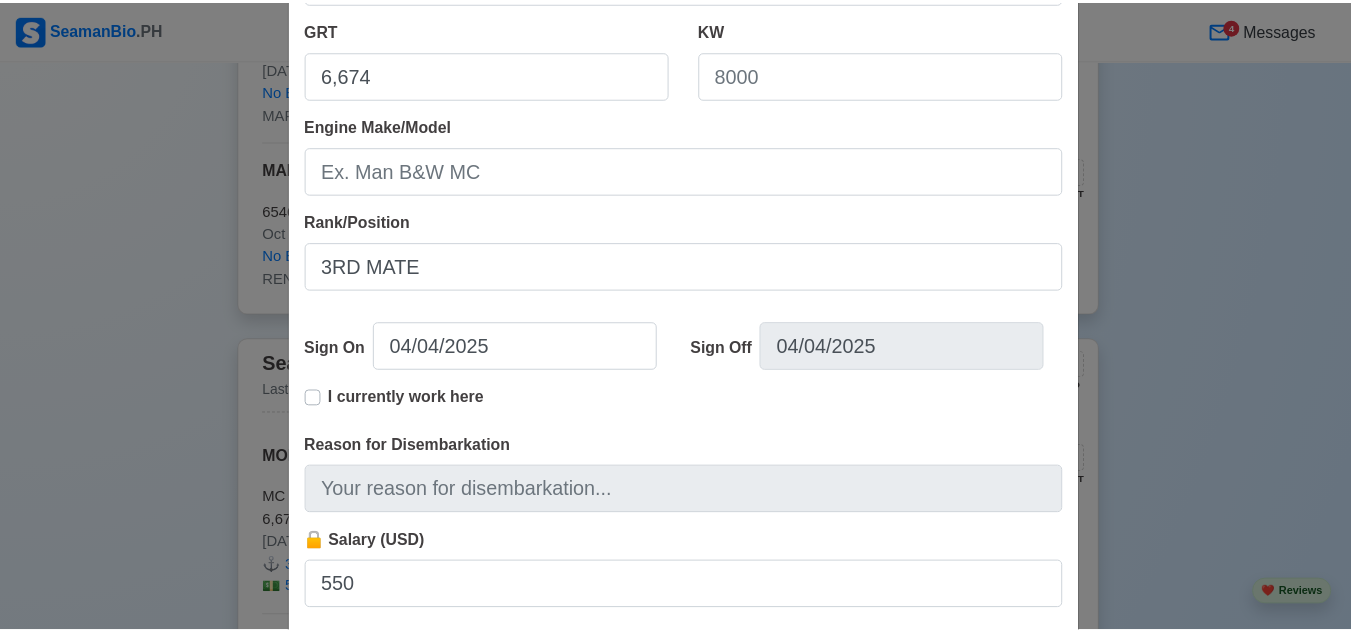 scroll, scrollTop: 507, scrollLeft: 0, axis: vertical 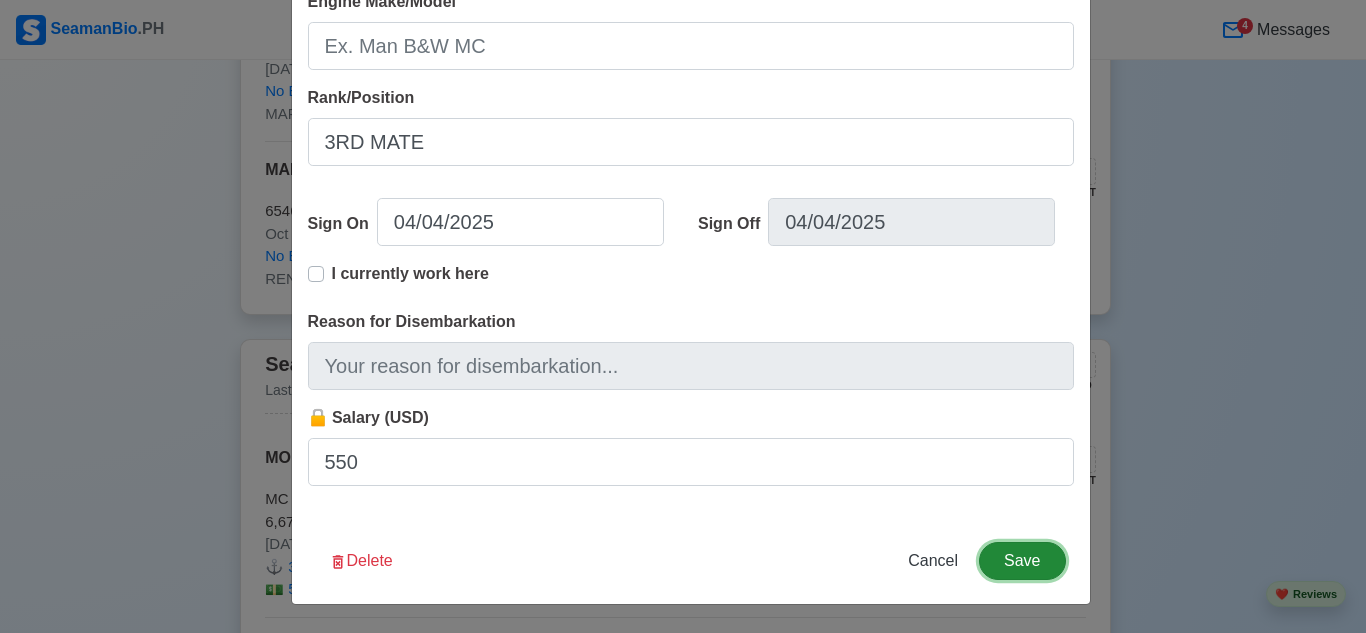 click on "Save" at bounding box center [1022, 561] 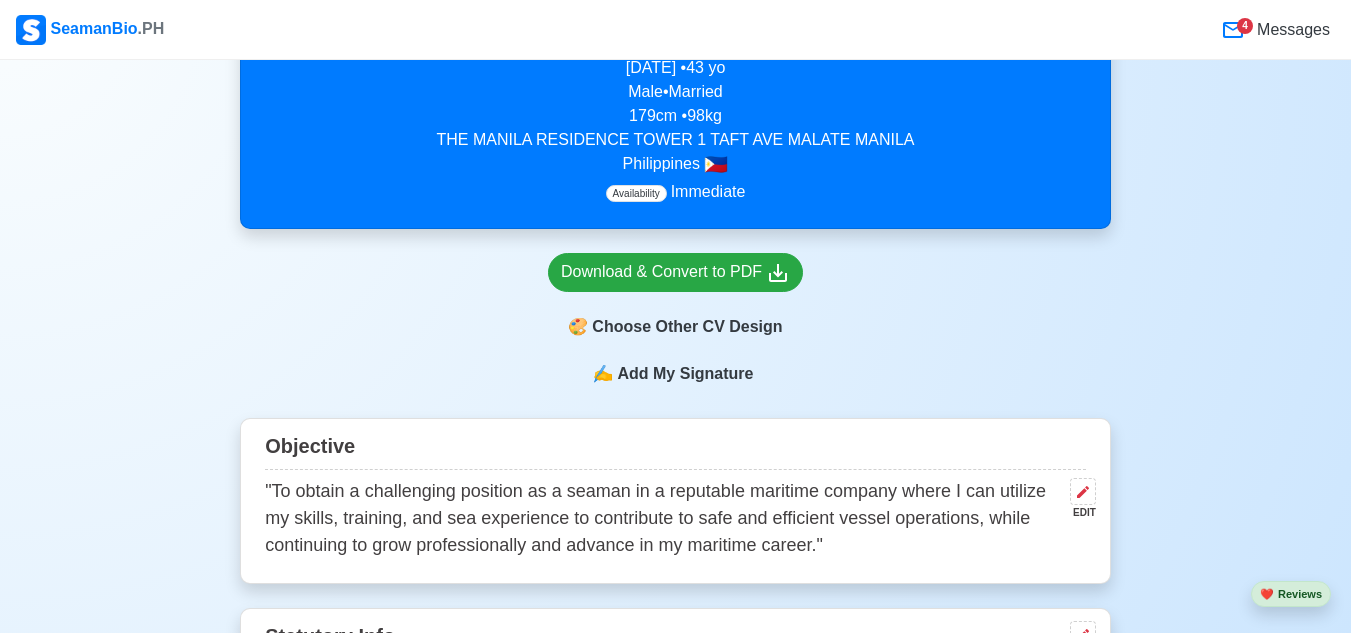 scroll, scrollTop: 500, scrollLeft: 0, axis: vertical 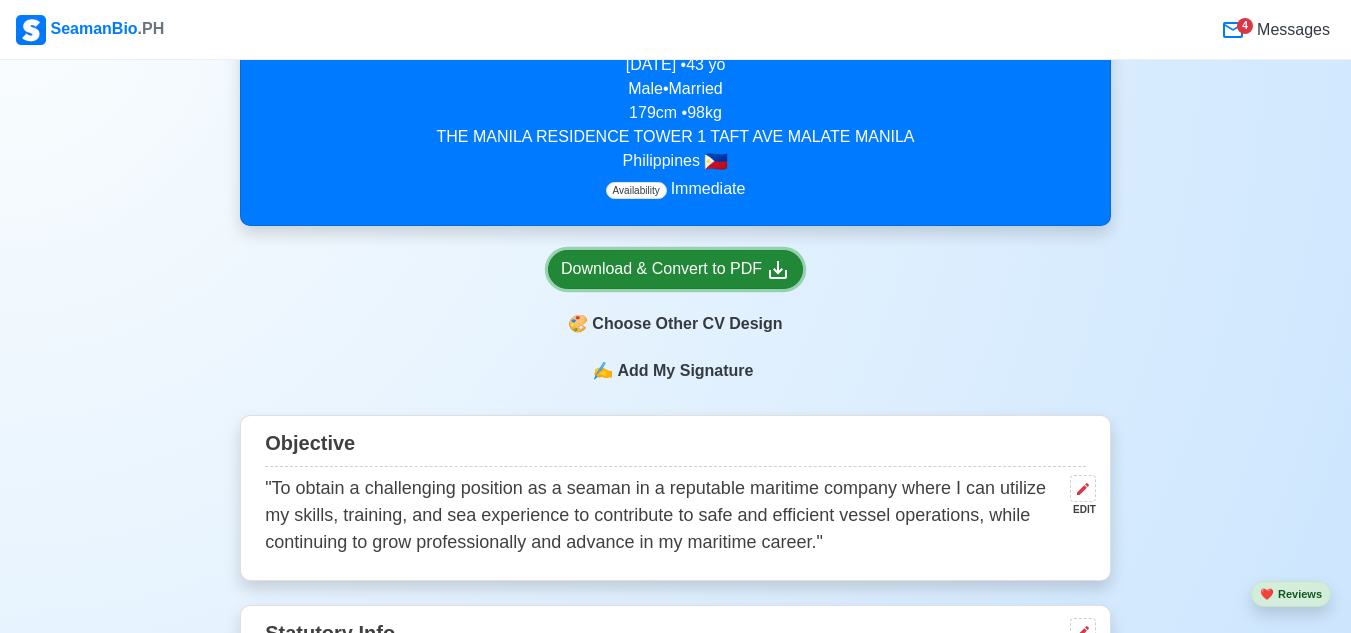 click on "Download & Convert to PDF" at bounding box center (675, 269) 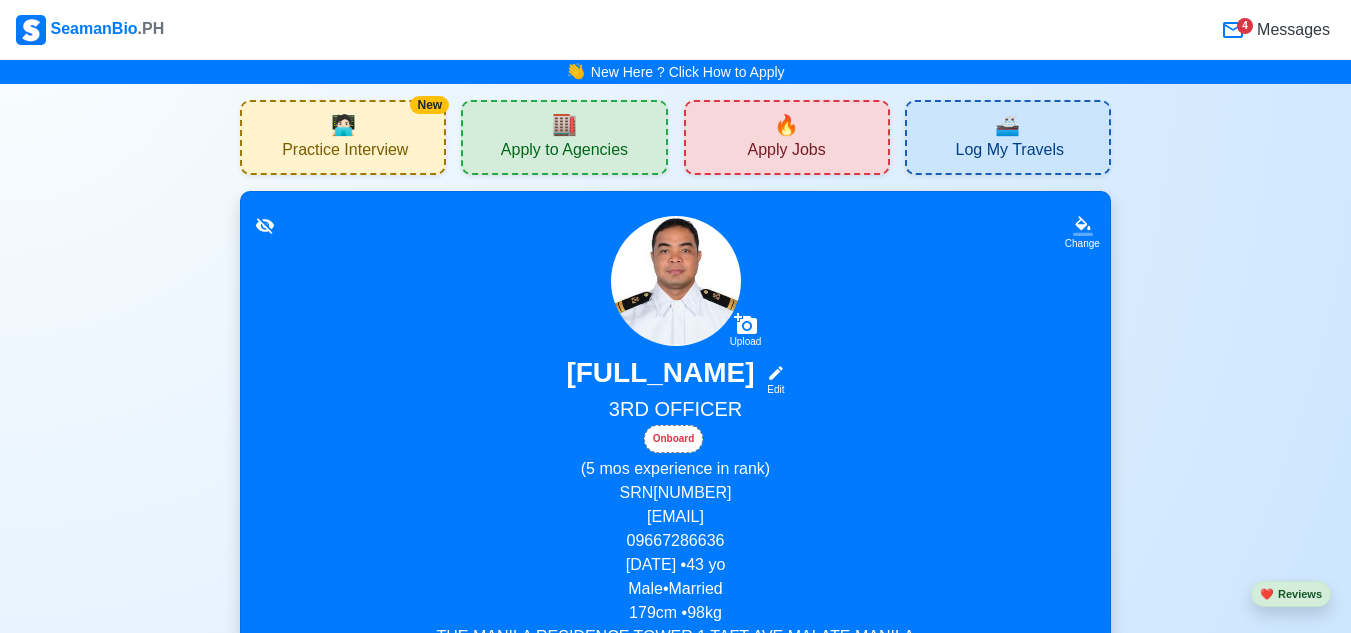 click on "🔥 Apply Jobs" at bounding box center [787, 137] 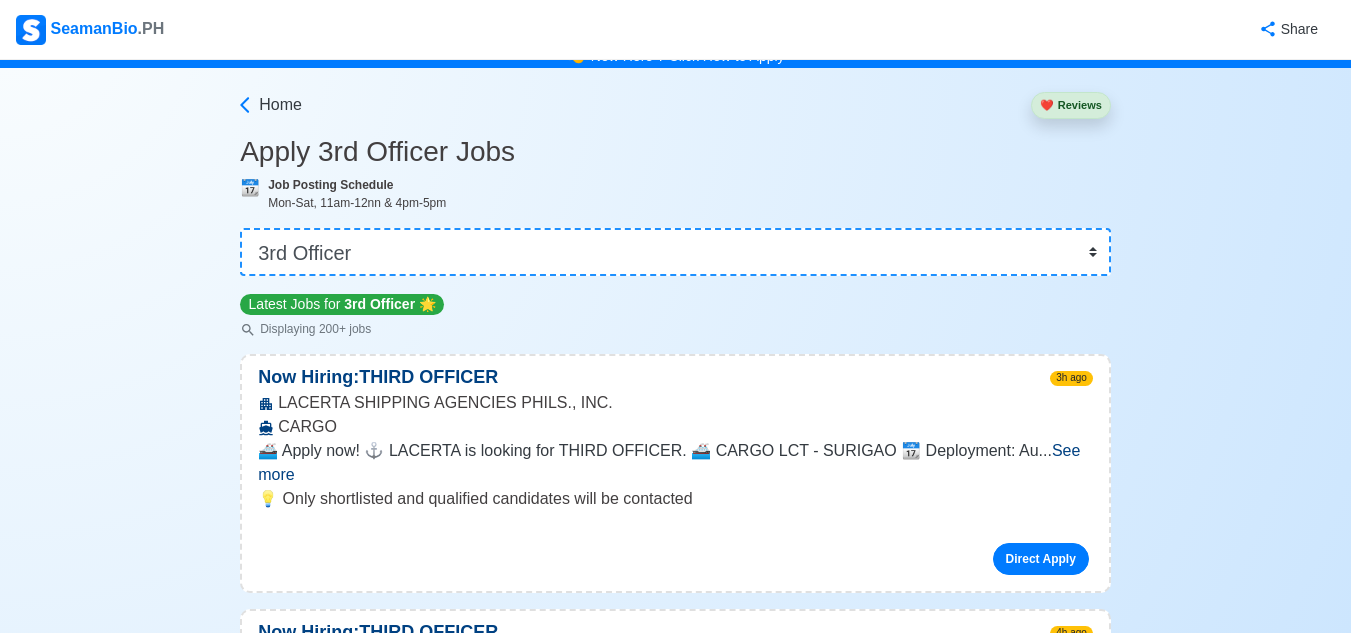 scroll, scrollTop: 0, scrollLeft: 0, axis: both 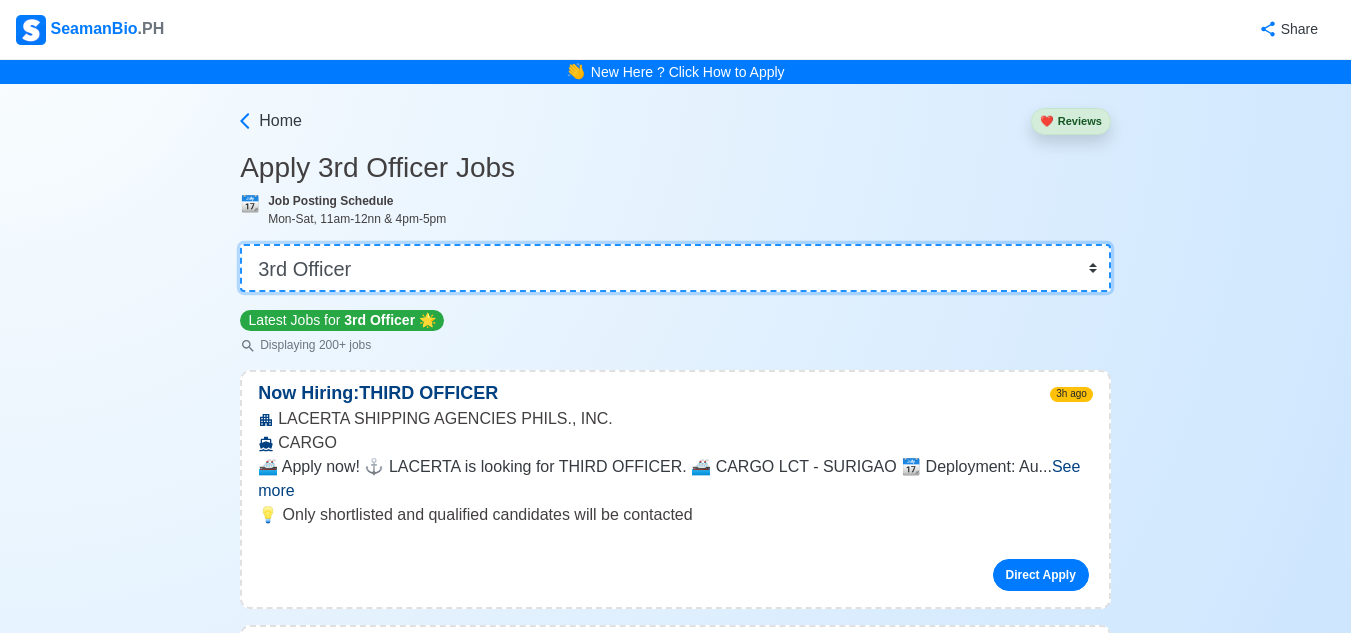 click on "👉 Select Rank or Position Master Chief Officer 2nd Officer 3rd Officer Junior Officer Chief Engineer 2nd Engineer 3rd Engineer 4th Engineer Gas Engineer Junior Engineer 1st Assistant Engineer 2nd Assistant Engineer 3rd Assistant Engineer ETO/ETR Electrician Electrical Engineer Oiler Fitter Welder Chief Cook Chef Cook Messman Wiper Rigger Ordinary Seaman Able Seaman Motorman Pumpman Bosun Cadet Reefer Mechanic Operator Repairman Painter Steward Waiter Others" at bounding box center [675, 268] 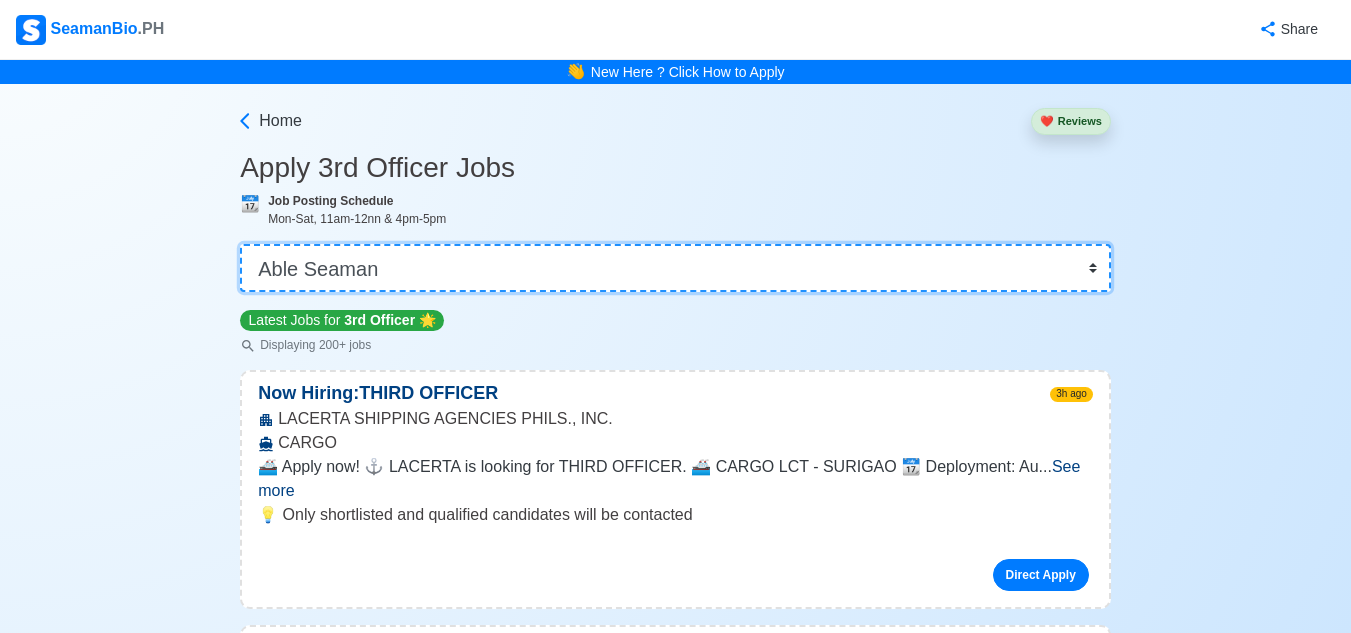 click on "👉 Select Rank or Position Master Chief Officer 2nd Officer 3rd Officer Junior Officer Chief Engineer 2nd Engineer 3rd Engineer 4th Engineer Gas Engineer Junior Engineer 1st Assistant Engineer 2nd Assistant Engineer 3rd Assistant Engineer ETO/ETR Electrician Electrical Engineer Oiler Fitter Welder Chief Cook Chef Cook Messman Wiper Rigger Ordinary Seaman Able Seaman Motorman Pumpman Bosun Cadet Reefer Mechanic Operator Repairman Painter Steward Waiter Others" at bounding box center (675, 268) 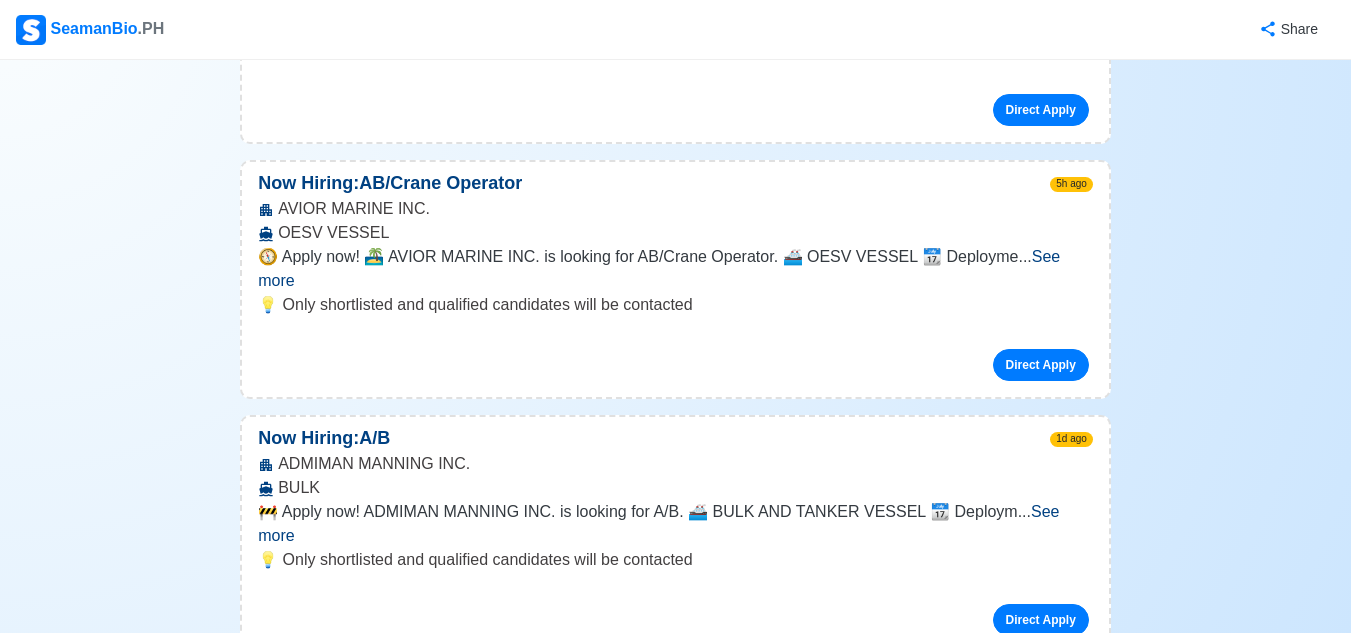 scroll, scrollTop: 500, scrollLeft: 0, axis: vertical 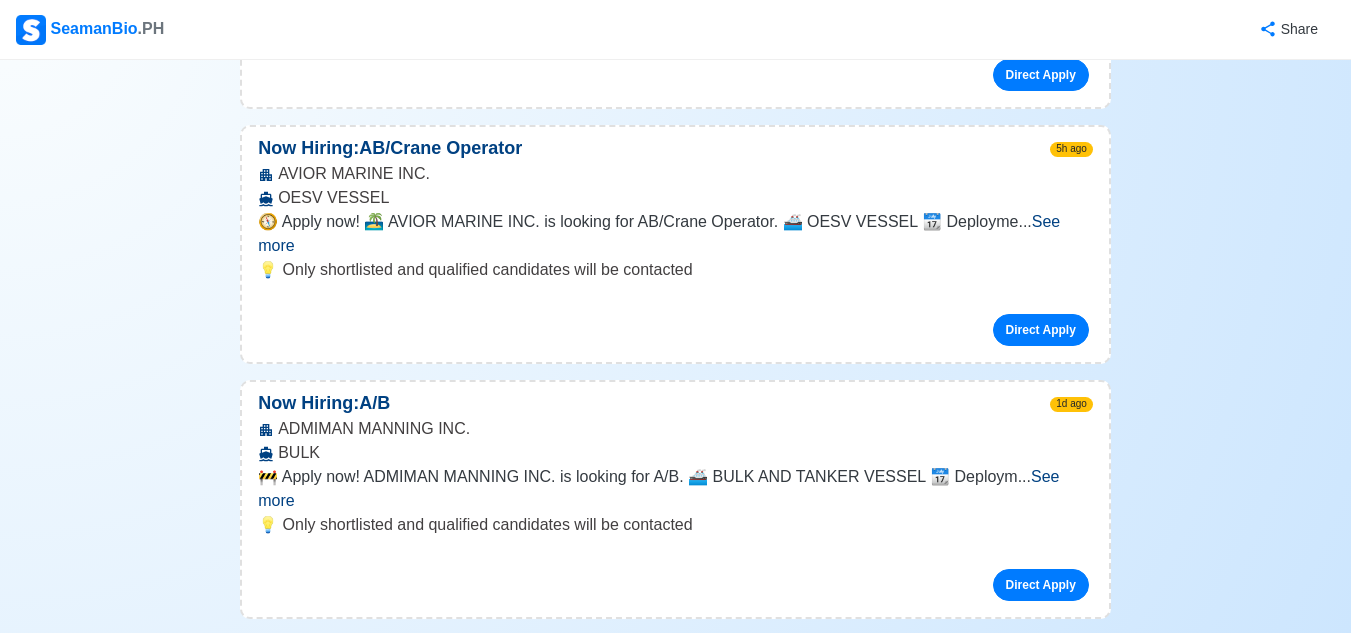 click on "See more" at bounding box center (658, 488) 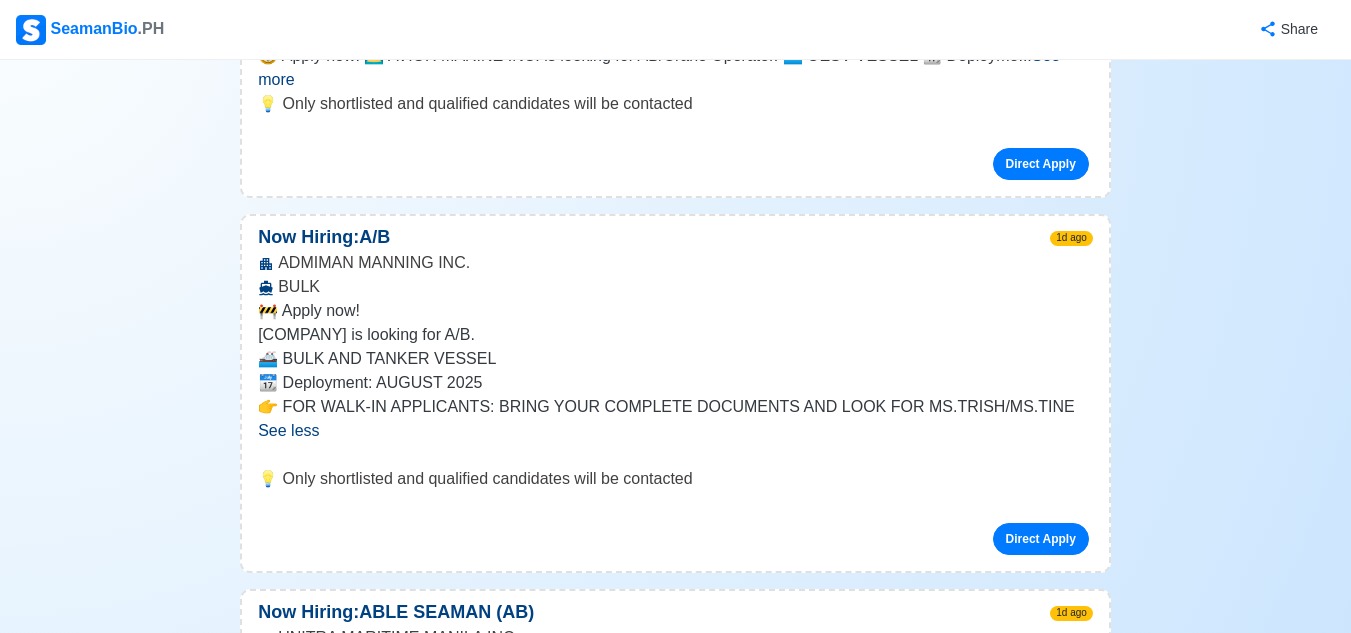 scroll, scrollTop: 700, scrollLeft: 0, axis: vertical 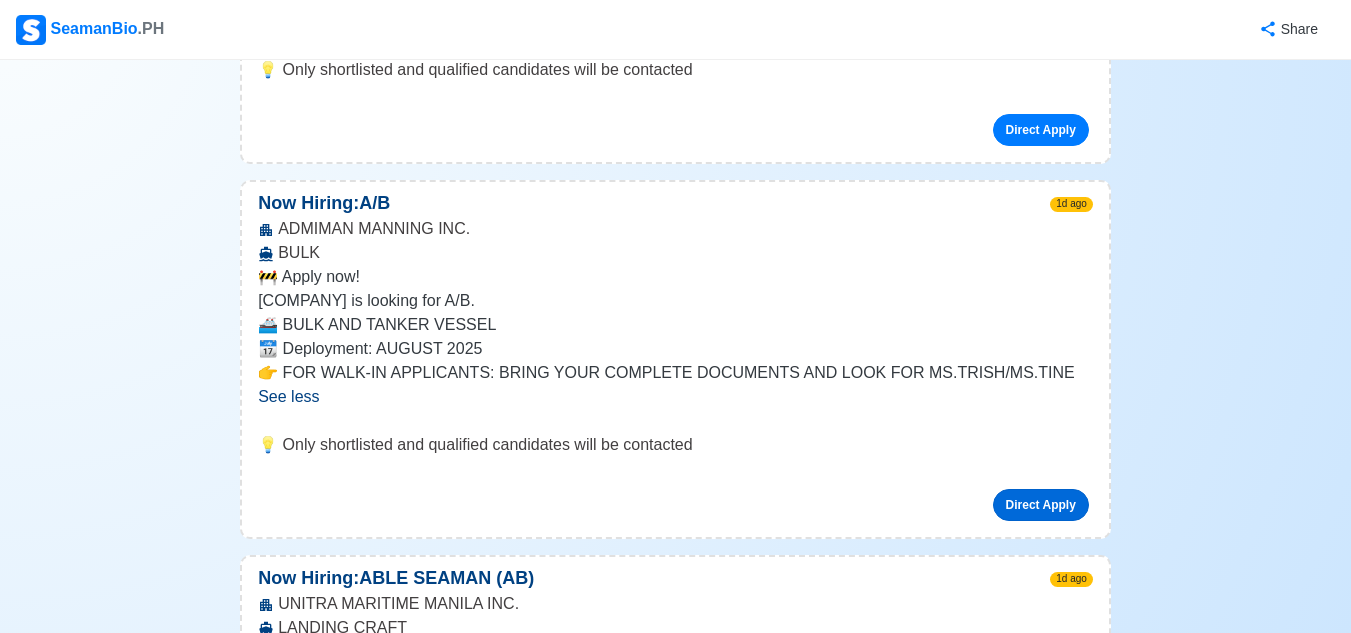 click on "Direct Apply" at bounding box center [1041, 505] 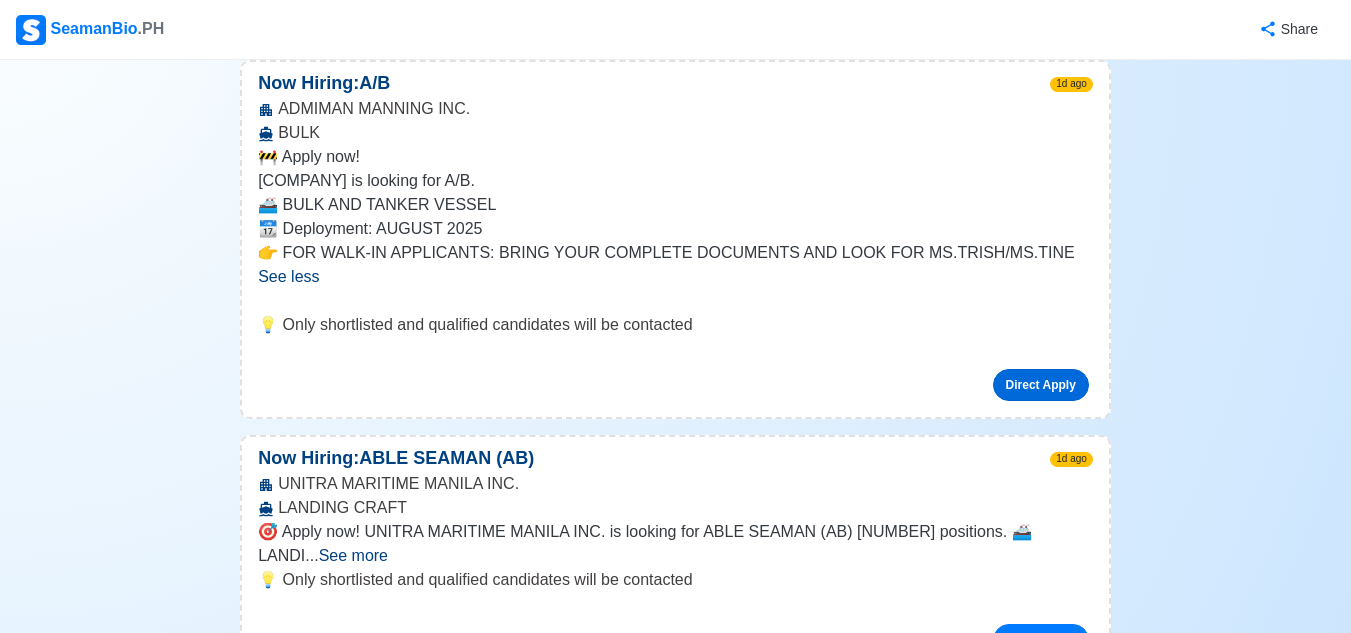 scroll, scrollTop: 1000, scrollLeft: 0, axis: vertical 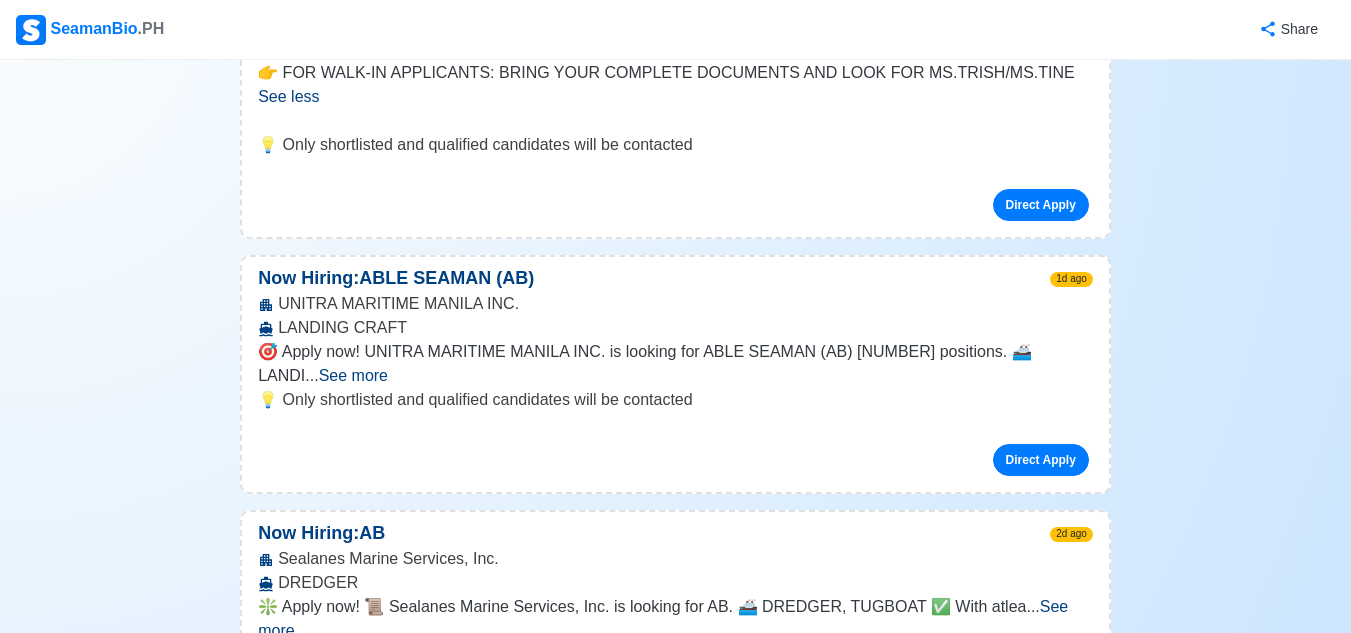 click on "See more" at bounding box center (353, 375) 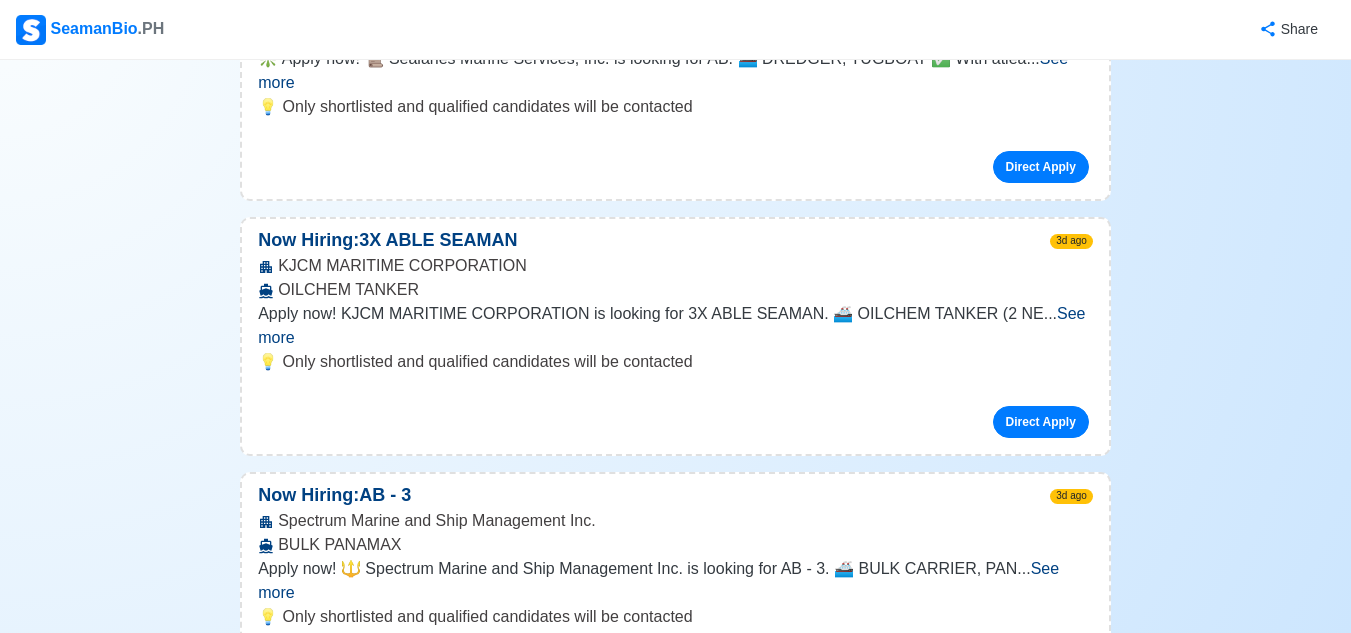 scroll, scrollTop: 1700, scrollLeft: 0, axis: vertical 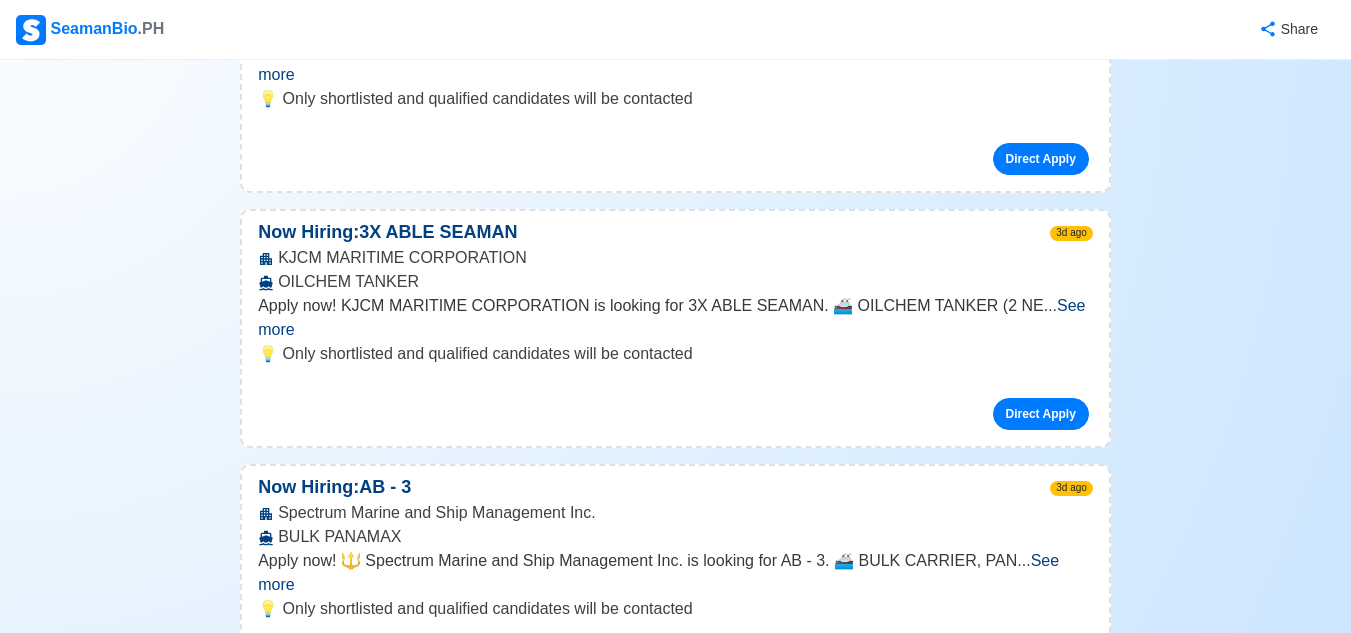 click on "See more" at bounding box center [658, 572] 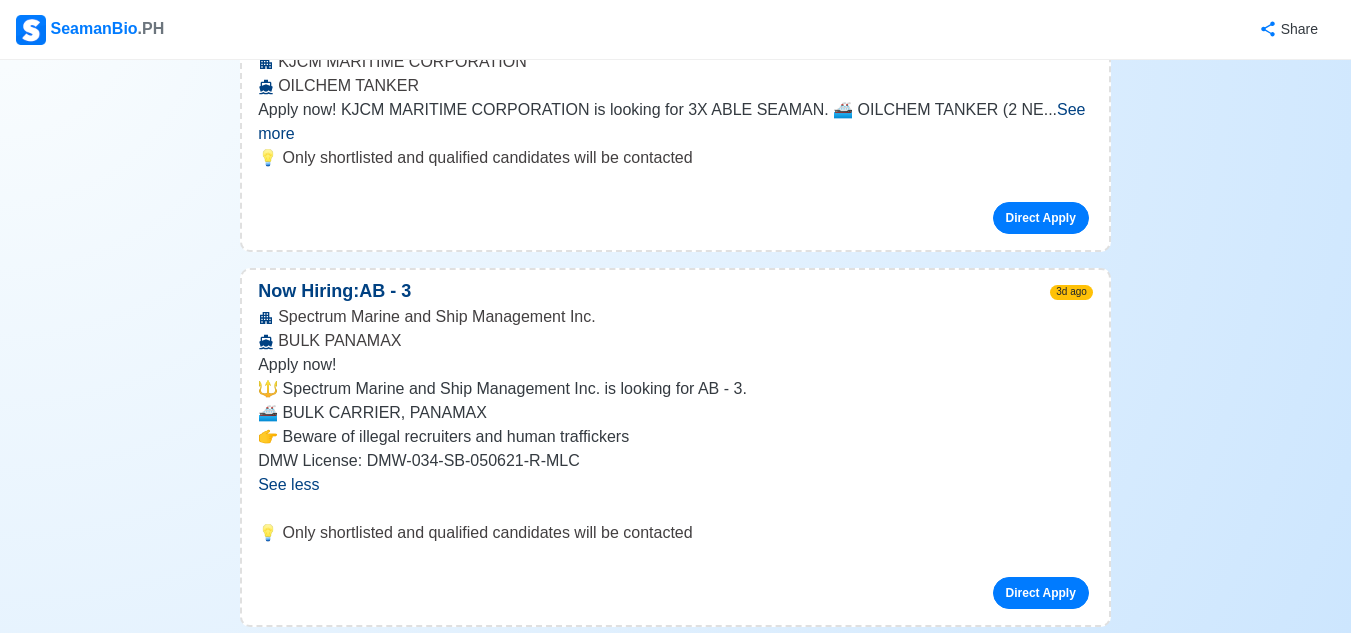 scroll, scrollTop: 1900, scrollLeft: 0, axis: vertical 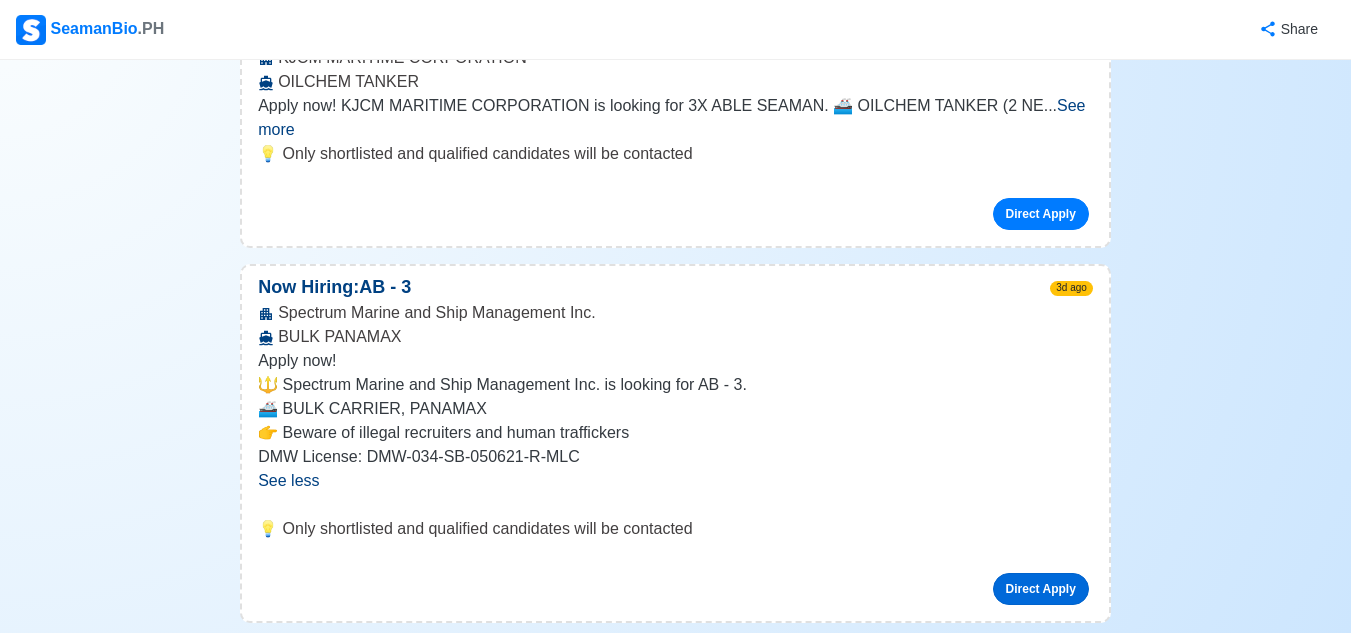 click on "Direct Apply" at bounding box center (1041, 589) 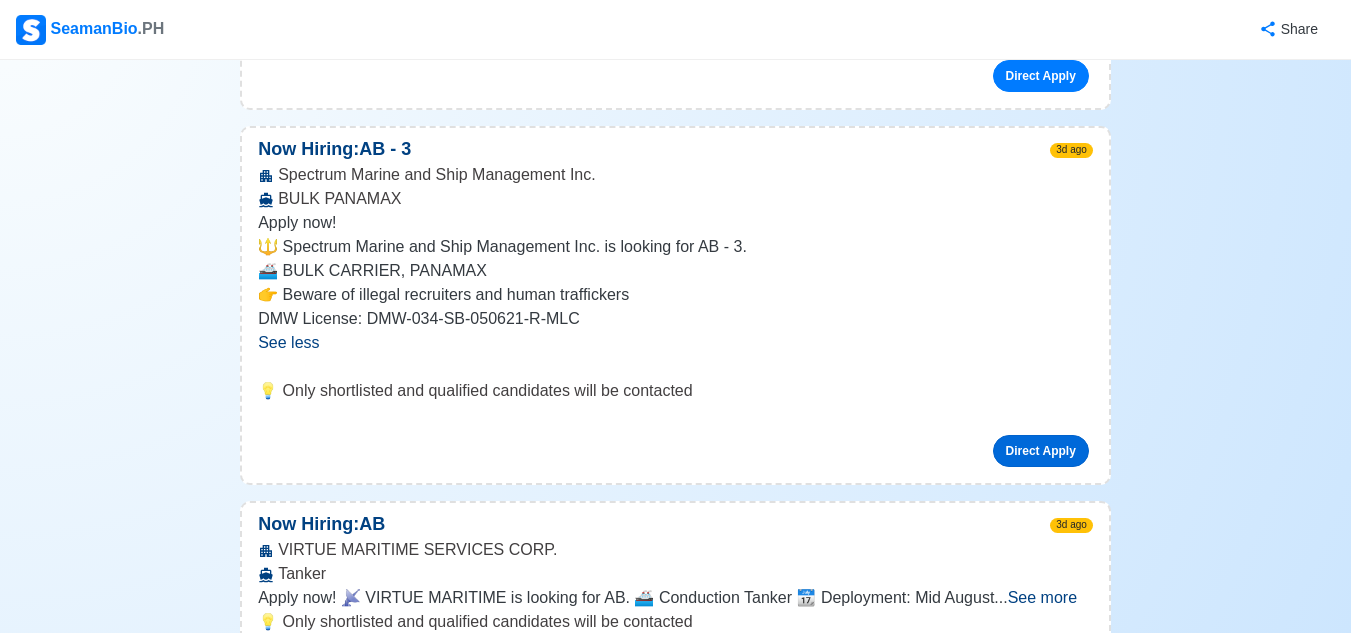 scroll, scrollTop: 2200, scrollLeft: 0, axis: vertical 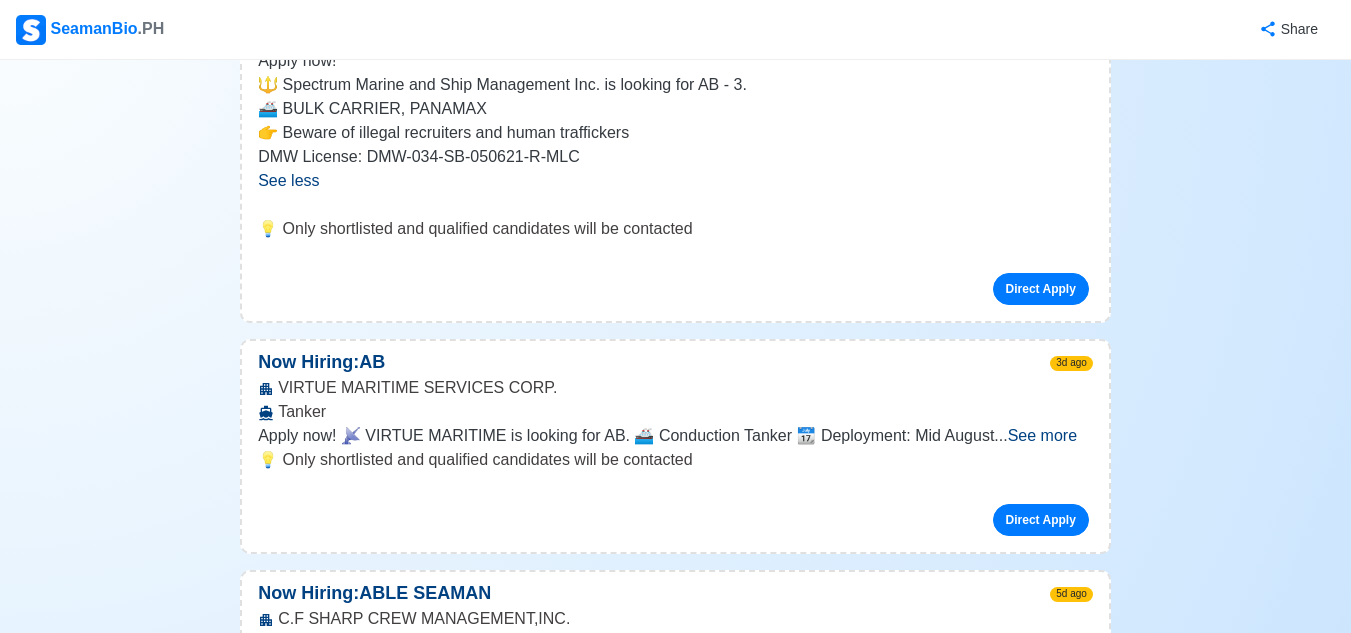 click on "See more" at bounding box center (1042, 435) 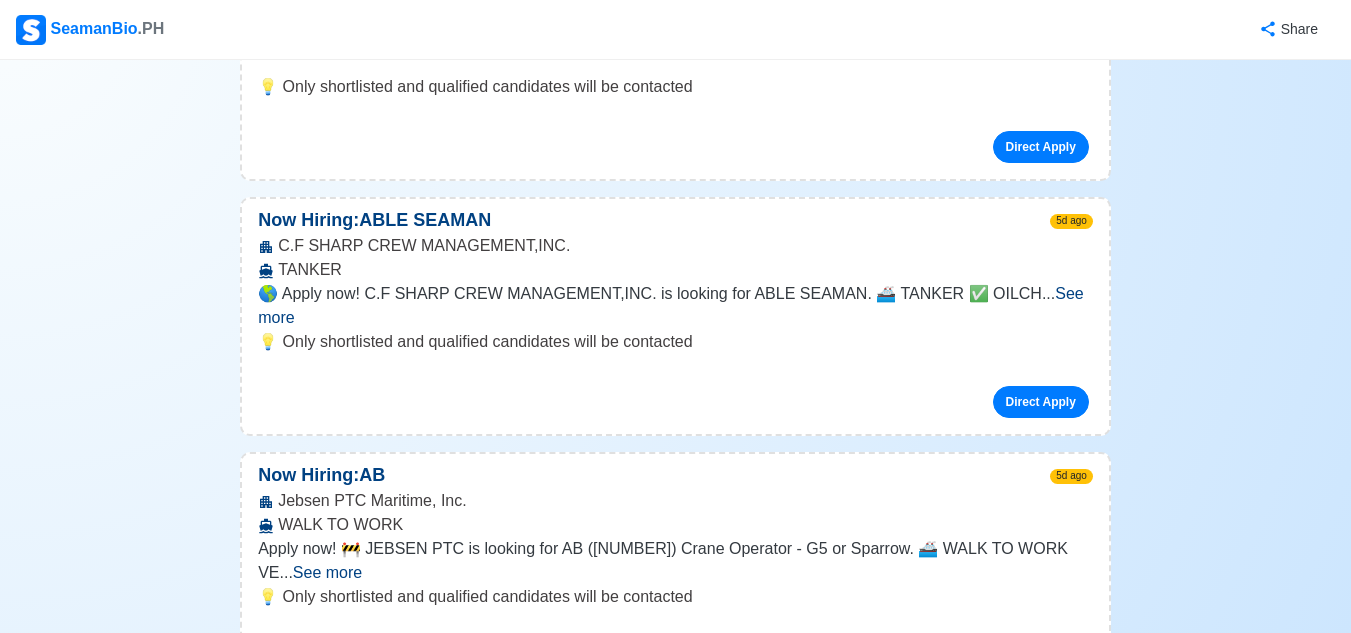 scroll, scrollTop: 2800, scrollLeft: 0, axis: vertical 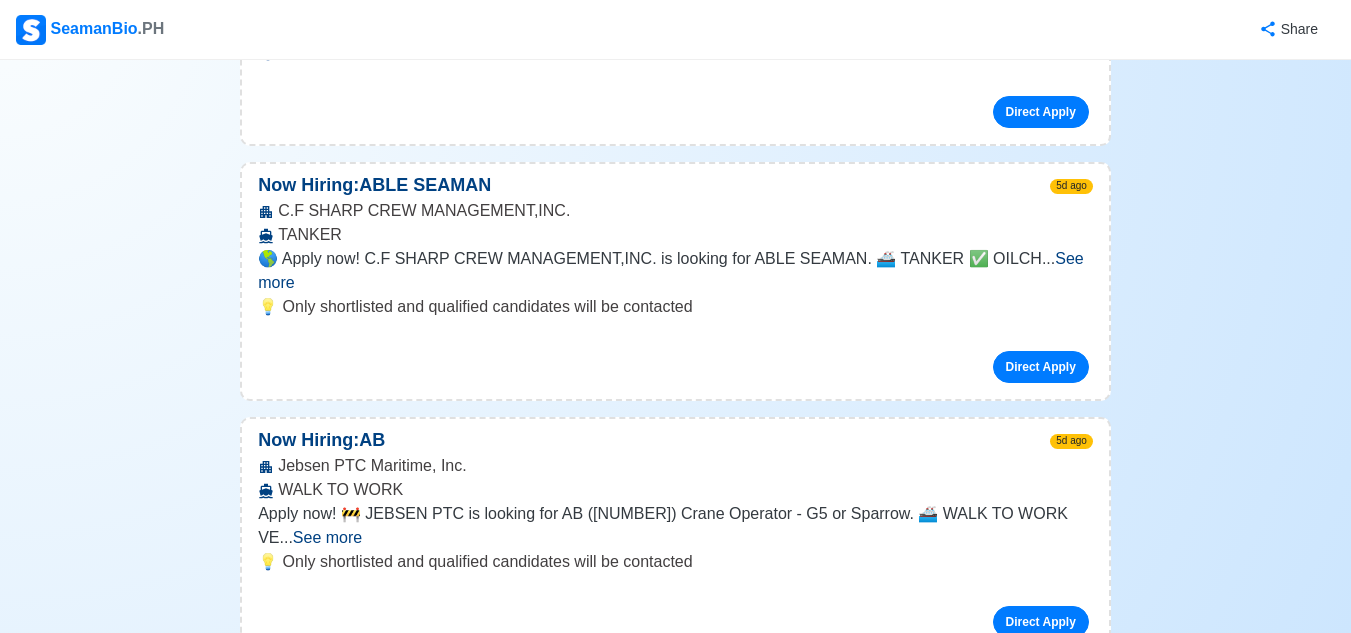 click on "See more" at bounding box center [327, 537] 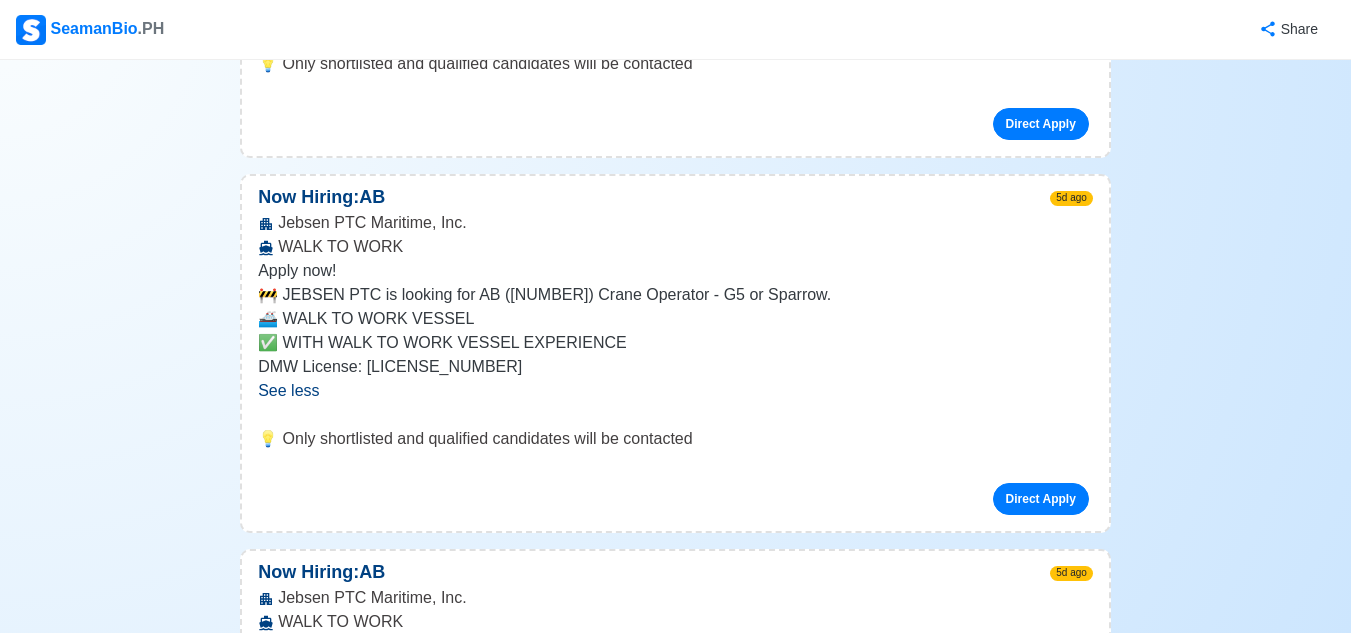 scroll, scrollTop: 3100, scrollLeft: 0, axis: vertical 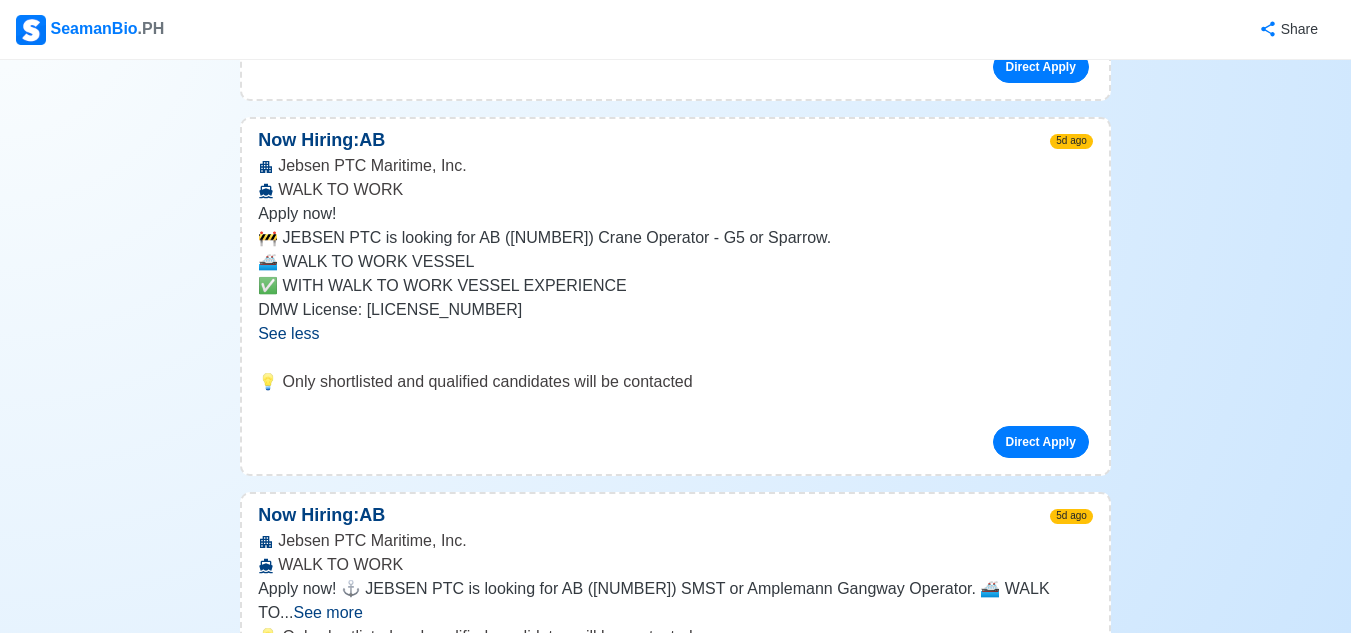 click on "See more" at bounding box center [327, 612] 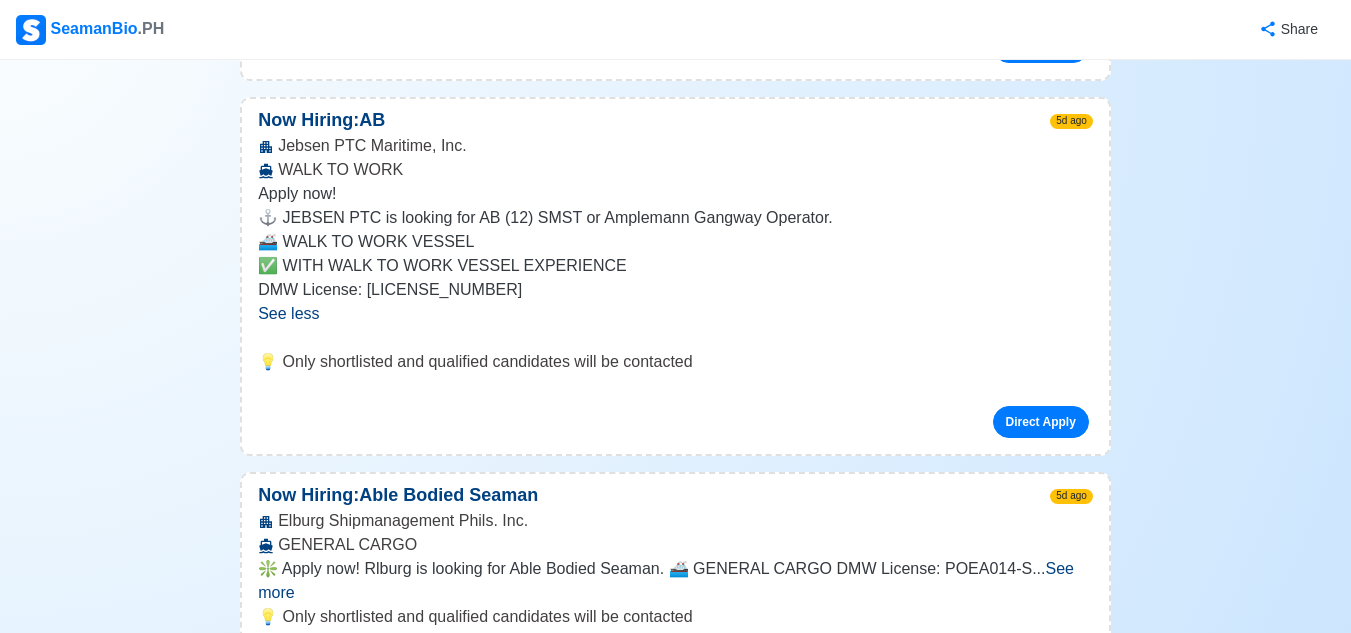 scroll, scrollTop: 3500, scrollLeft: 0, axis: vertical 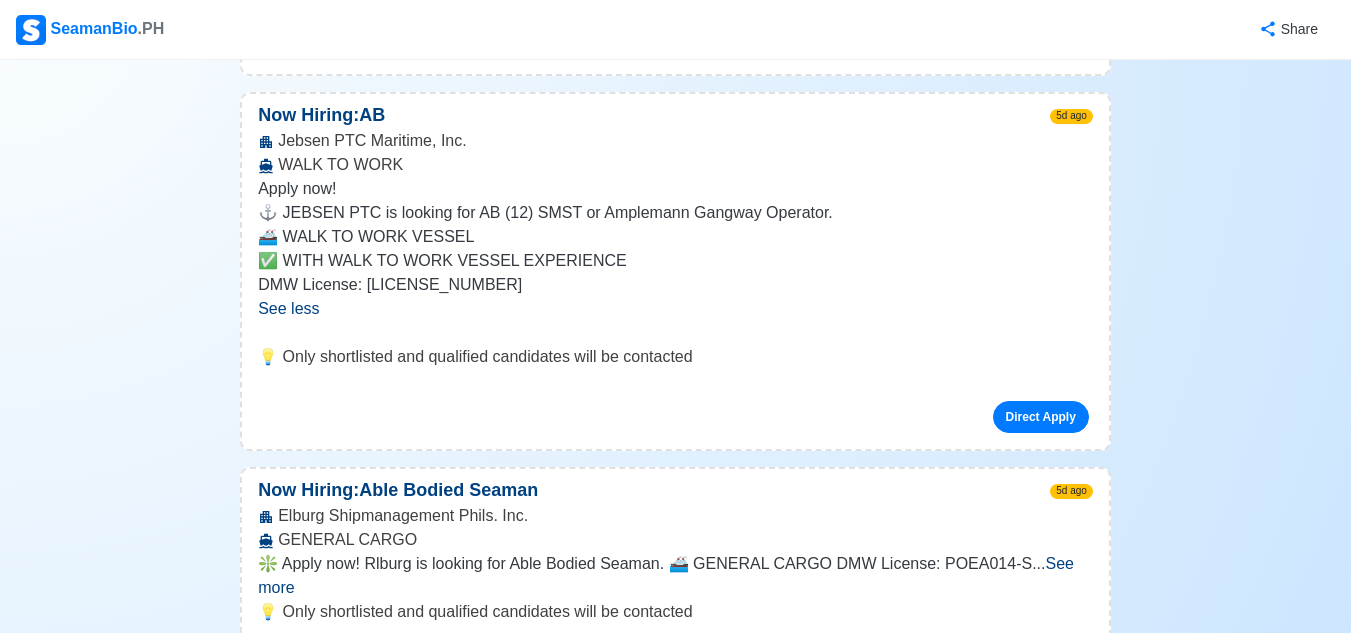 click on "See more" at bounding box center (666, 575) 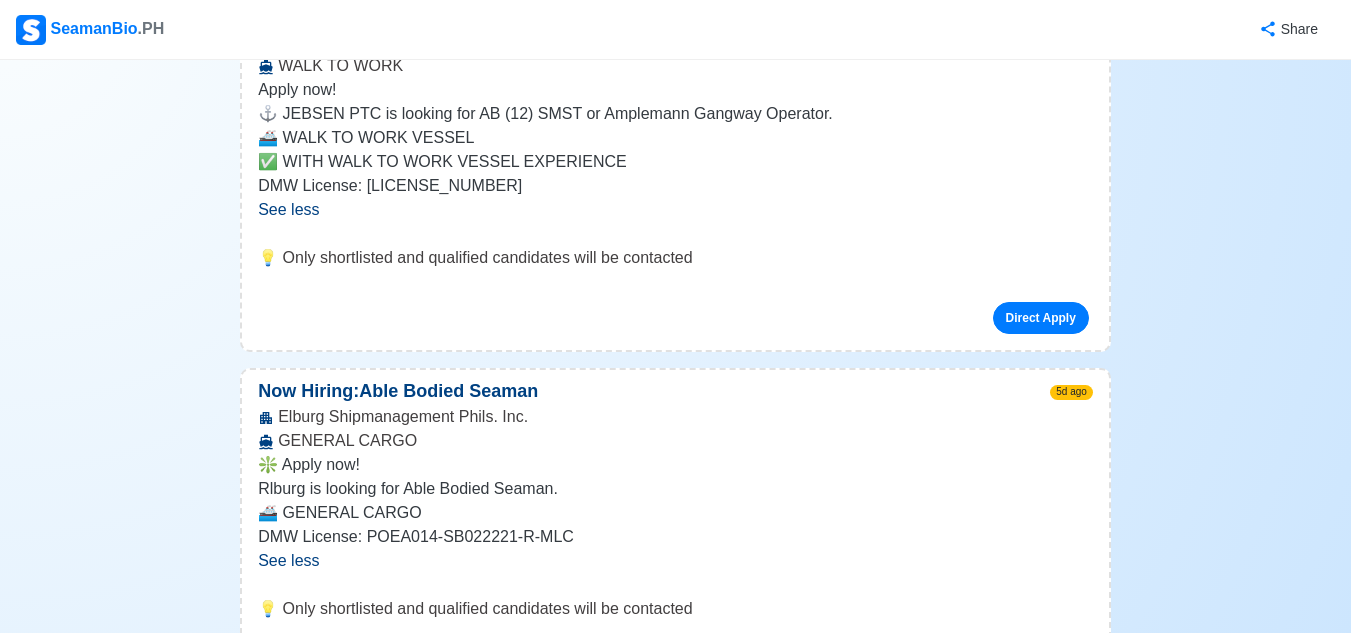 scroll, scrollTop: 3800, scrollLeft: 0, axis: vertical 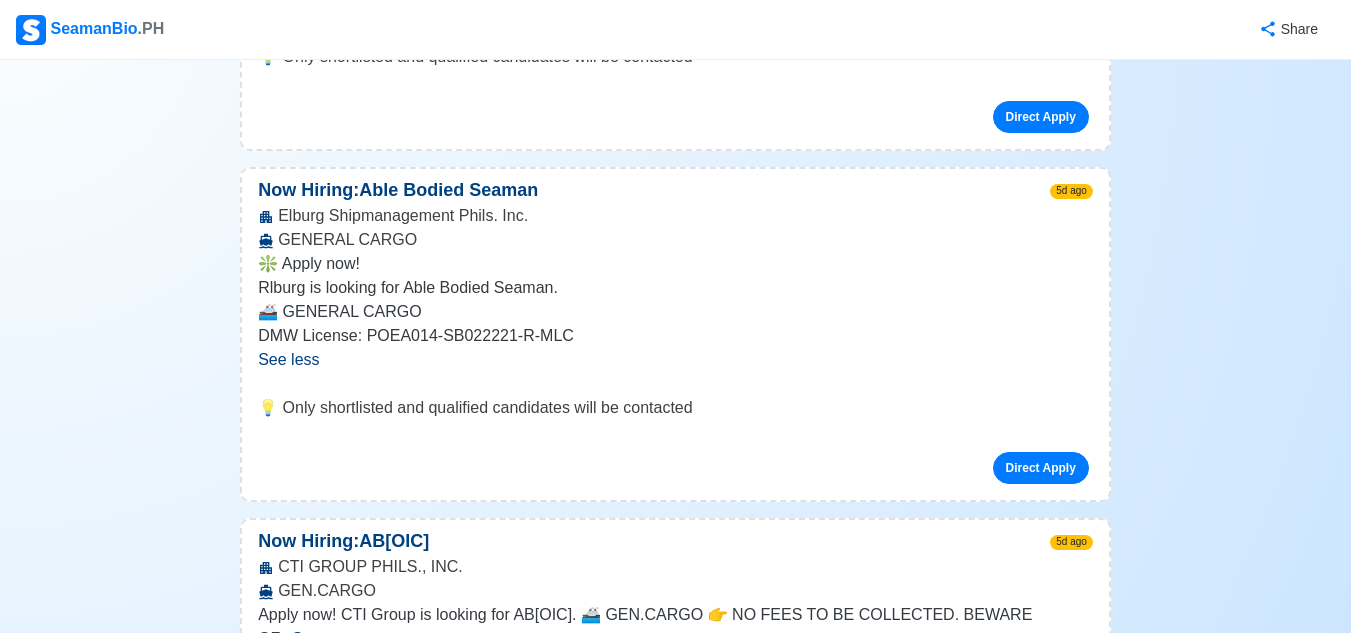 click on "See more" at bounding box center (326, 638) 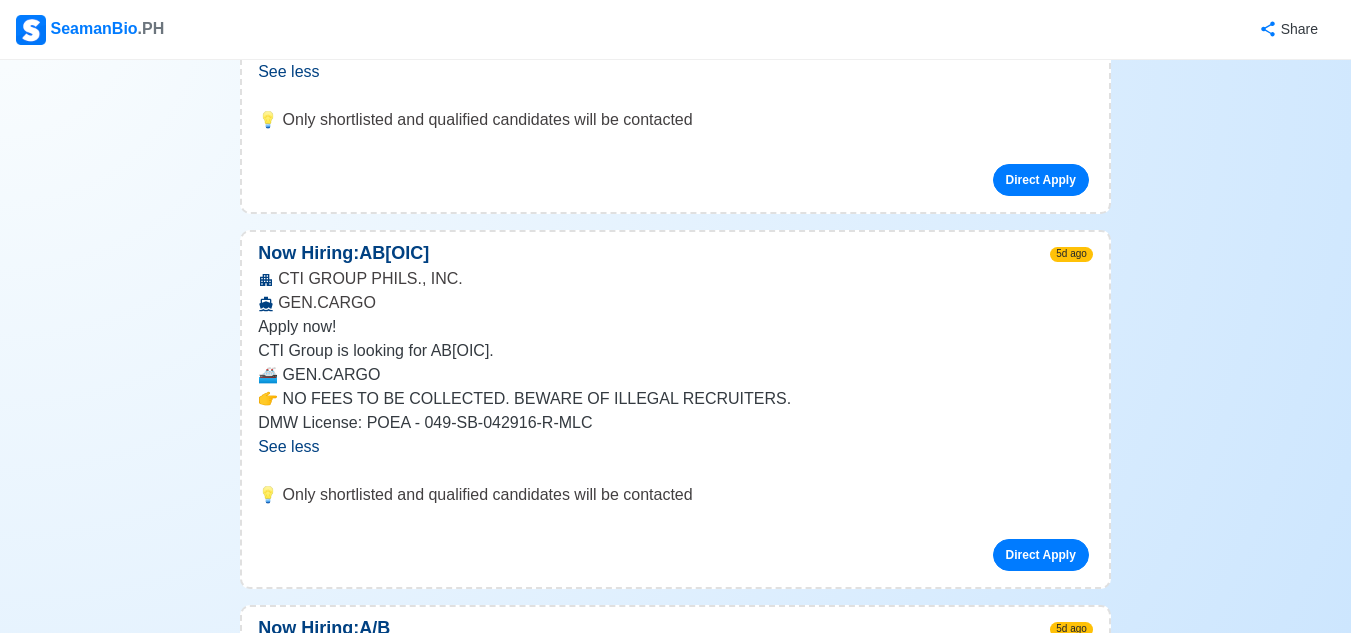 scroll, scrollTop: 4100, scrollLeft: 0, axis: vertical 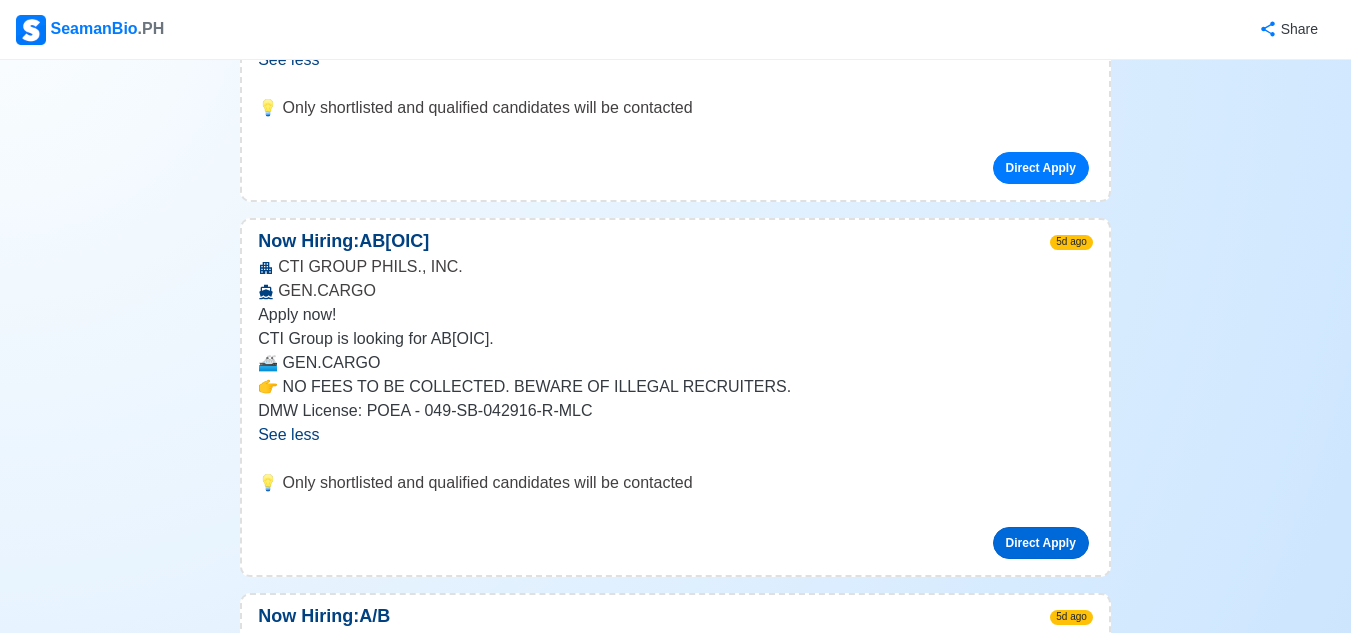 click on "Direct Apply" at bounding box center [1041, 543] 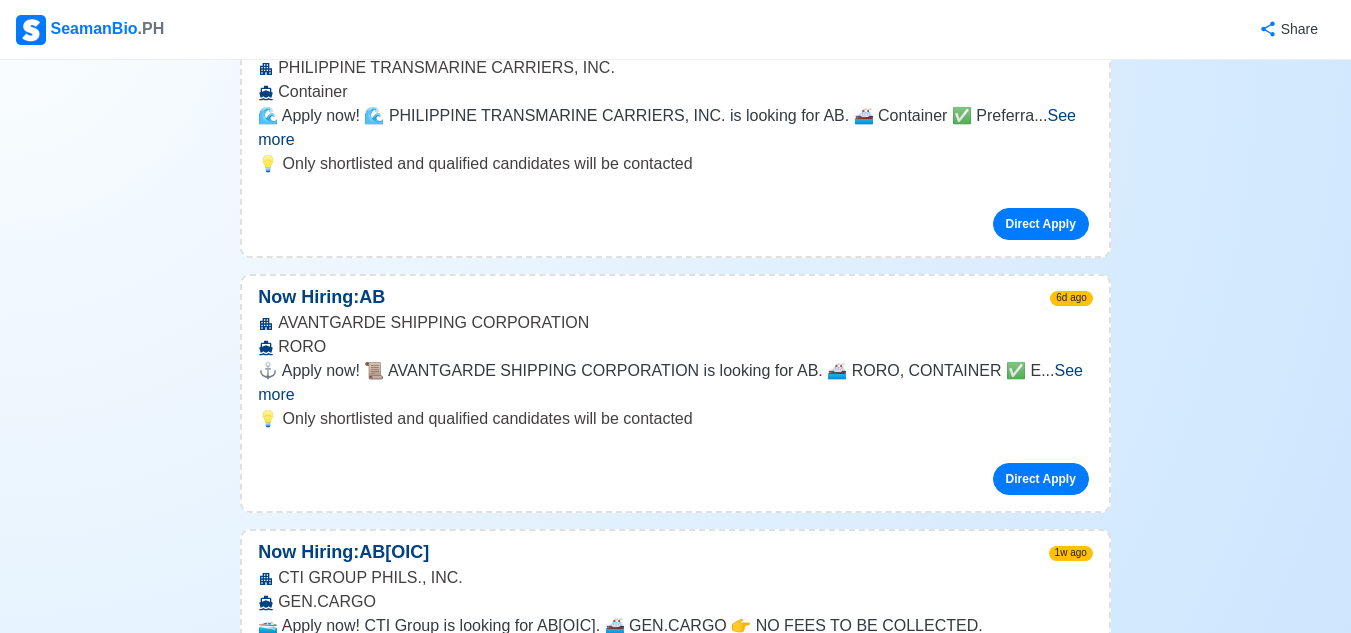scroll, scrollTop: 5700, scrollLeft: 0, axis: vertical 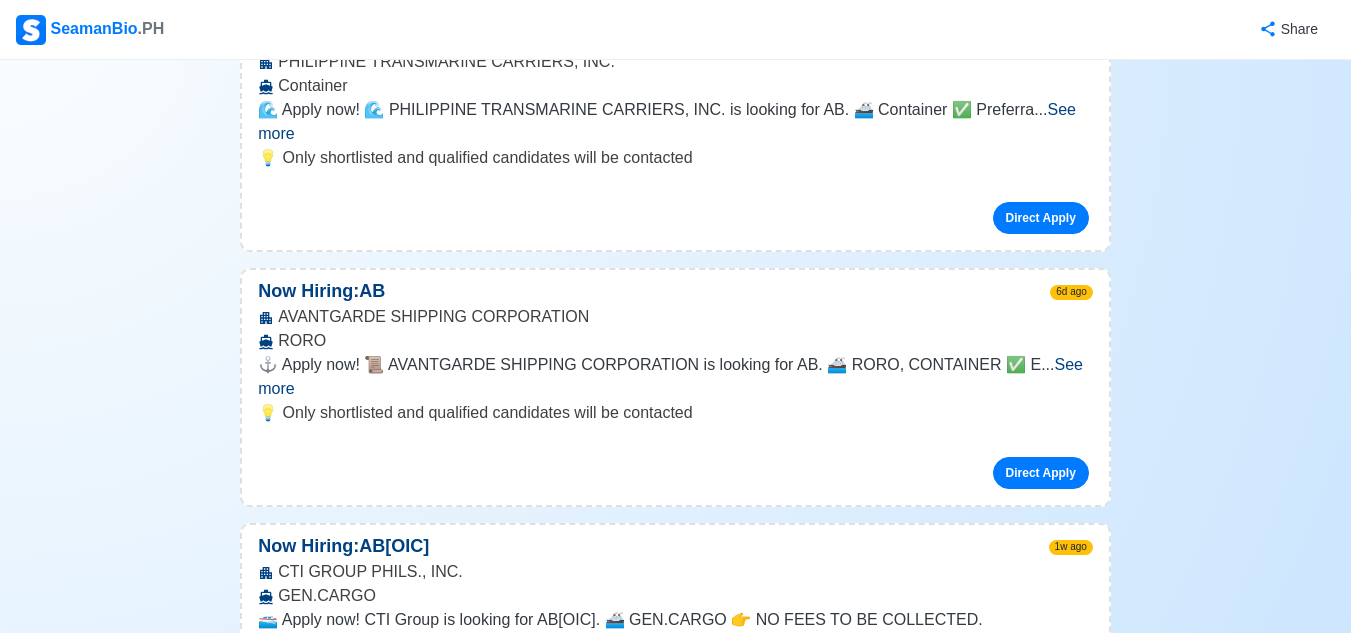 click on "See more" at bounding box center [374, 643] 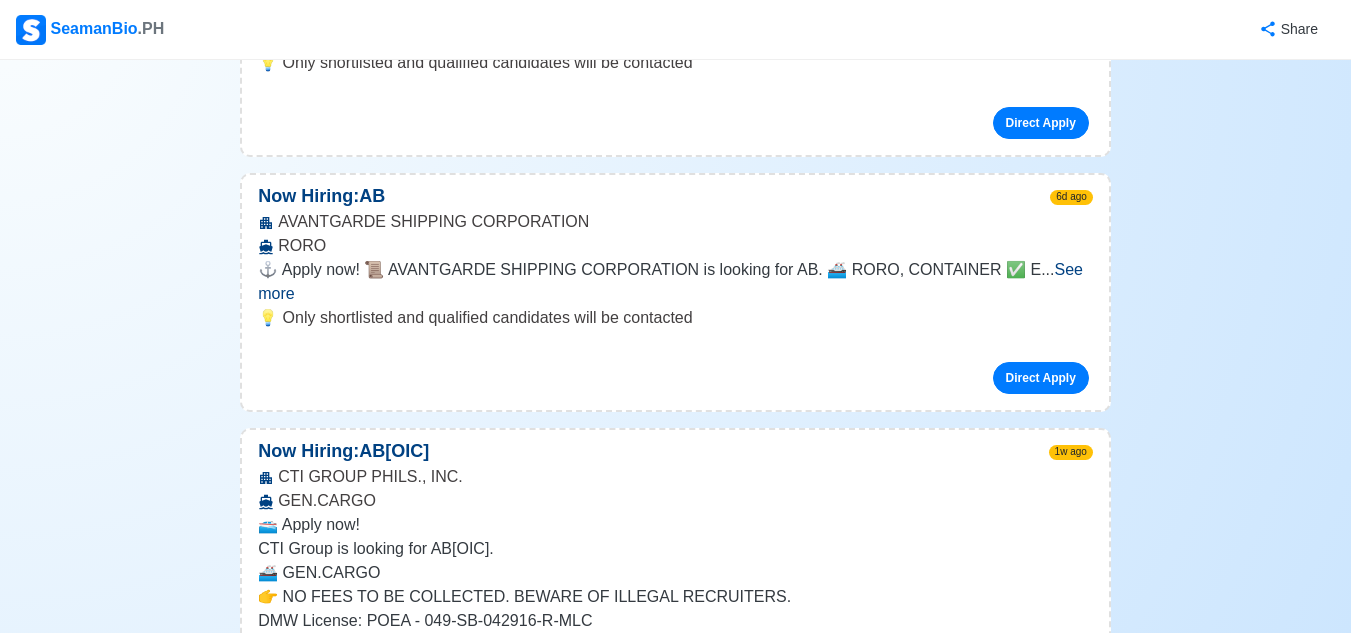 scroll, scrollTop: 5900, scrollLeft: 0, axis: vertical 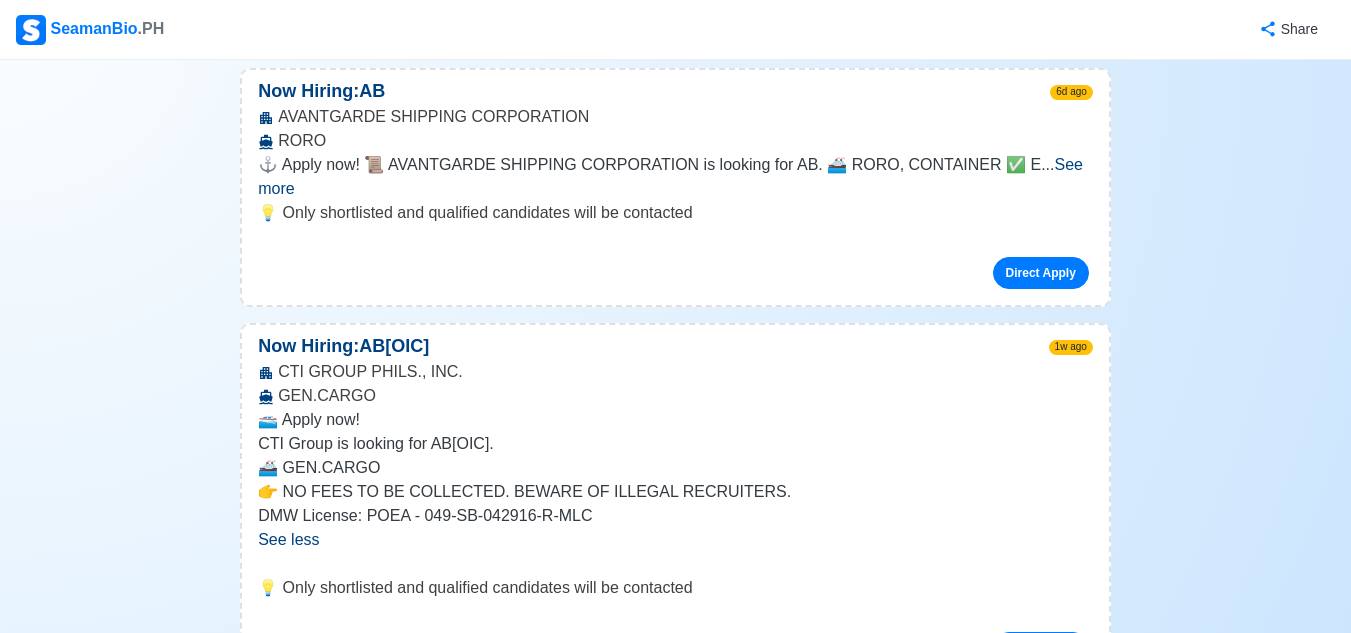 click on "See less" at bounding box center (288, 539) 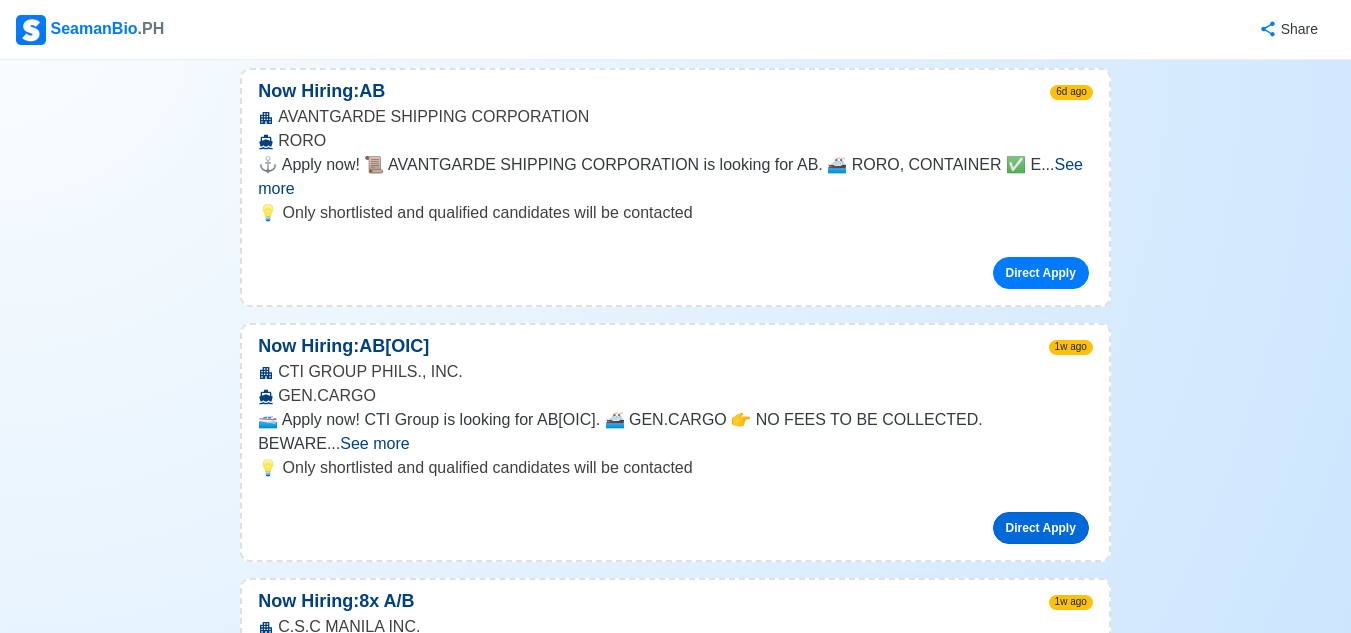 click on "Direct Apply" at bounding box center (1041, 528) 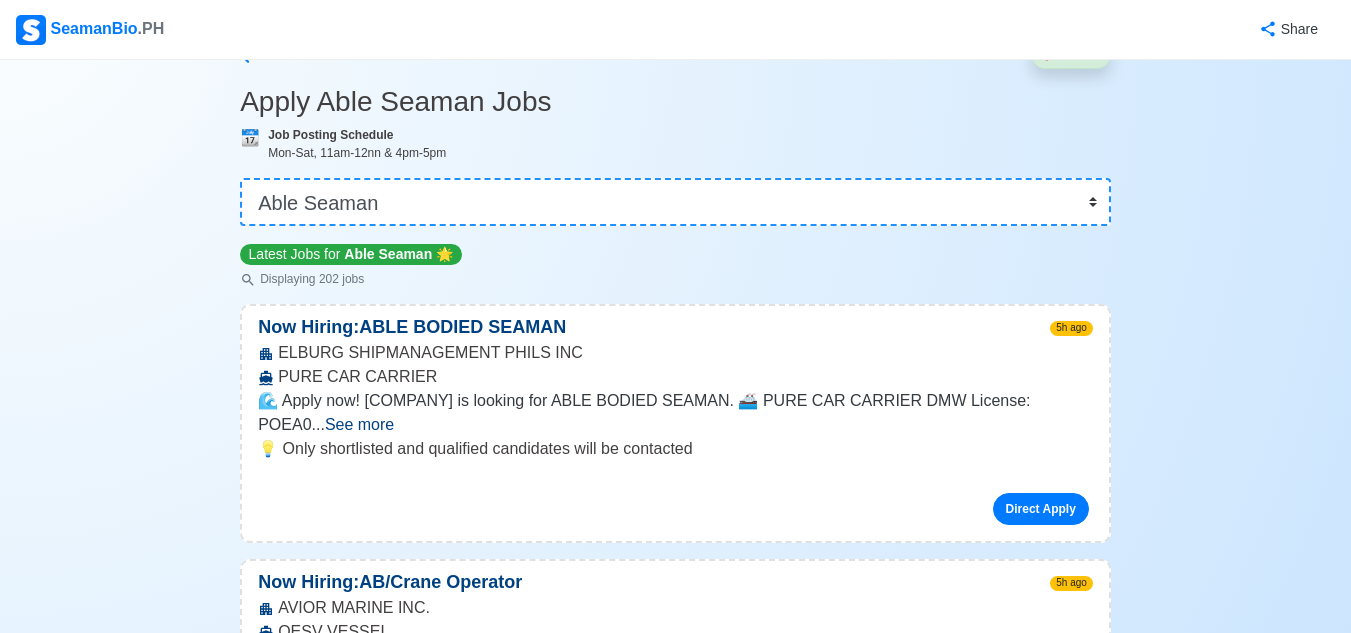 scroll, scrollTop: 100, scrollLeft: 0, axis: vertical 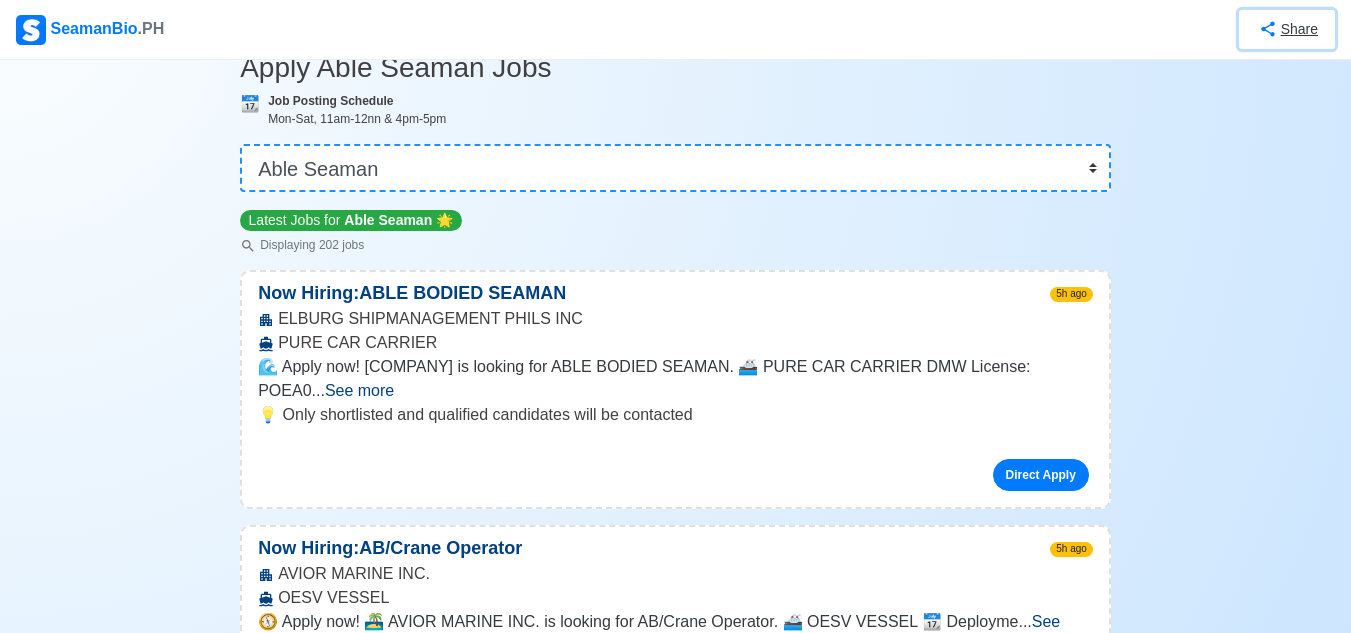 drag, startPoint x: 1043, startPoint y: 452, endPoint x: 1288, endPoint y: 33, distance: 485.372 